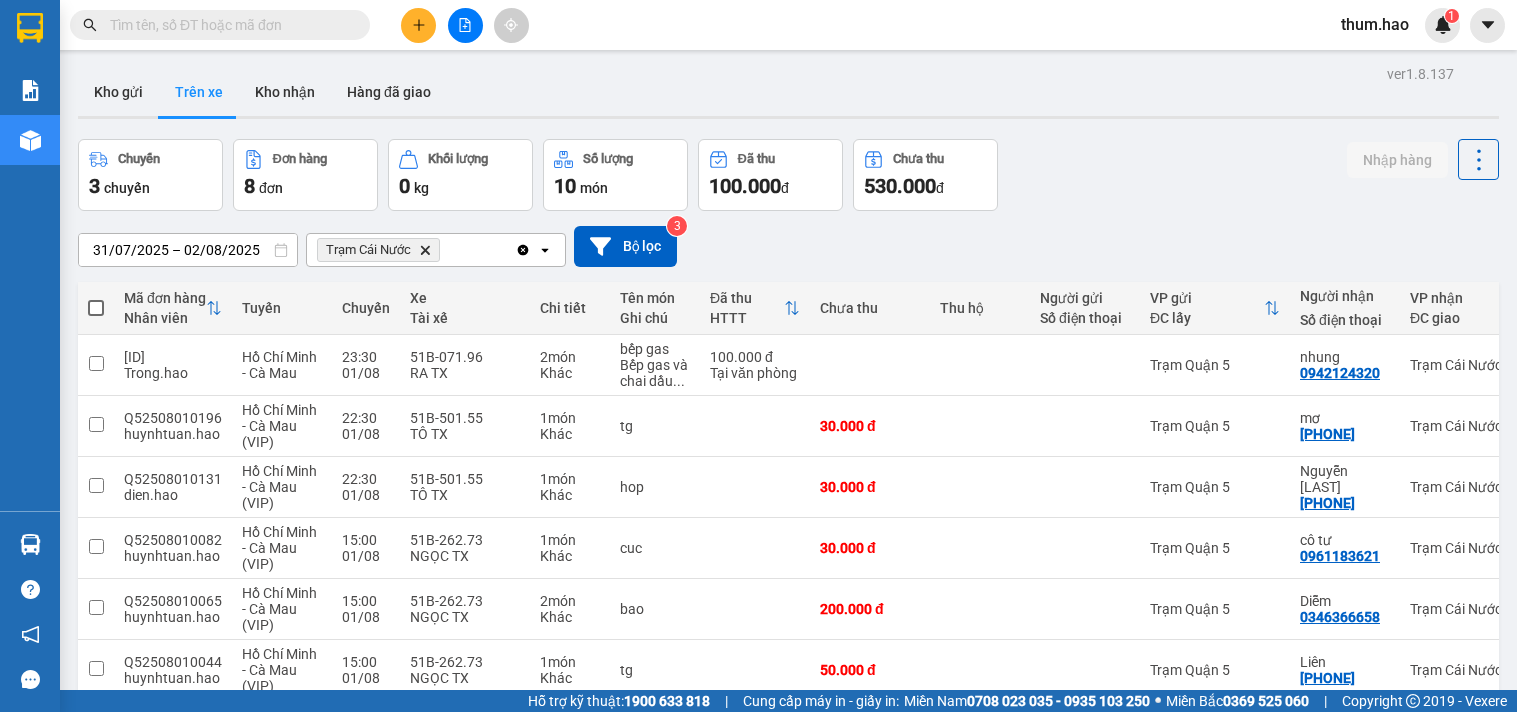 scroll, scrollTop: 0, scrollLeft: 0, axis: both 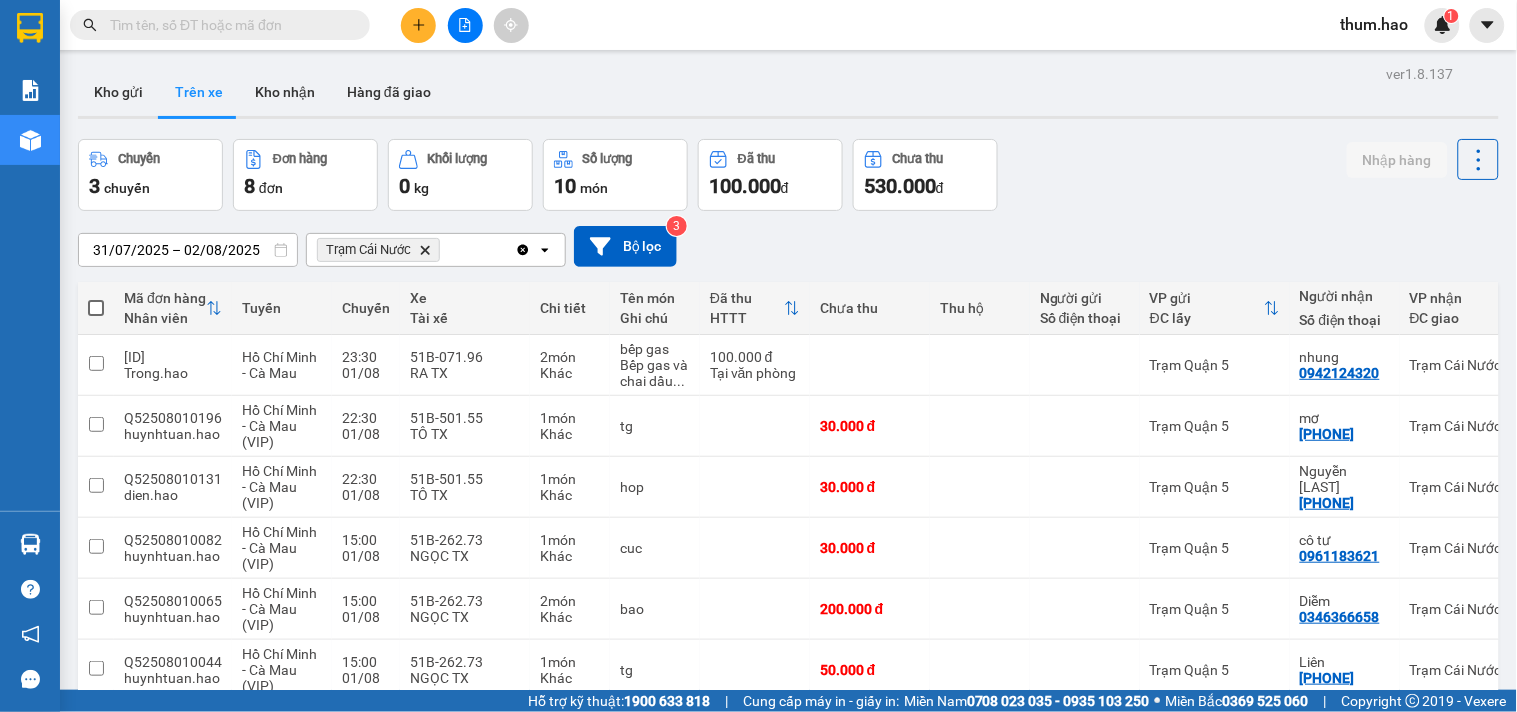 click at bounding box center (228, 25) 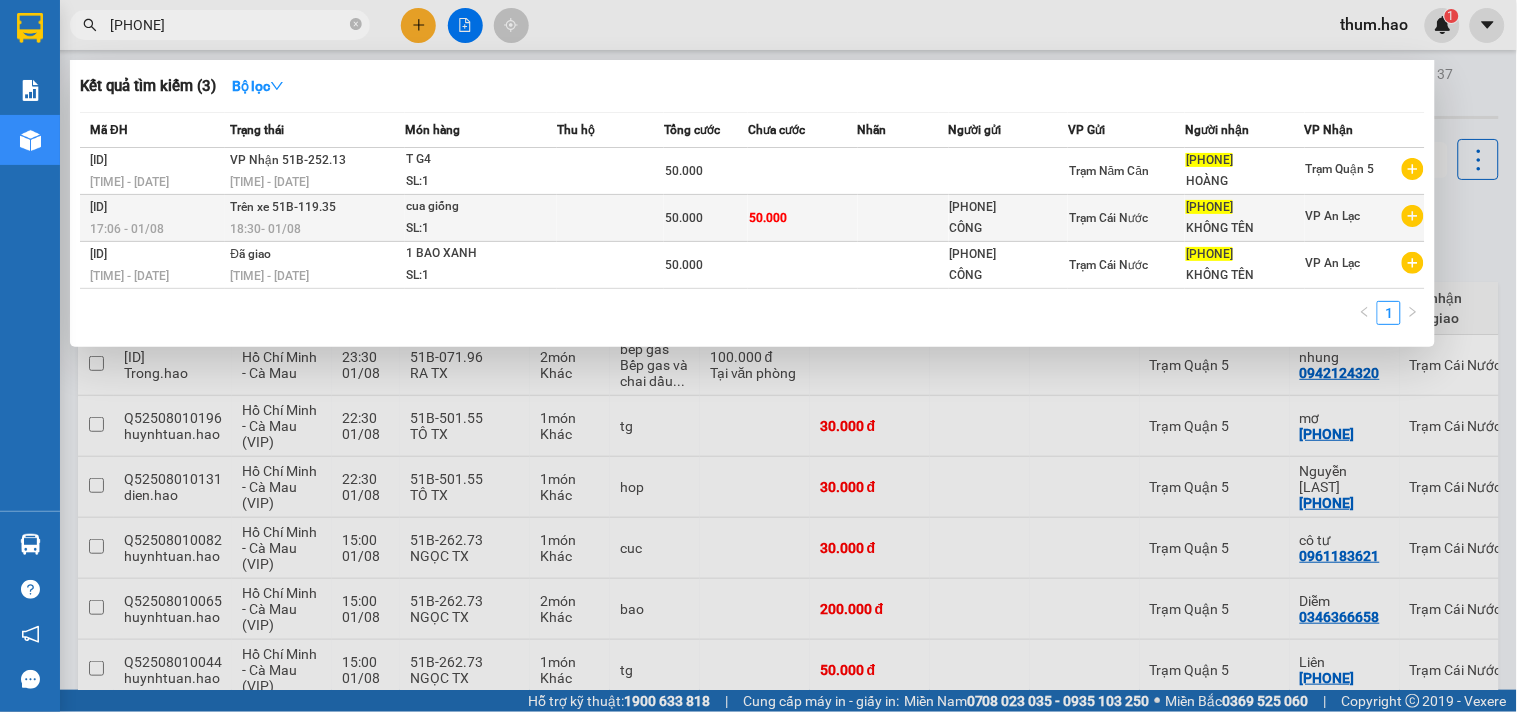 type on "[PHONE]" 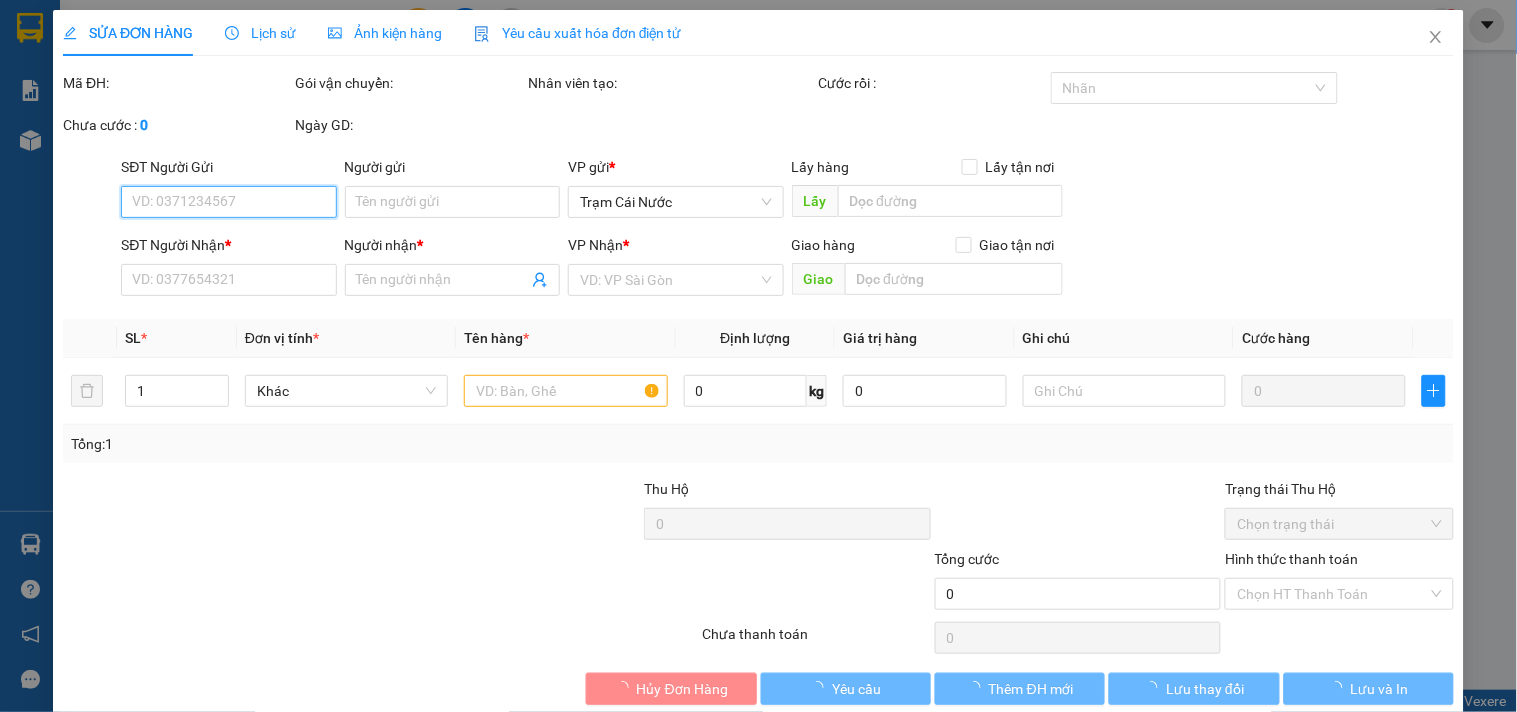 type on "[PHONE]" 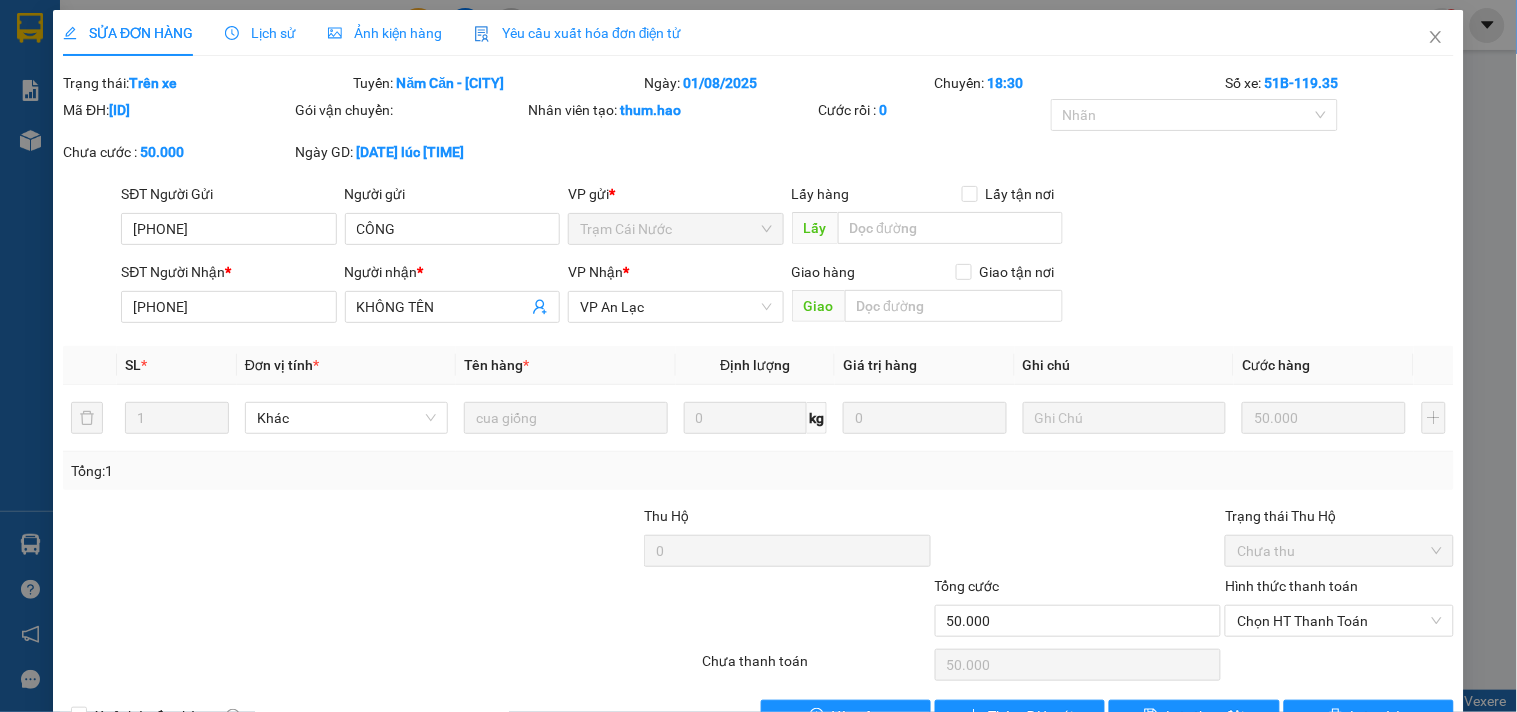 click on "Lịch sử" at bounding box center (260, 33) 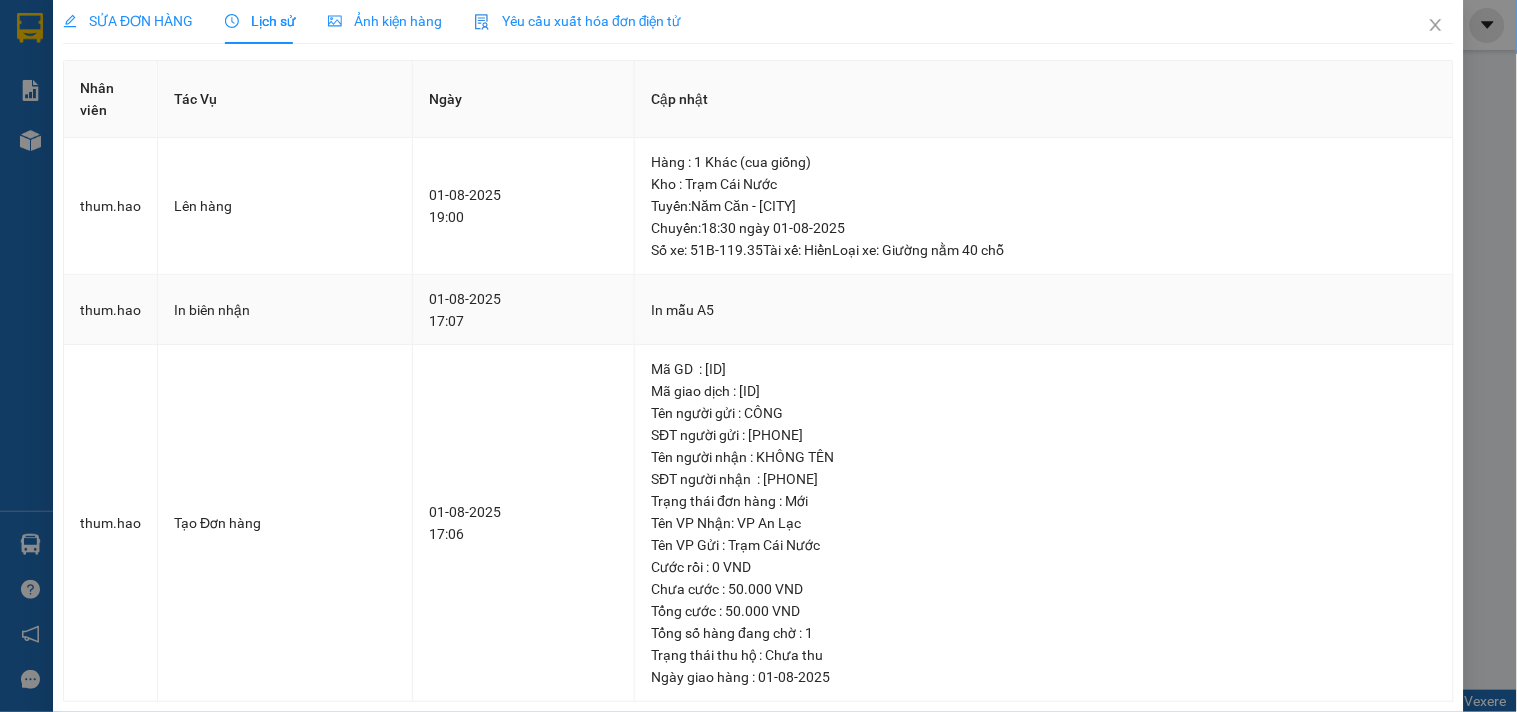 scroll, scrollTop: 0, scrollLeft: 0, axis: both 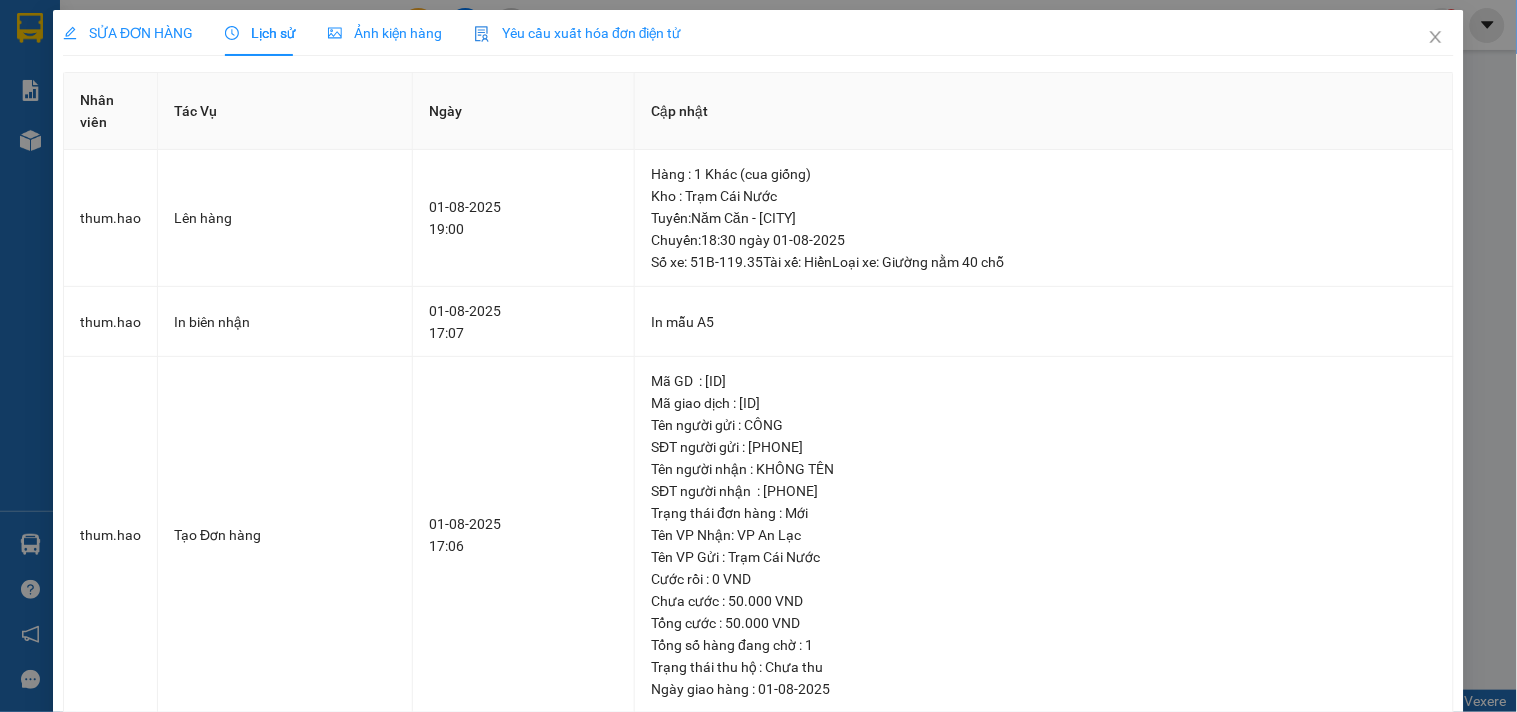 click on "SỬA ĐƠN HÀNG" at bounding box center (128, 33) 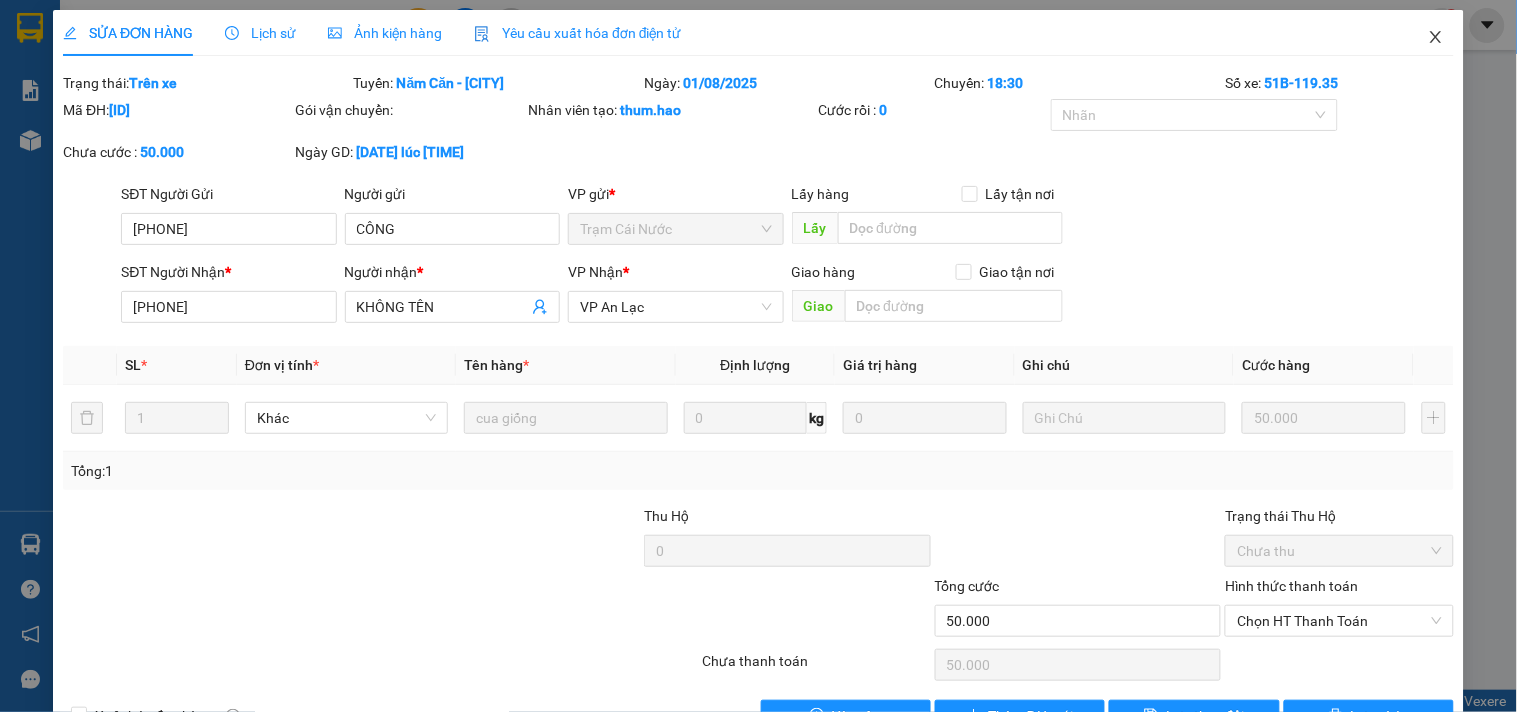 click 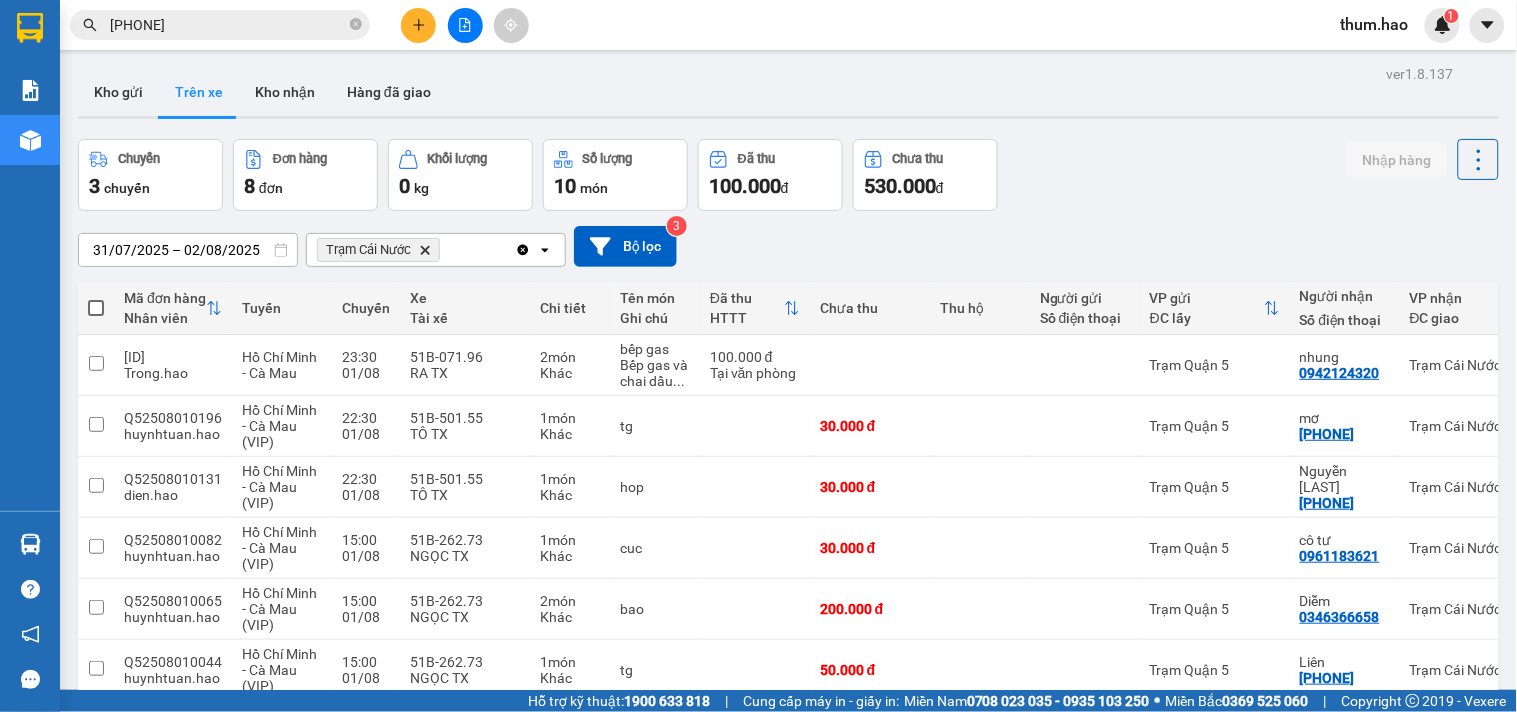 click on "[PHONE]" at bounding box center (228, 25) 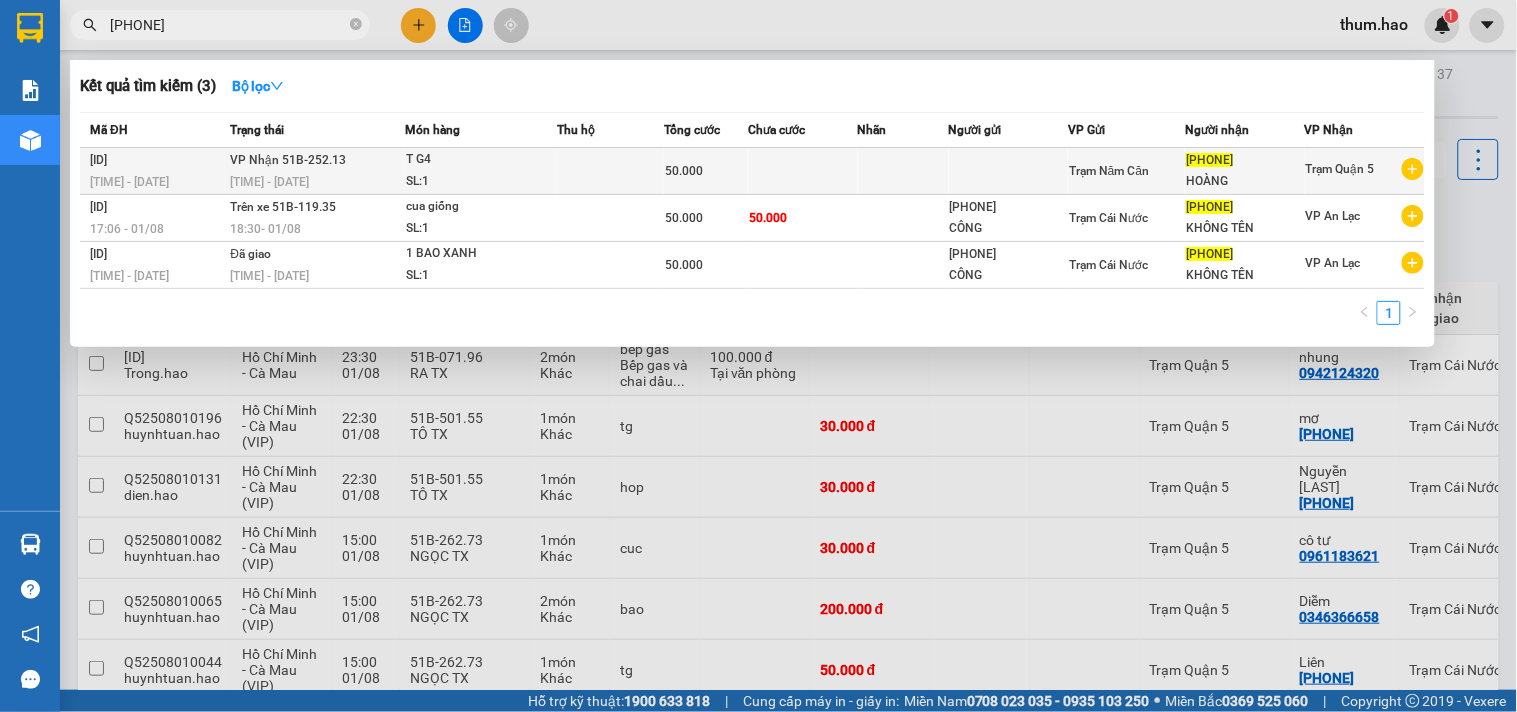 click at bounding box center [903, 171] 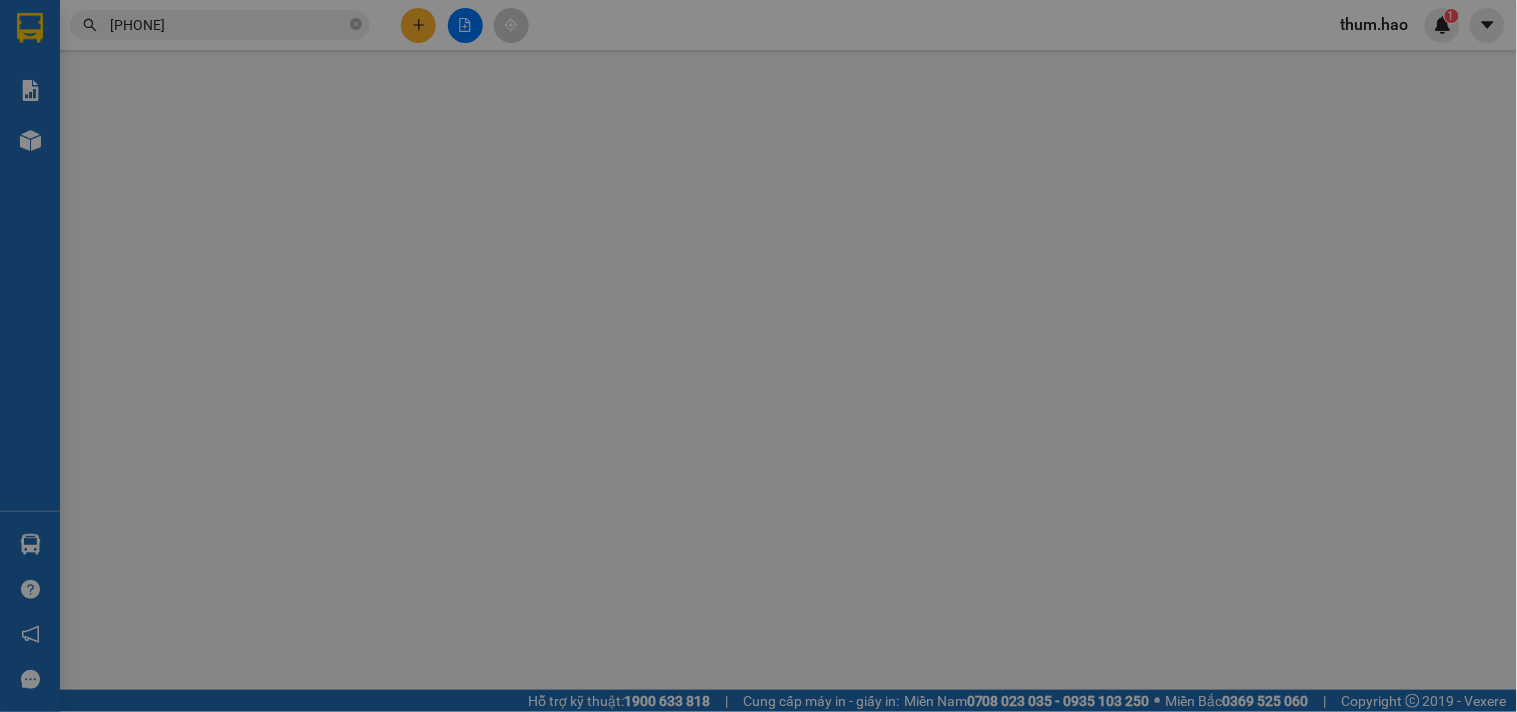 type on "[PHONE]" 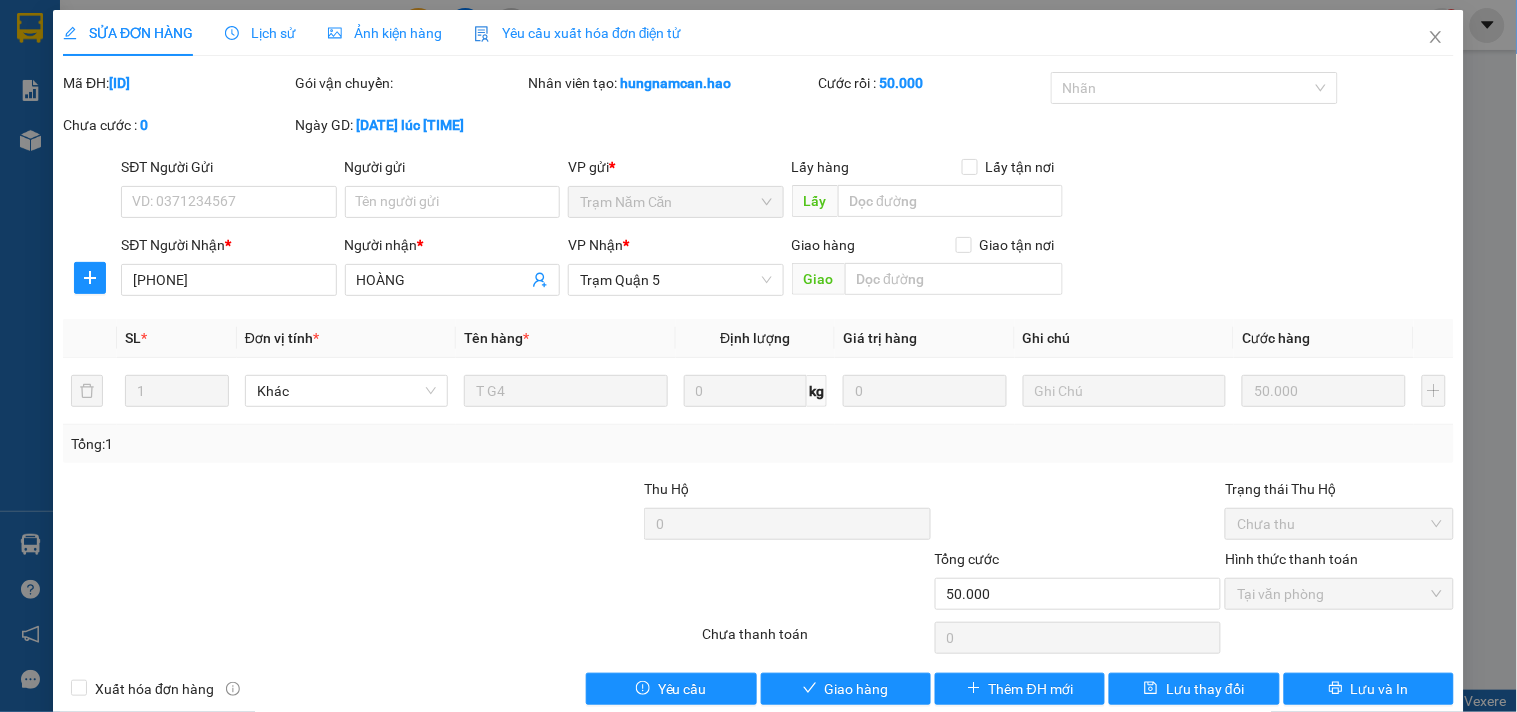 click on "Lịch sử" at bounding box center [260, 33] 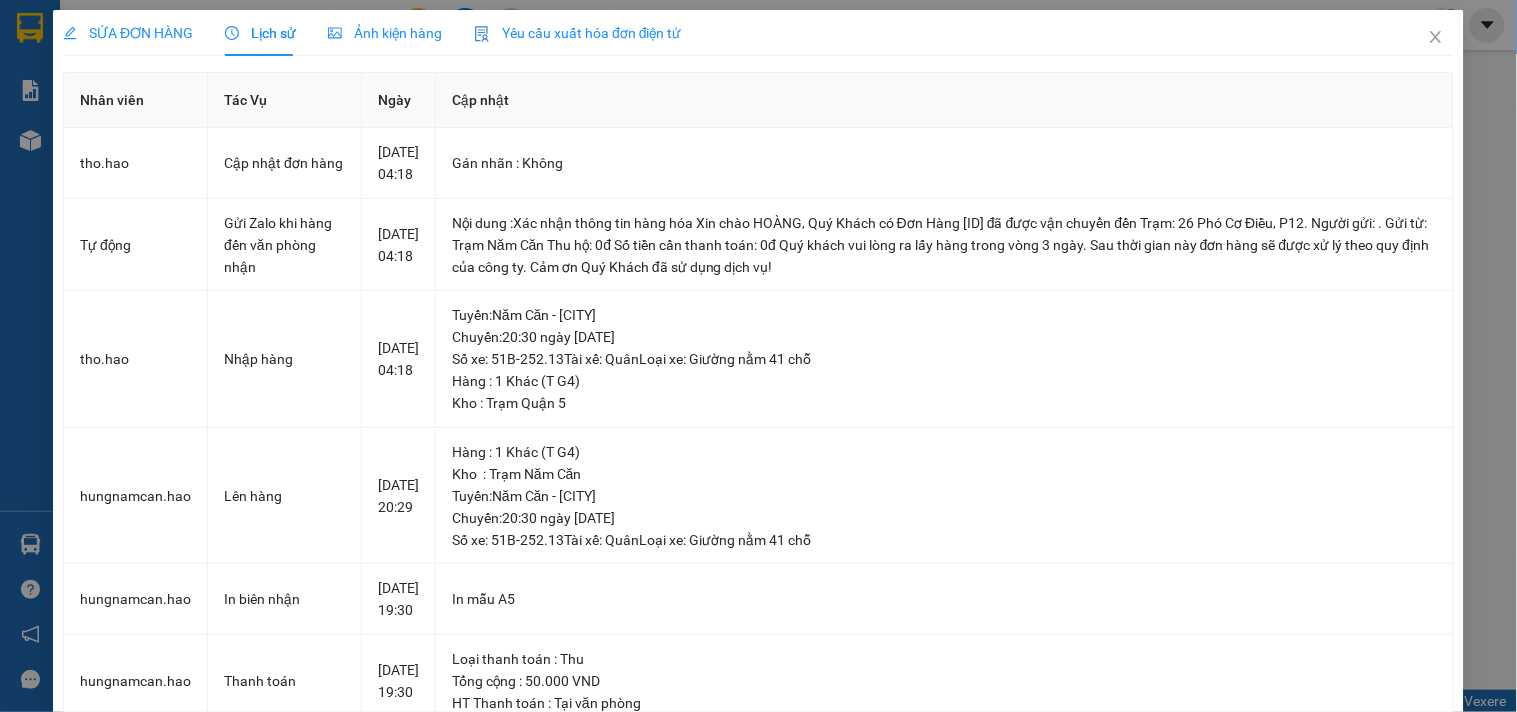 click on "Ảnh kiện hàng" at bounding box center (385, 33) 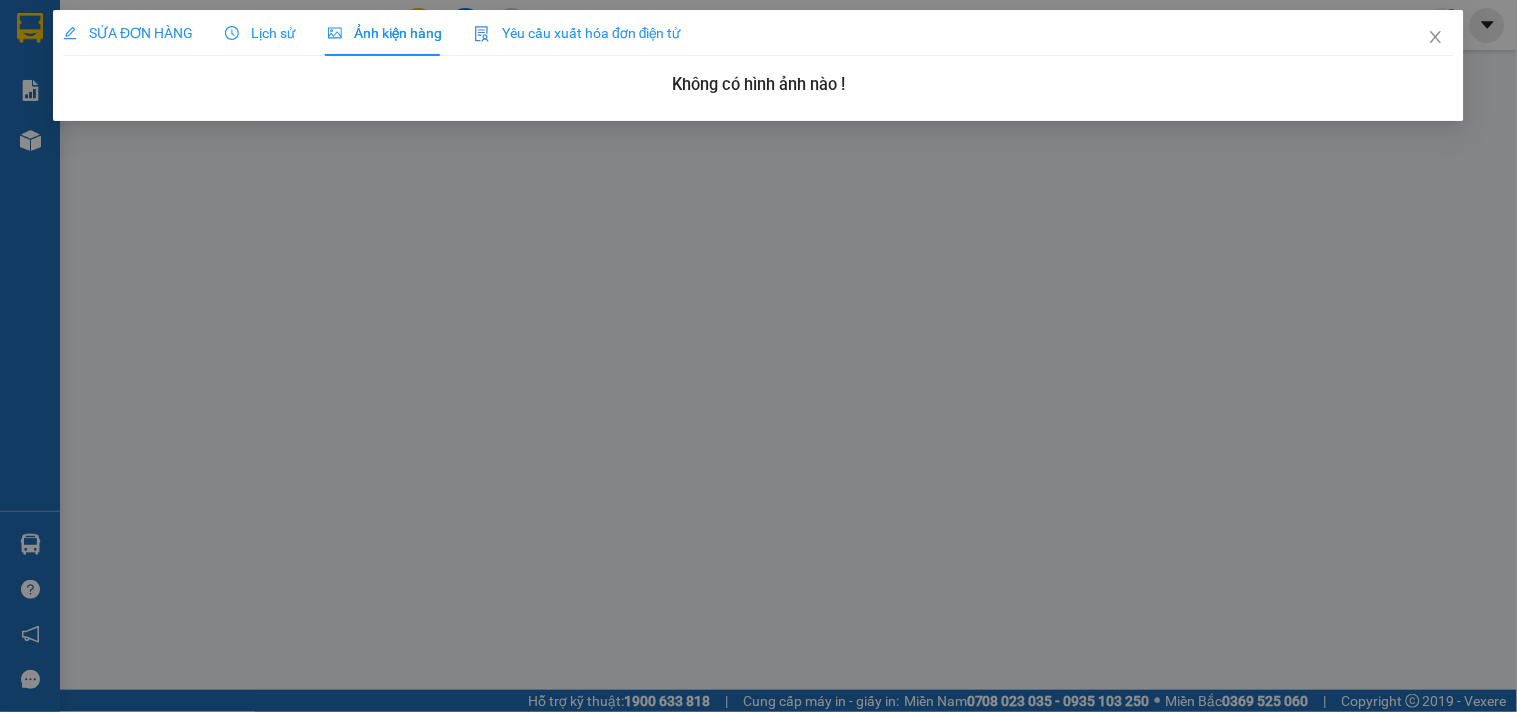 click on "Lịch sử" at bounding box center [260, 33] 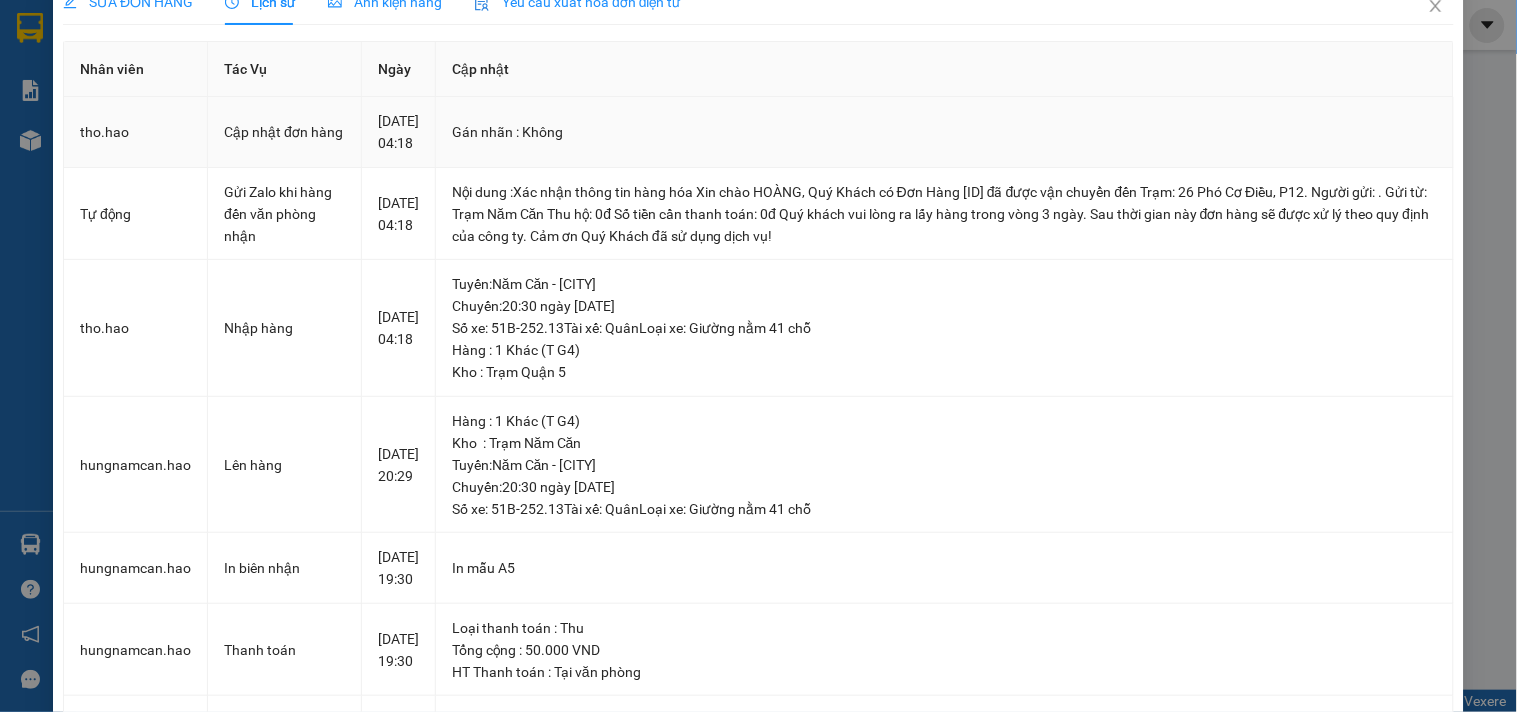 scroll, scrollTop: 0, scrollLeft: 0, axis: both 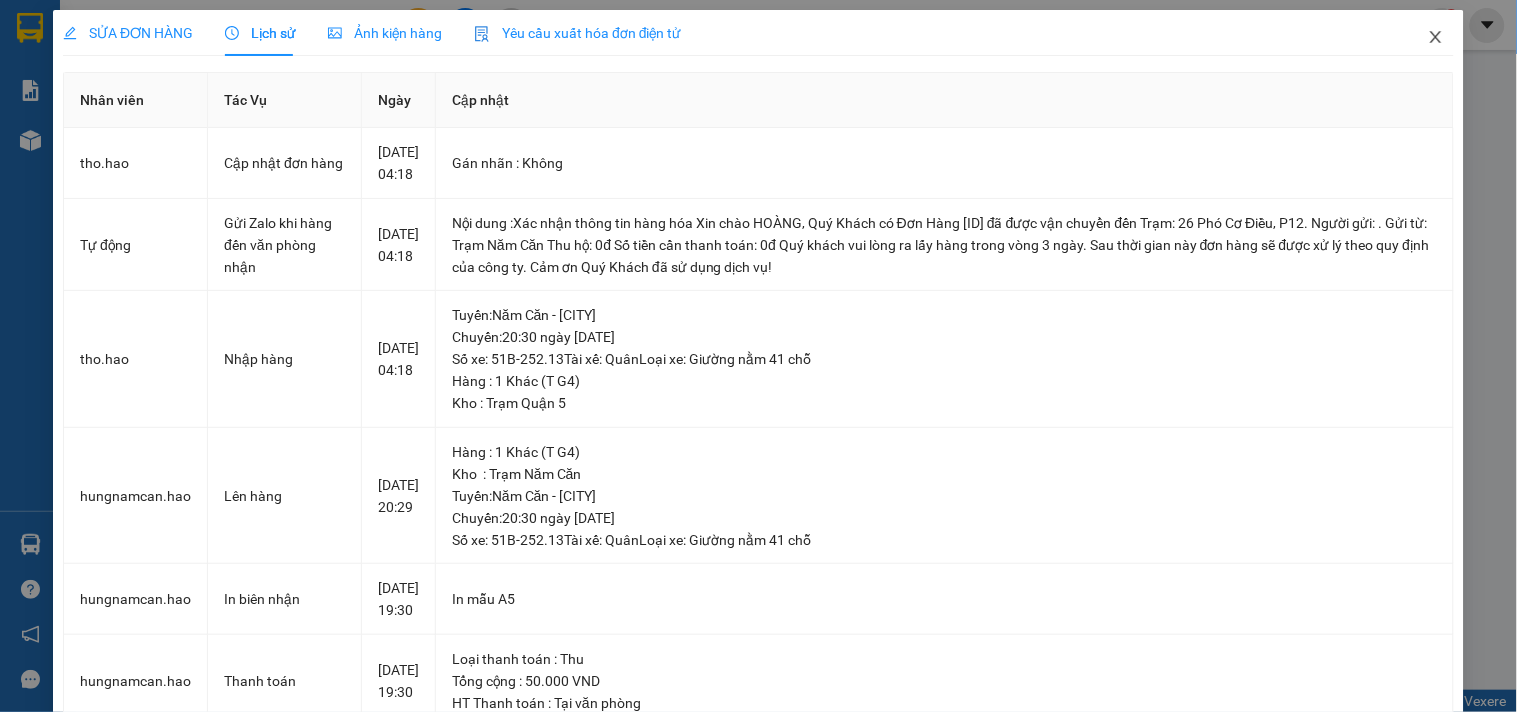 click 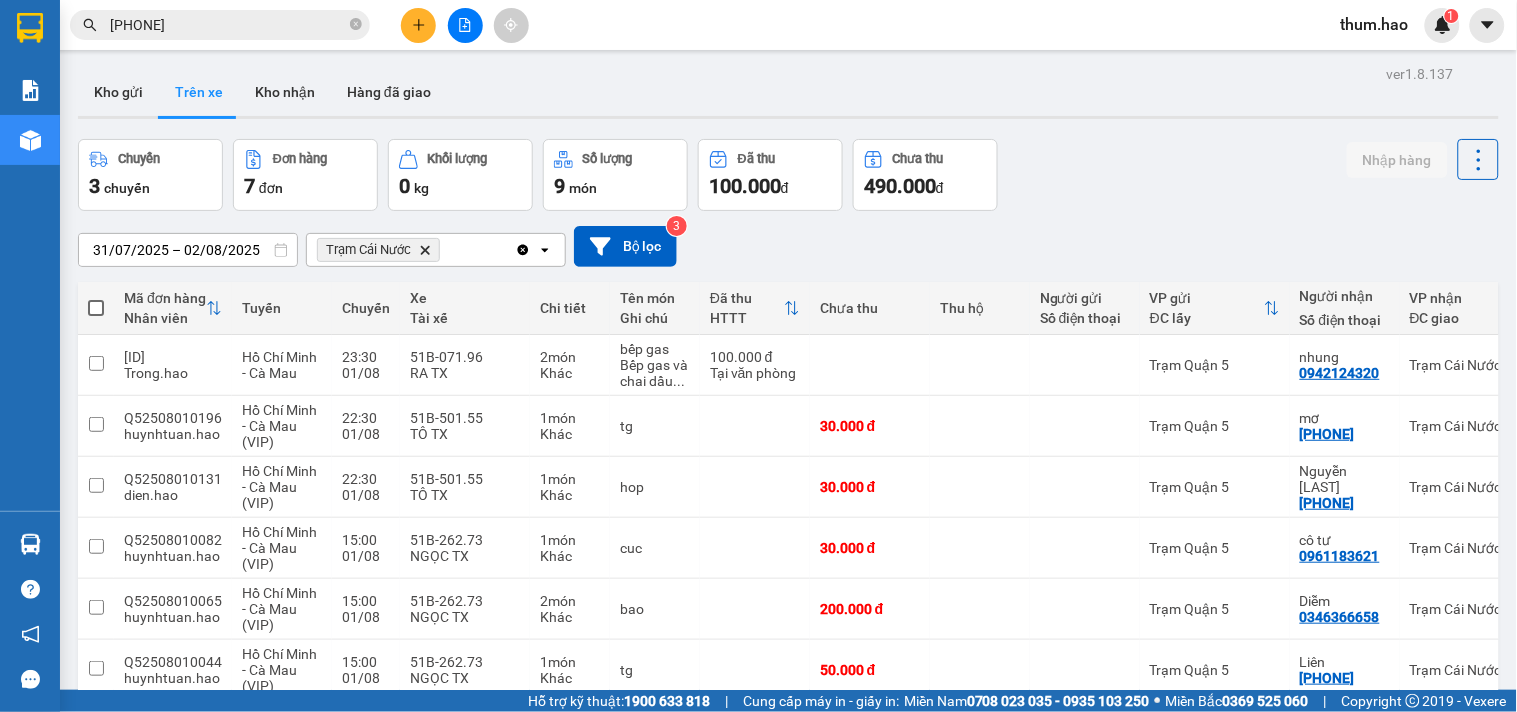 click on "Kết quả tìm kiếm ( 3 )  Bộ lọc  Mã ĐH Trạng thái Món hàng Thu hộ Tổng cước Chưa cước Nhãn Người gửi VP Gửi Người nhận VP Nhận [ID] [TIME] - [DATE] VP Nhận    51B-252.13 [TIME] - [DATE] T G4 SL:  1 50.000 Trạm Năm Căn [PHONE] HOÀNG Trạm Quận 5 [ID] [TIME]   -   [DATE] cua giống SL:  1 50.000 50.000 [PHONE] CÔNG Trạm Cái Nước [PHONE] KHÔNG TÊN VP An Lạc [ID] [TIME] - [DATE] Đã giao    [TIME] - [DATE] 1 BAO XANH SL:  1 50.000 [PHONE] CÔNG Trạm Cái Nước [PHONE] KHÔNG TÊN VP An Lạc 1 [PHONE]" at bounding box center [195, 25] 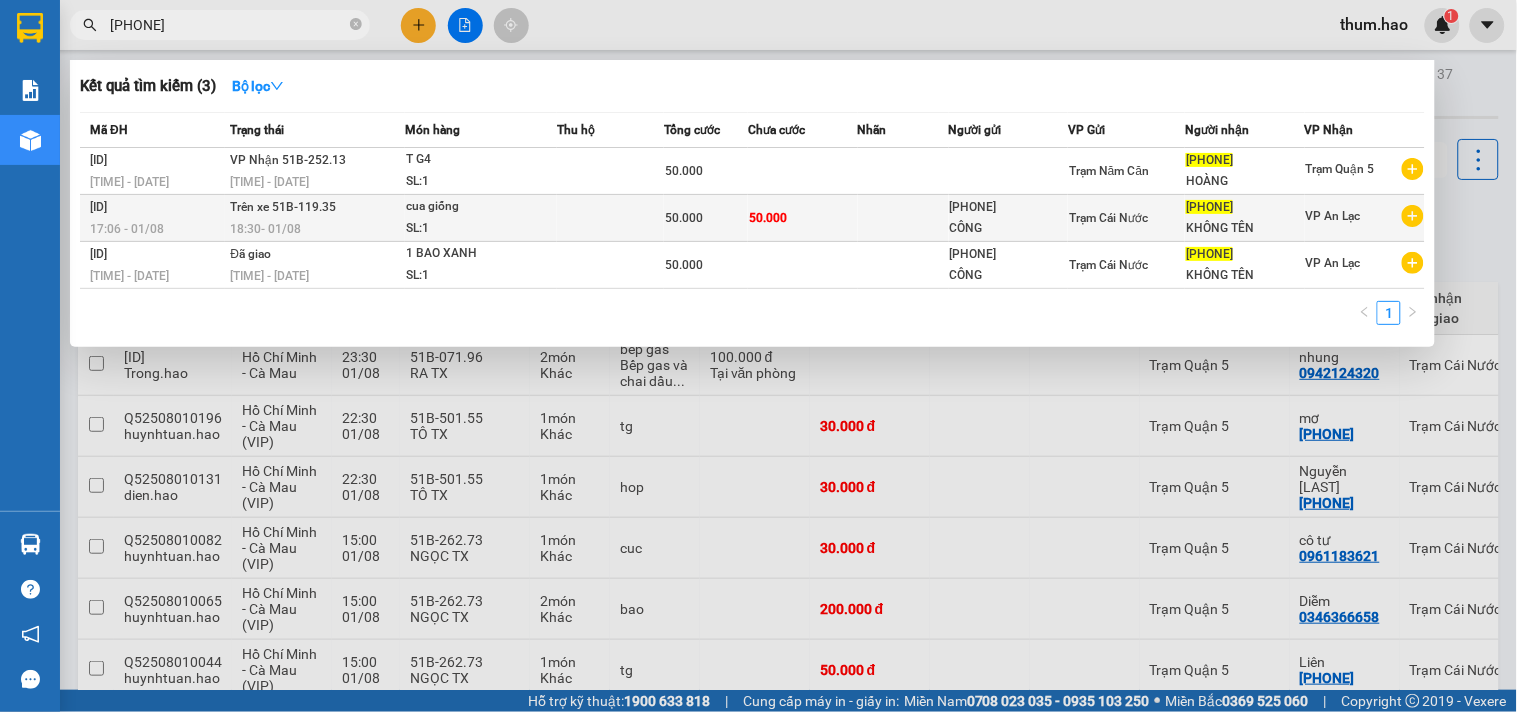 click at bounding box center (903, 218) 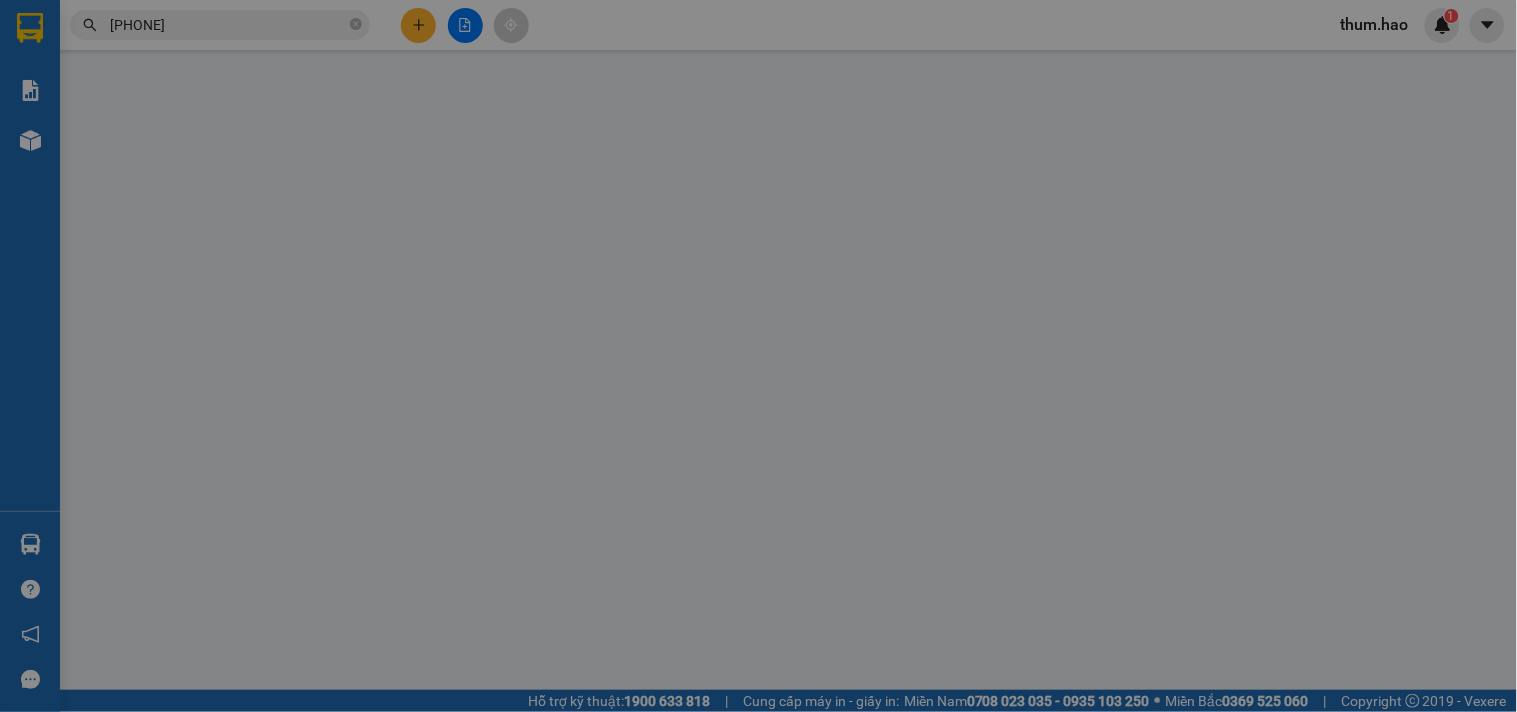 type on "[PHONE]" 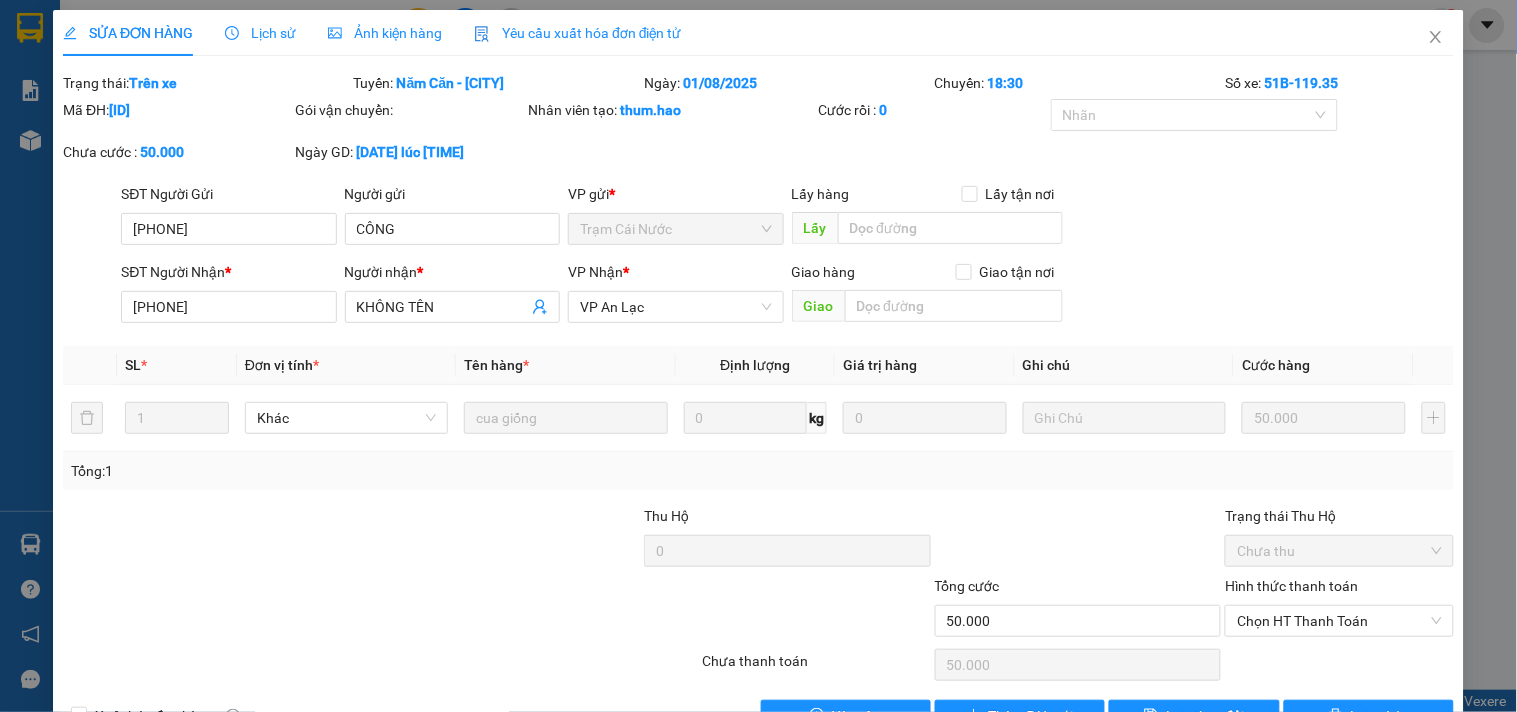 click on "Lịch sử" at bounding box center (260, 33) 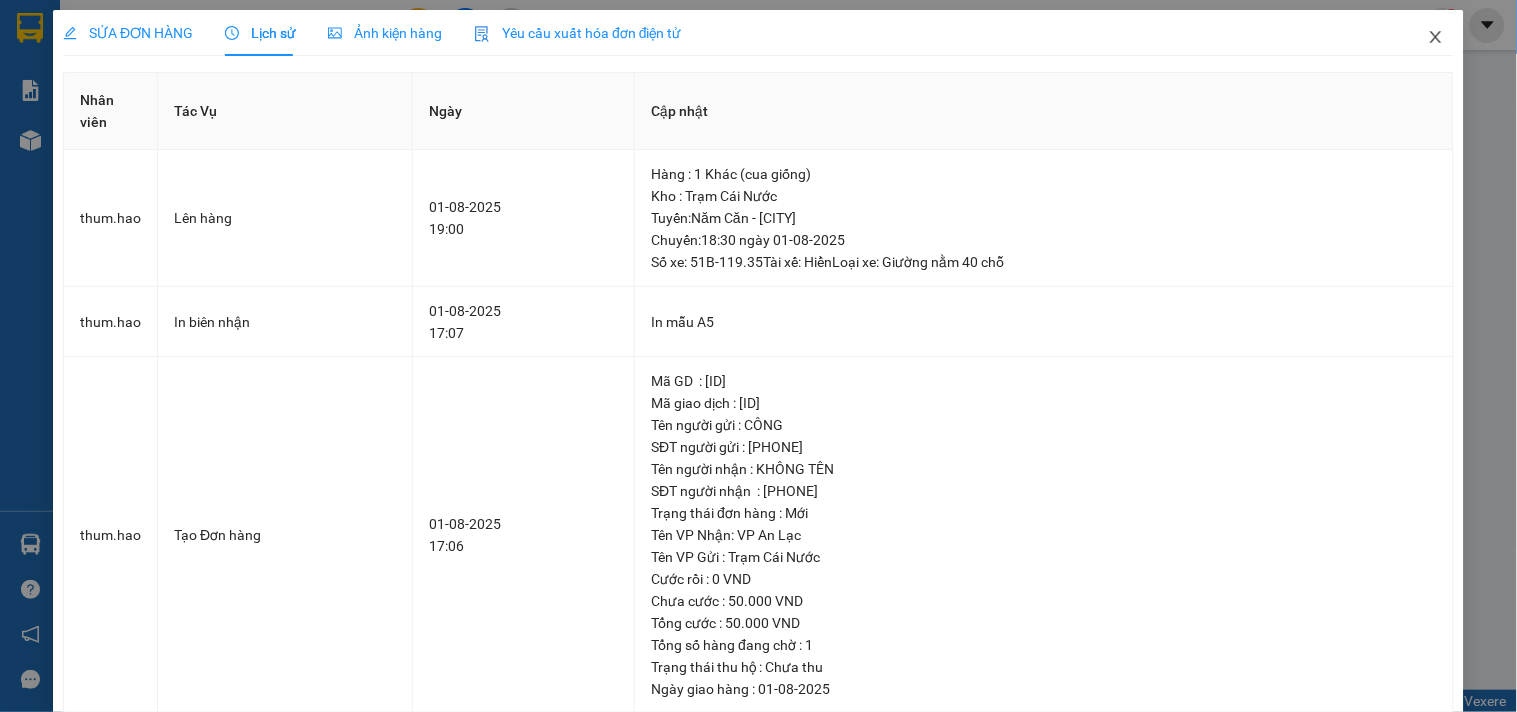 click 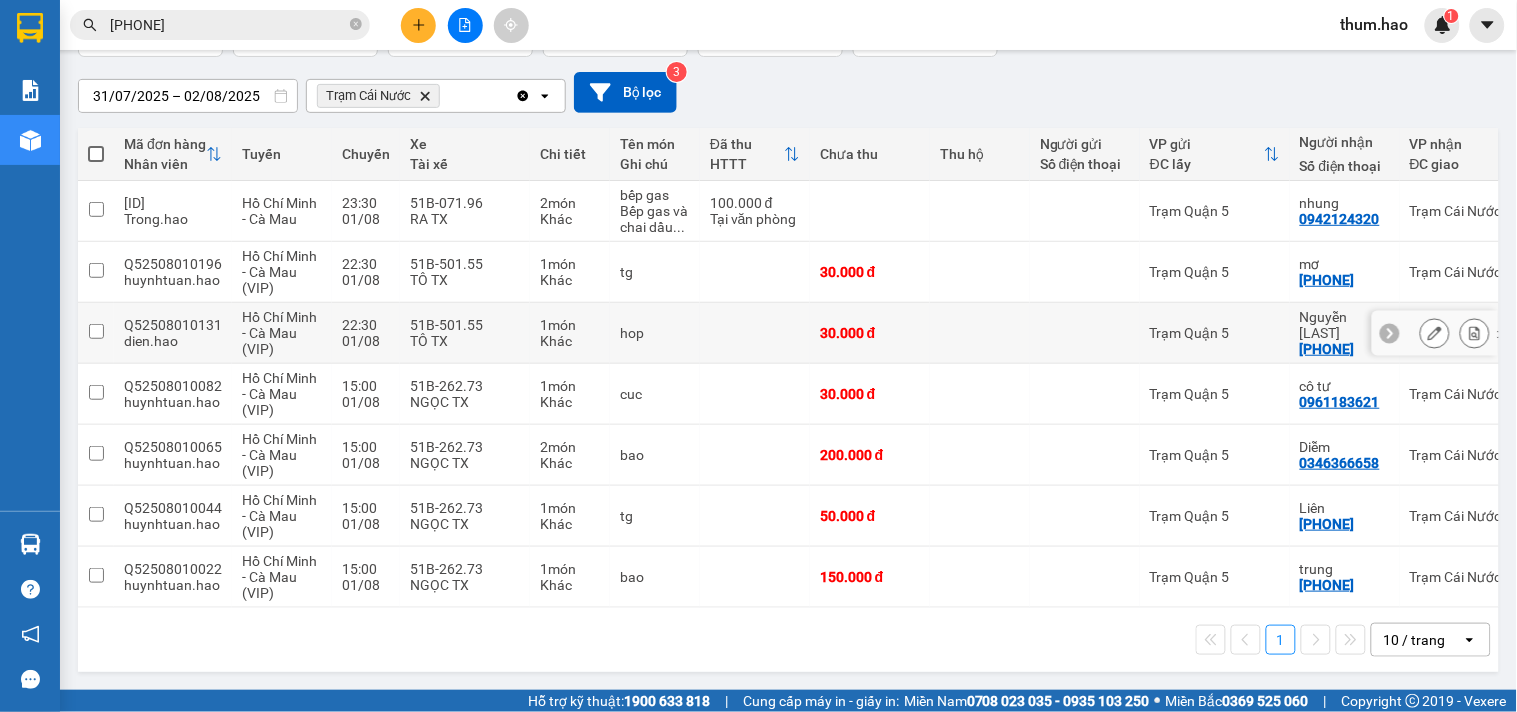 scroll, scrollTop: 0, scrollLeft: 0, axis: both 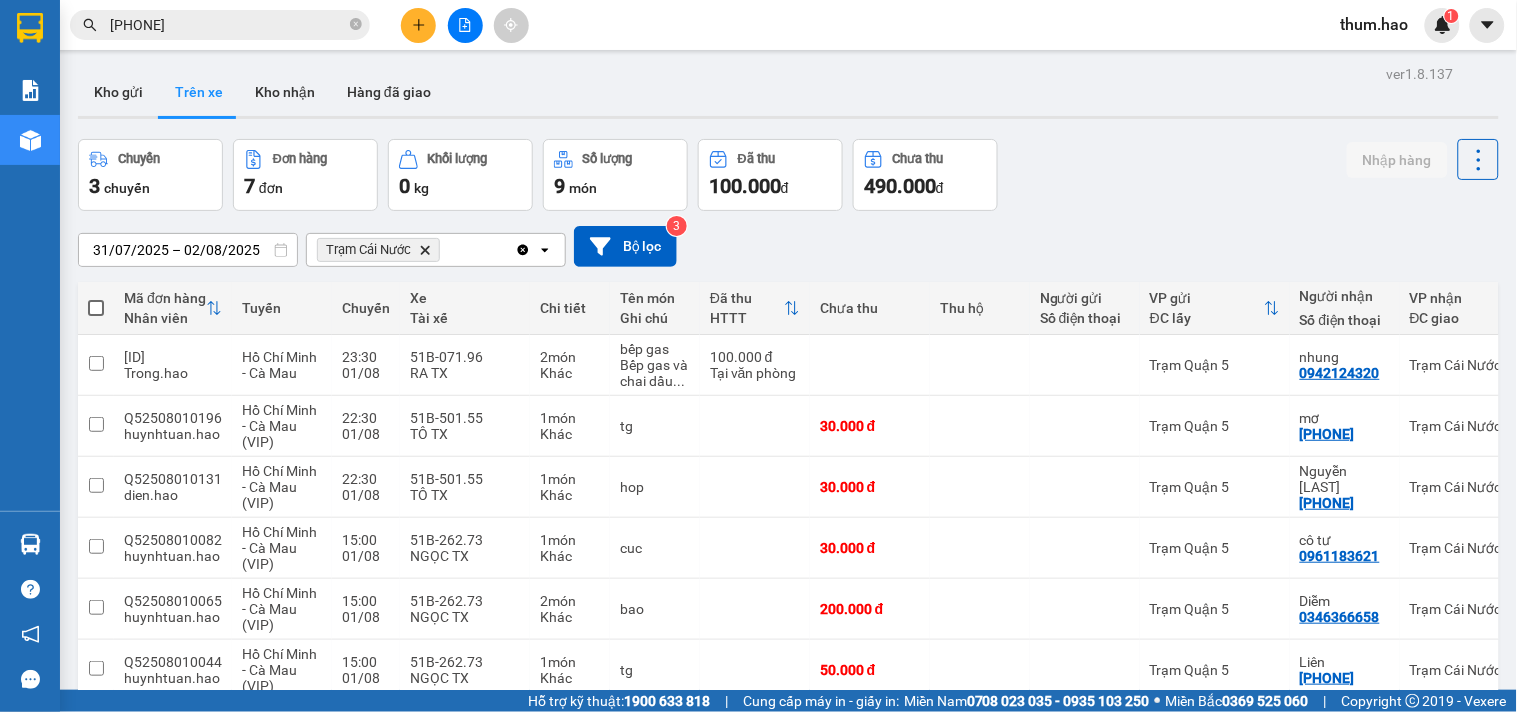 click on "[PHONE]" at bounding box center (228, 25) 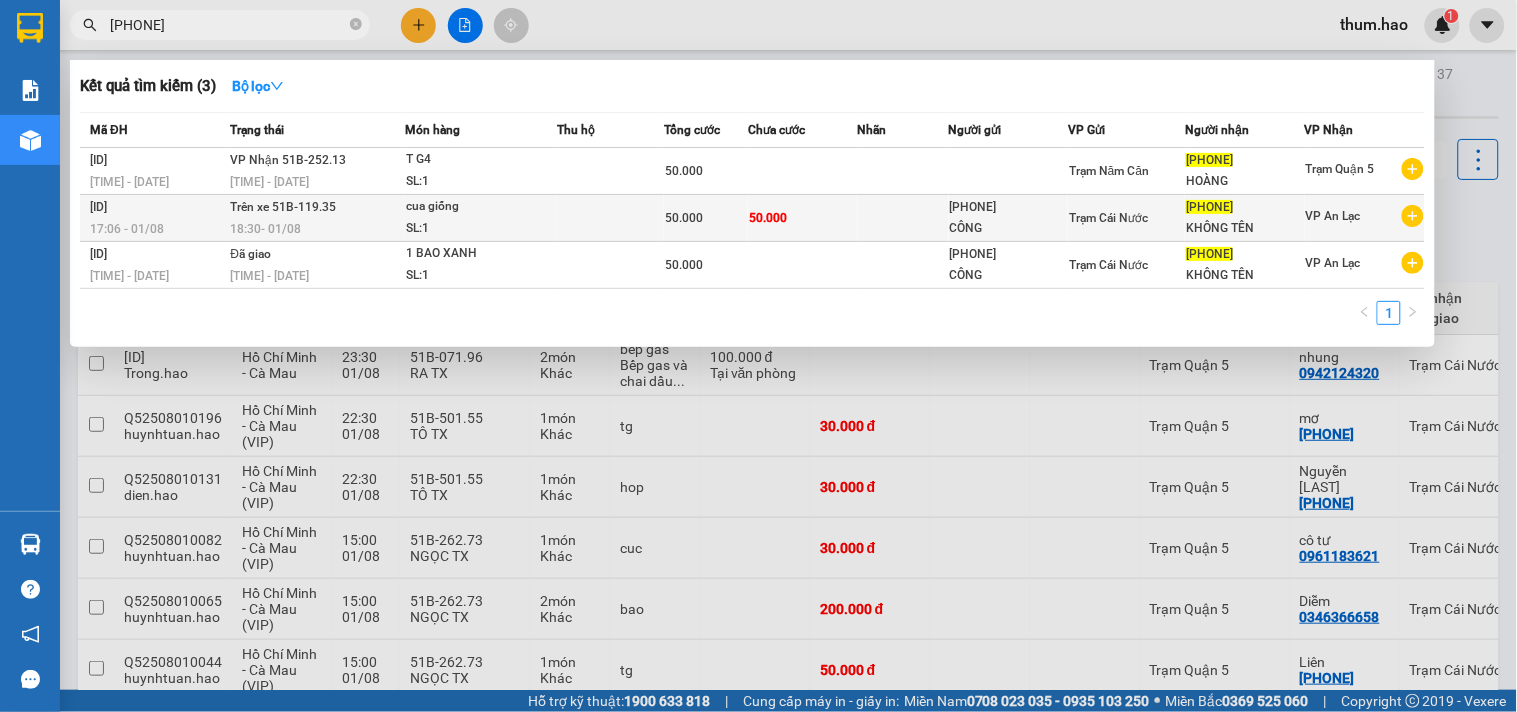 click at bounding box center (903, 218) 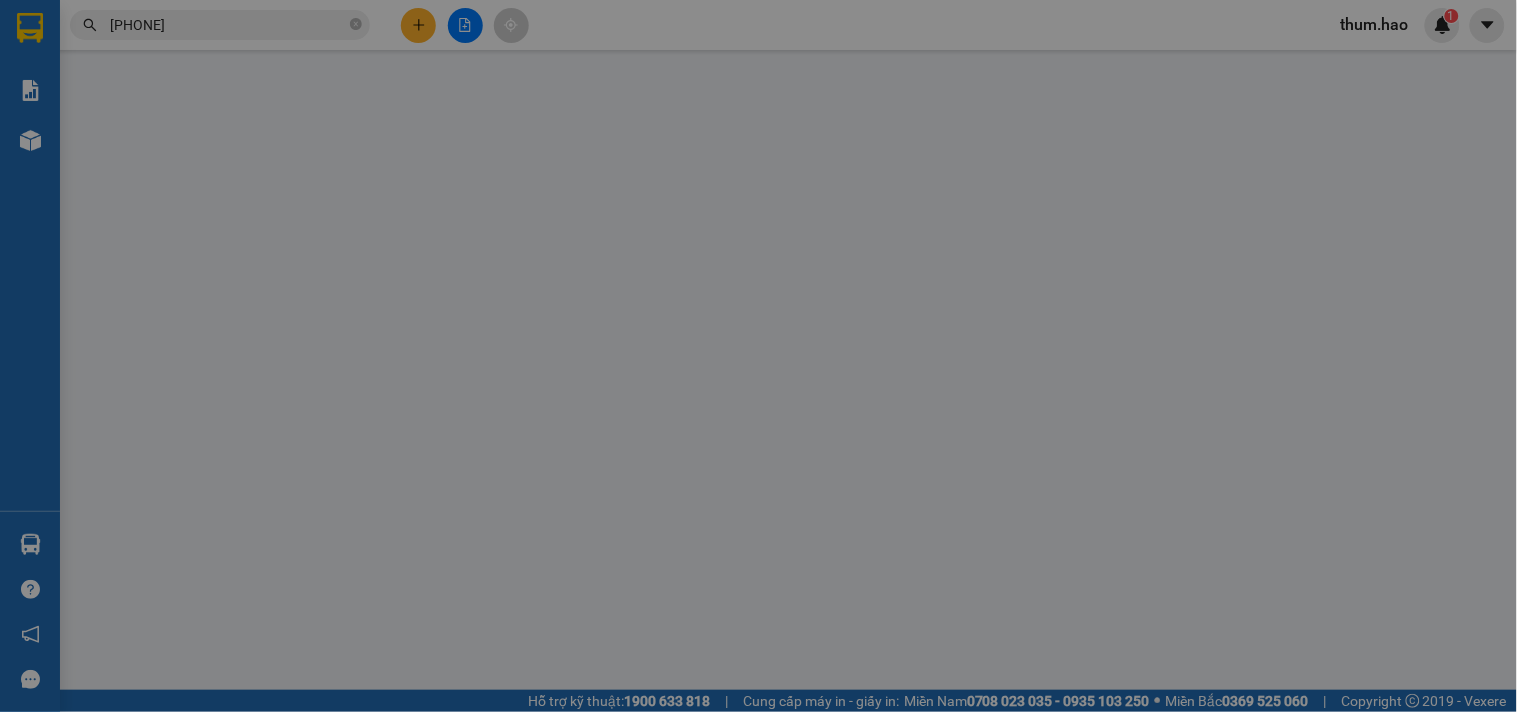type on "[PHONE]" 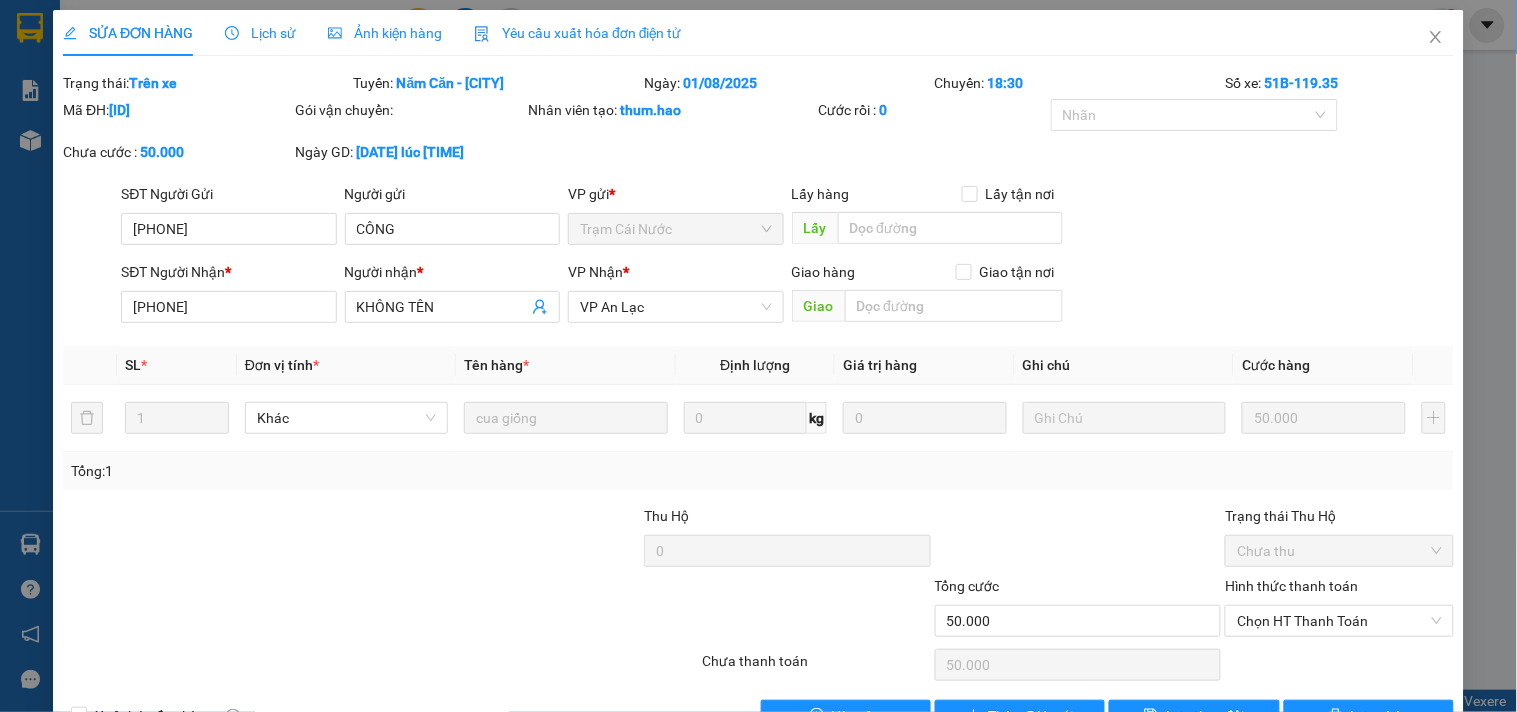 click on "Ảnh kiện hàng" at bounding box center [385, 33] 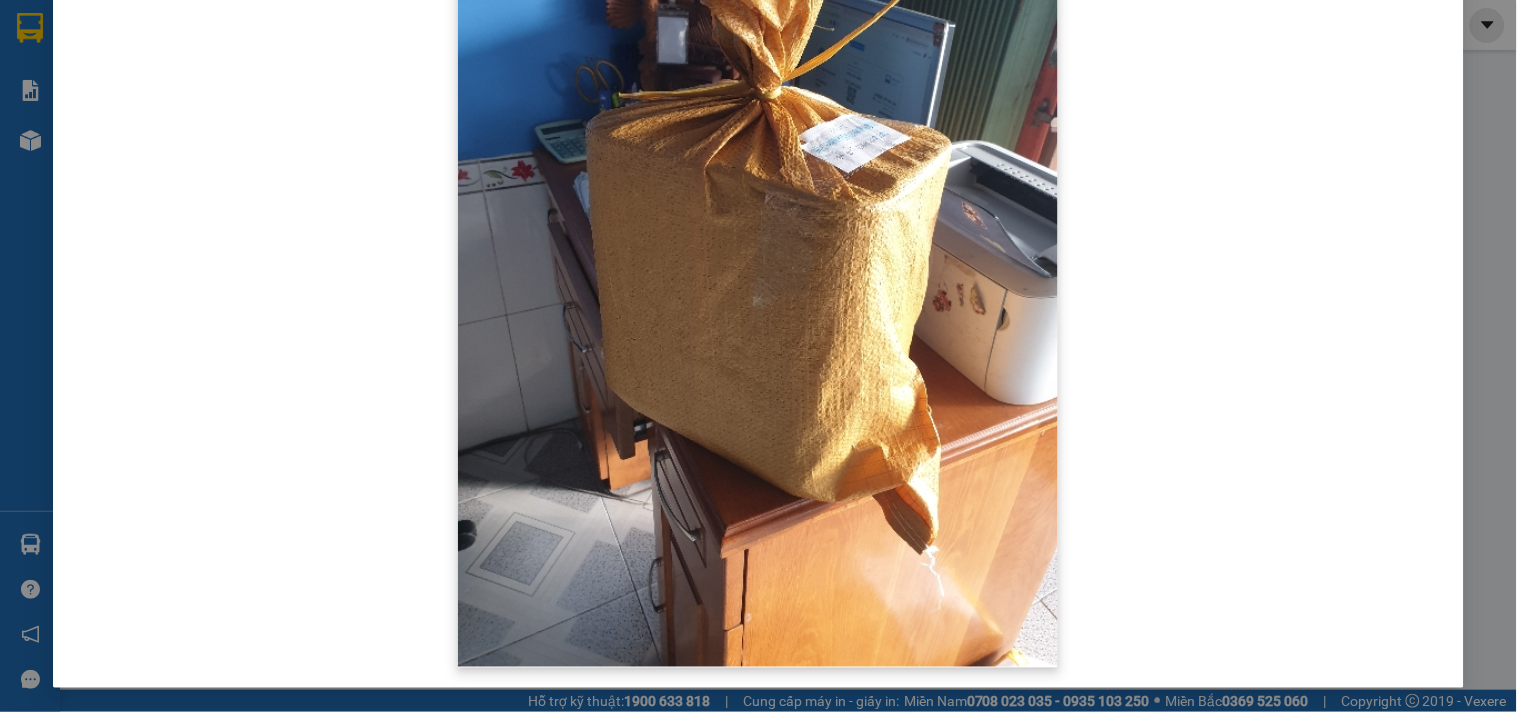 scroll, scrollTop: 0, scrollLeft: 0, axis: both 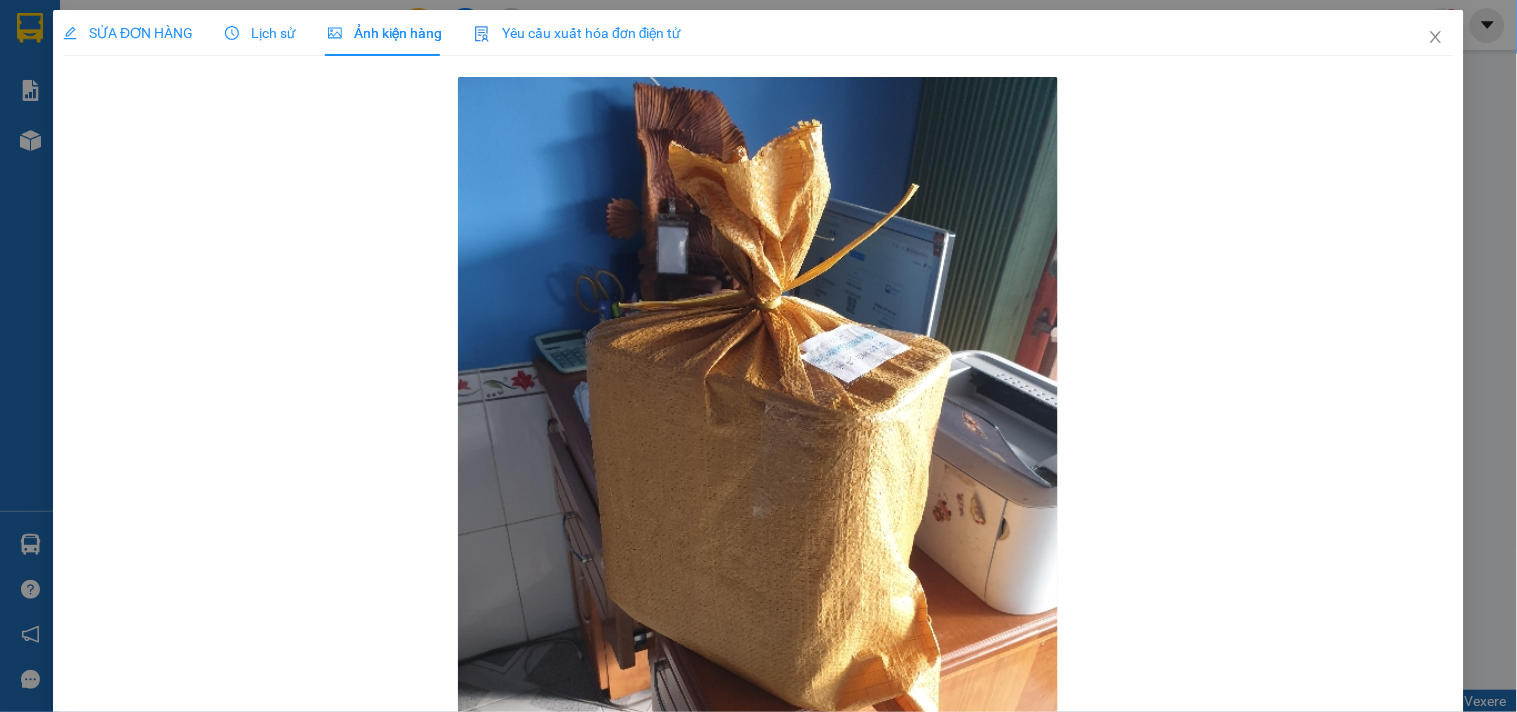 click on "Lịch sử" at bounding box center (260, 33) 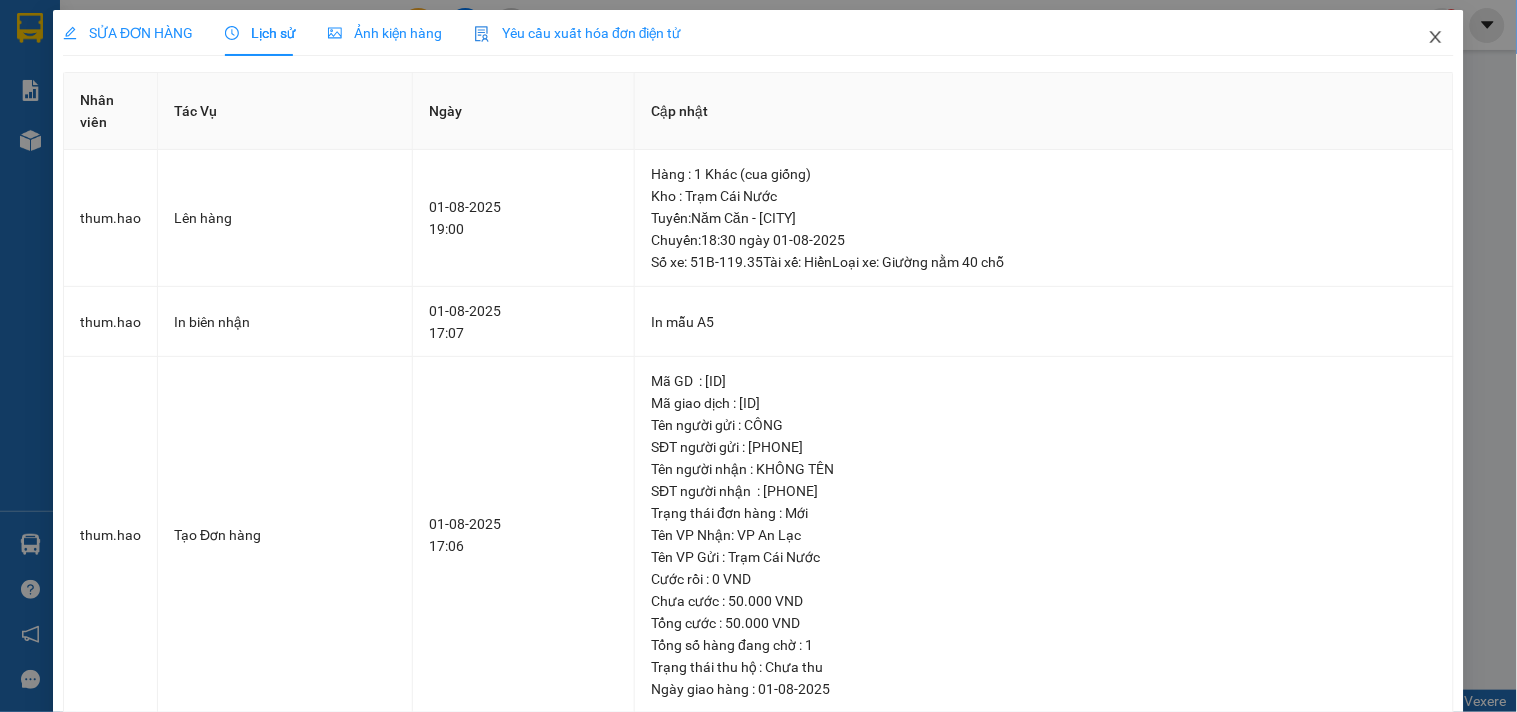 click 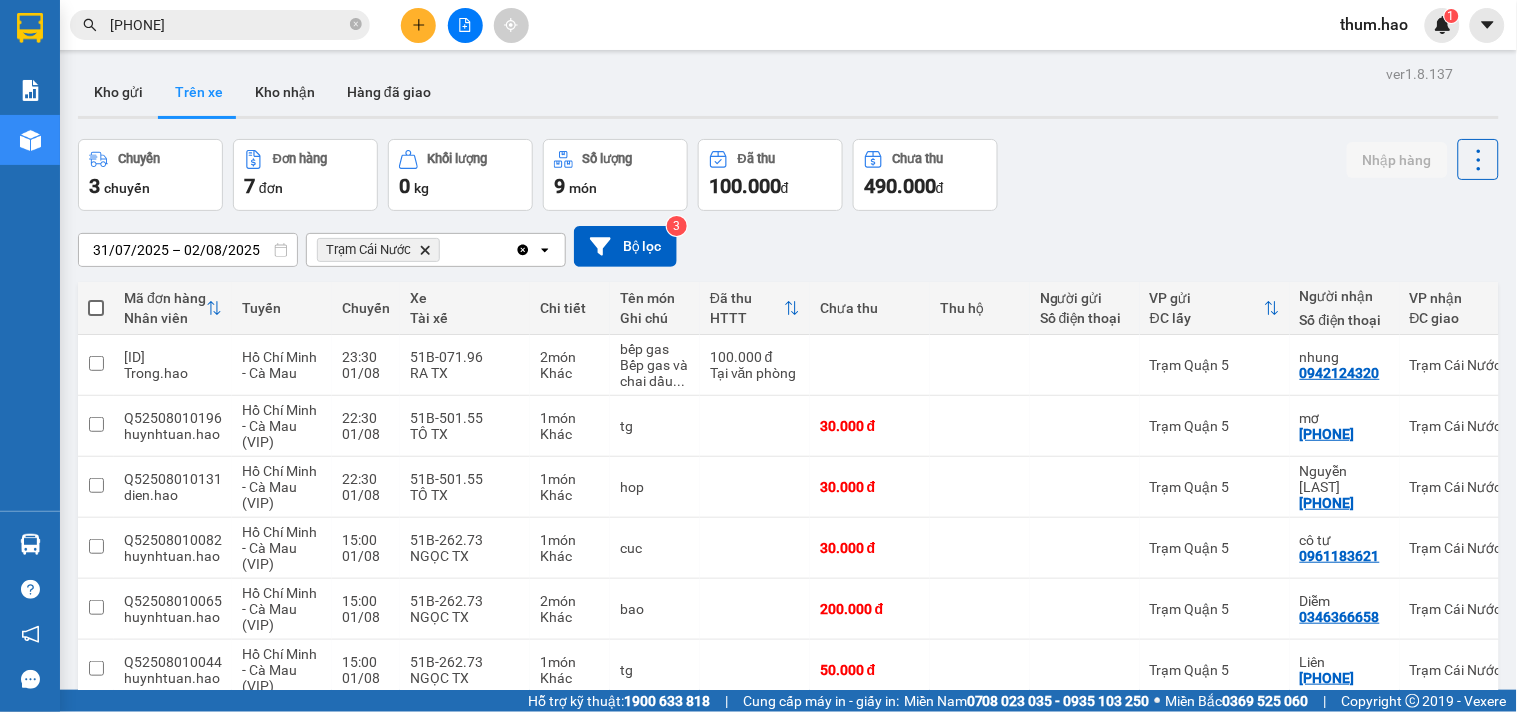click on "Kết quả tìm kiếm ( 3 )  Bộ lọc  Mã ĐH Trạng thái Món hàng Thu hộ Tổng cước Chưa cước Nhãn Người gửi VP Gửi Người nhận VP Nhận [ID] [TIME] - [DATE] VP Nhận    51B-252.13 [TIME] - [DATE] T G4 SL:  1 50.000 Trạm Năm Căn [PHONE] HOÀNG Trạm Quận 5 [ID] [TIME]   -   [DATE] cua giống SL:  1 50.000 50.000 [PHONE] CÔNG Trạm Cái Nước [PHONE] KHÔNG TÊN VP An Lạc [ID] [TIME] - [DATE] Đã giao    [TIME] - [DATE] 1 BAO XANH SL:  1 50.000 [PHONE] CÔNG Trạm Cái Nước [PHONE] KHÔNG TÊN VP An Lạc 1 [PHONE]" at bounding box center [195, 25] 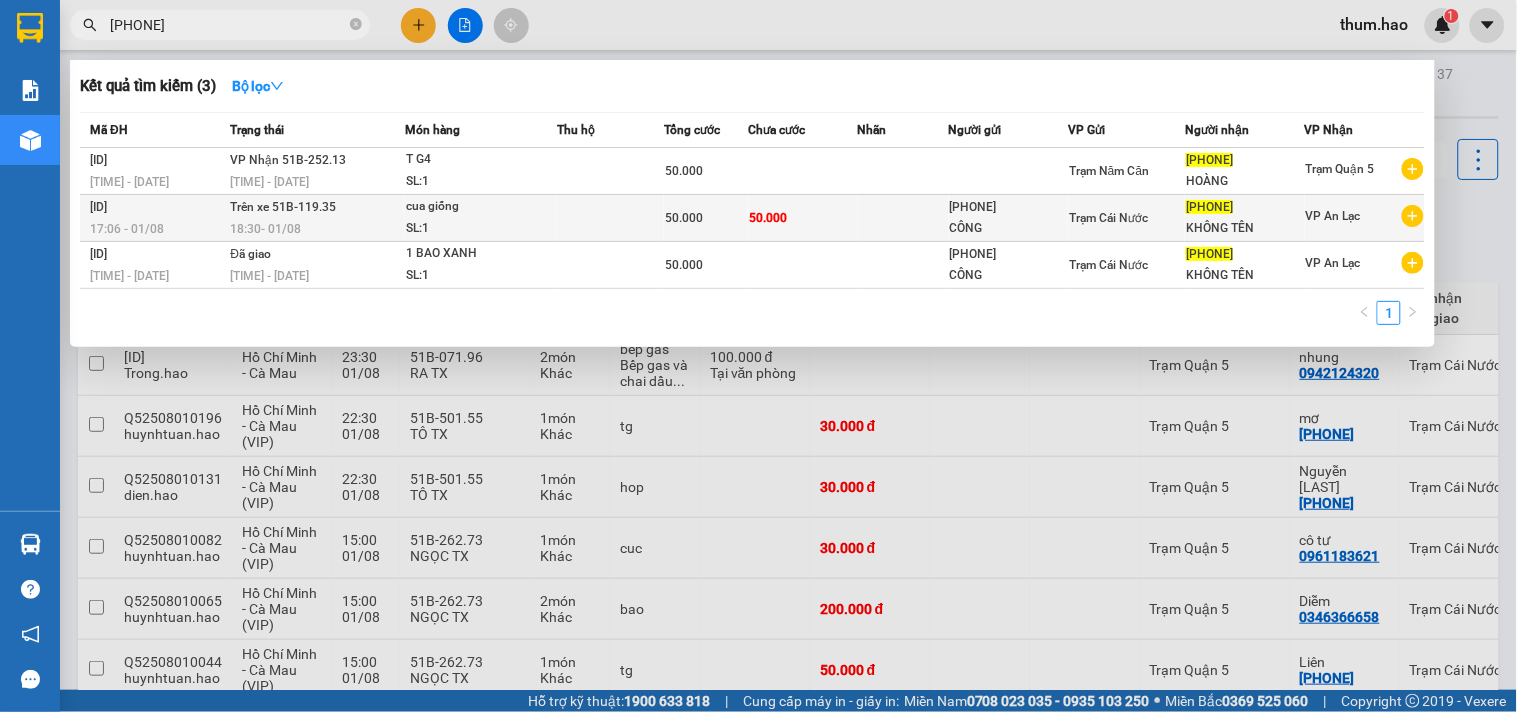 click at bounding box center [903, 218] 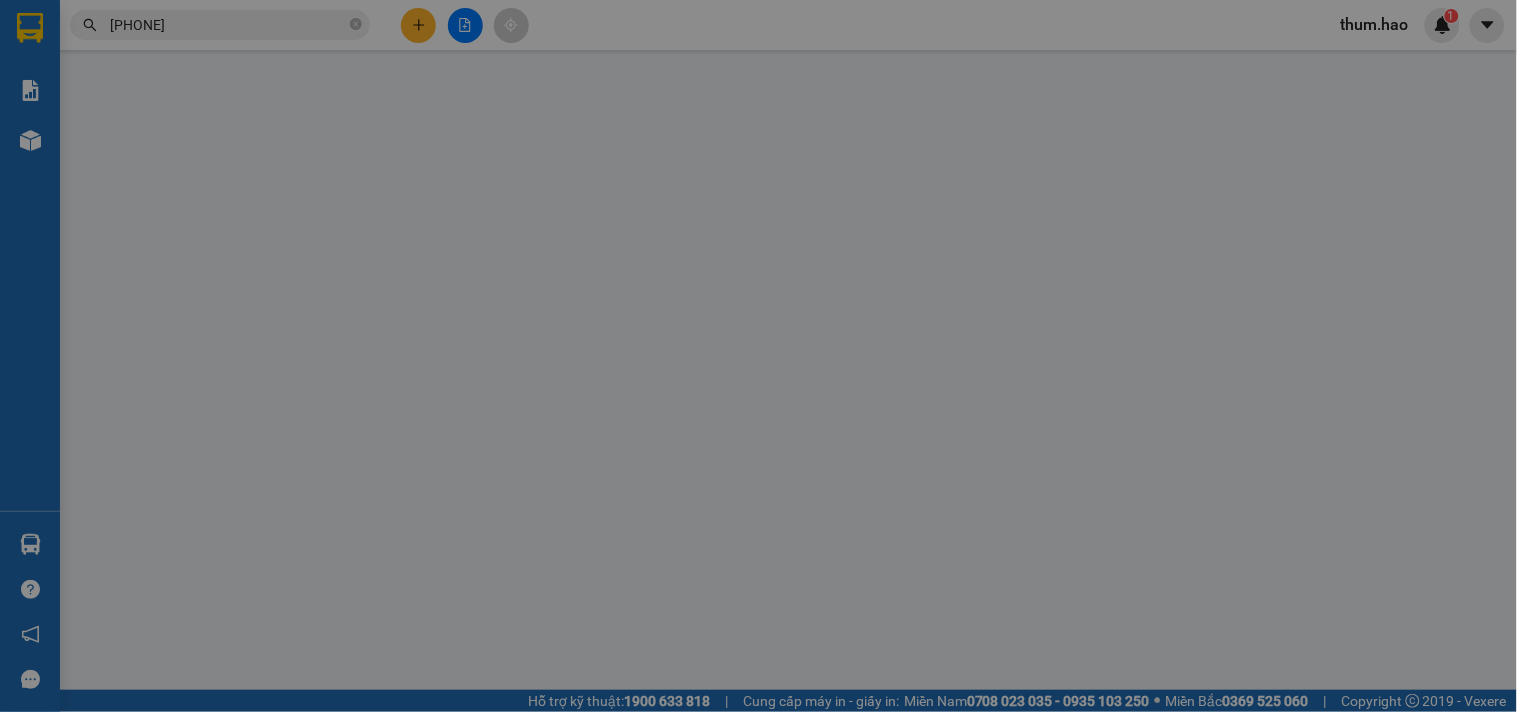 type on "[PHONE]" 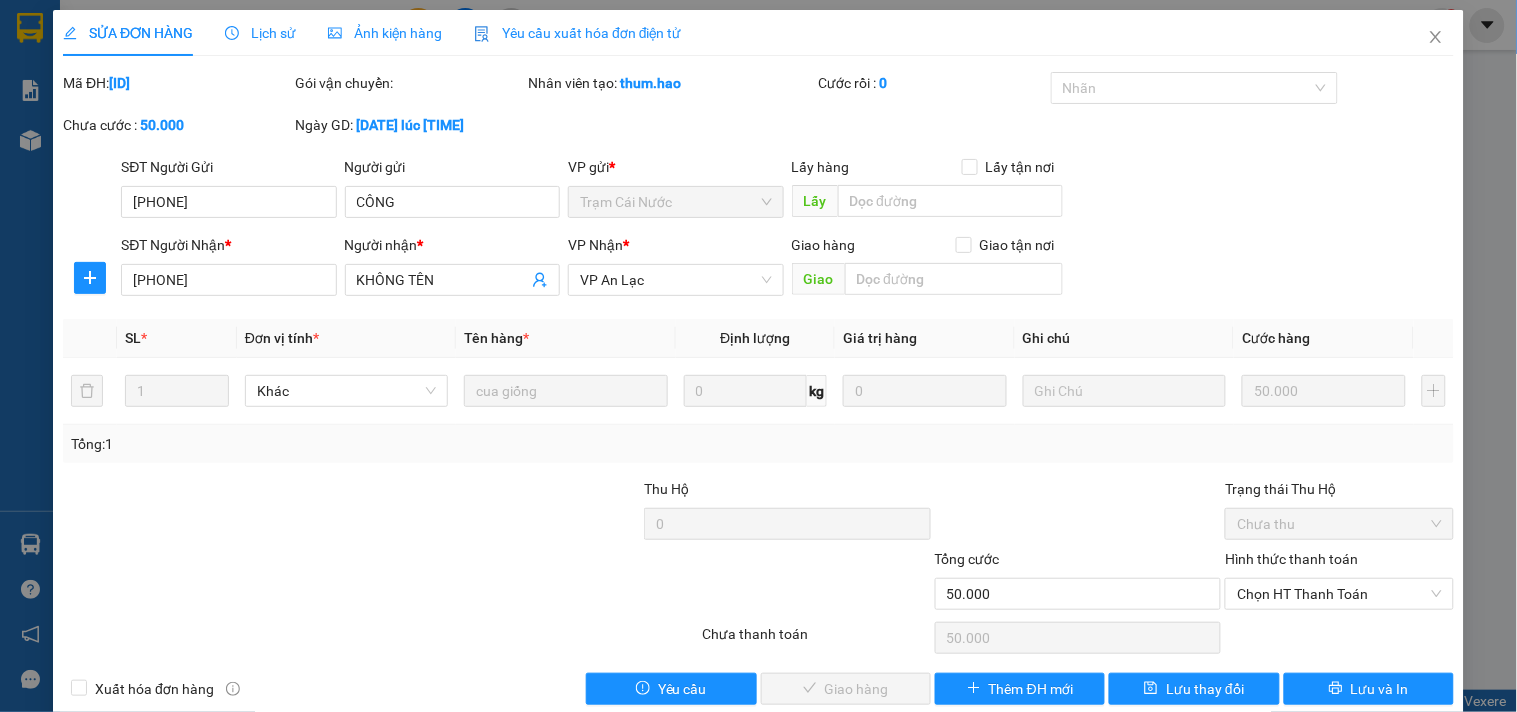 click on "Ảnh kiện hàng" at bounding box center (385, 33) 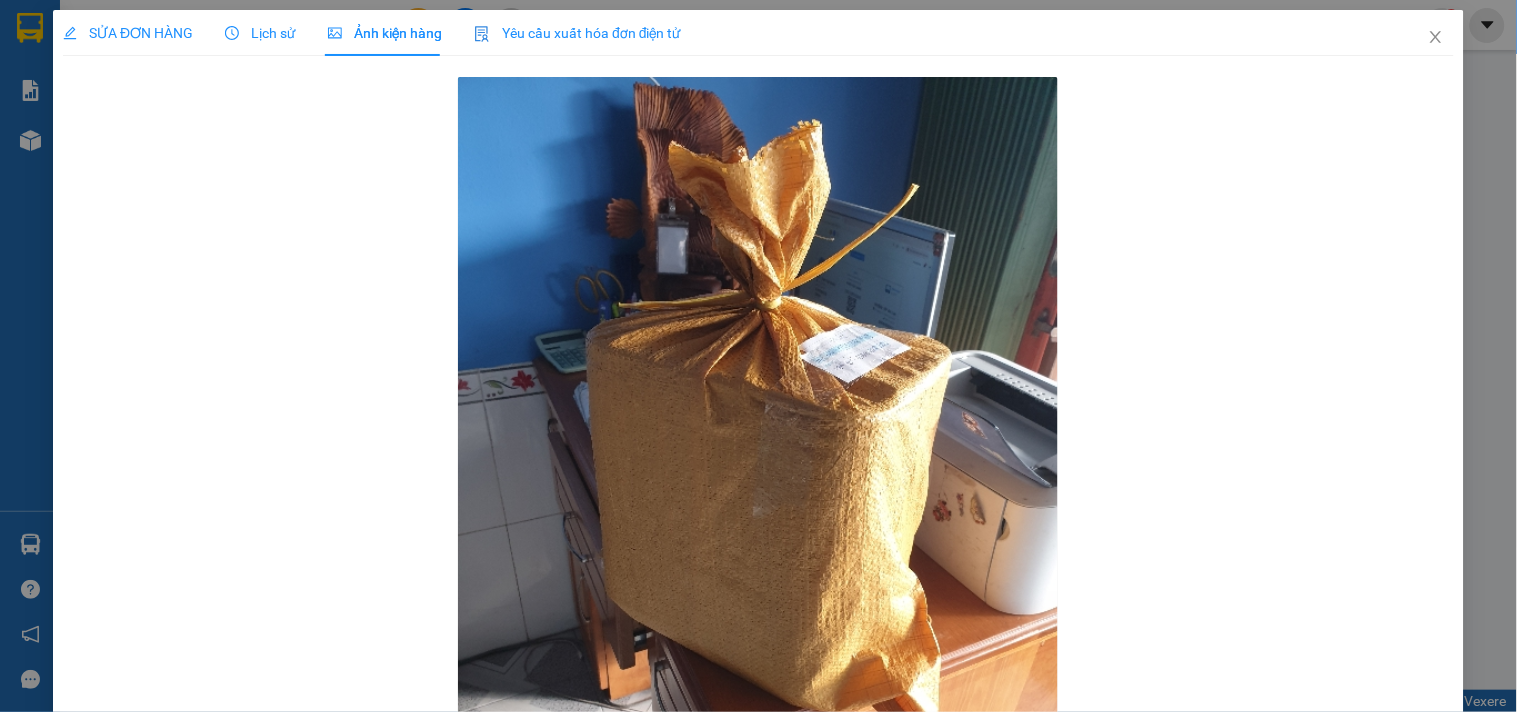 click on "Lịch sử" at bounding box center [260, 33] 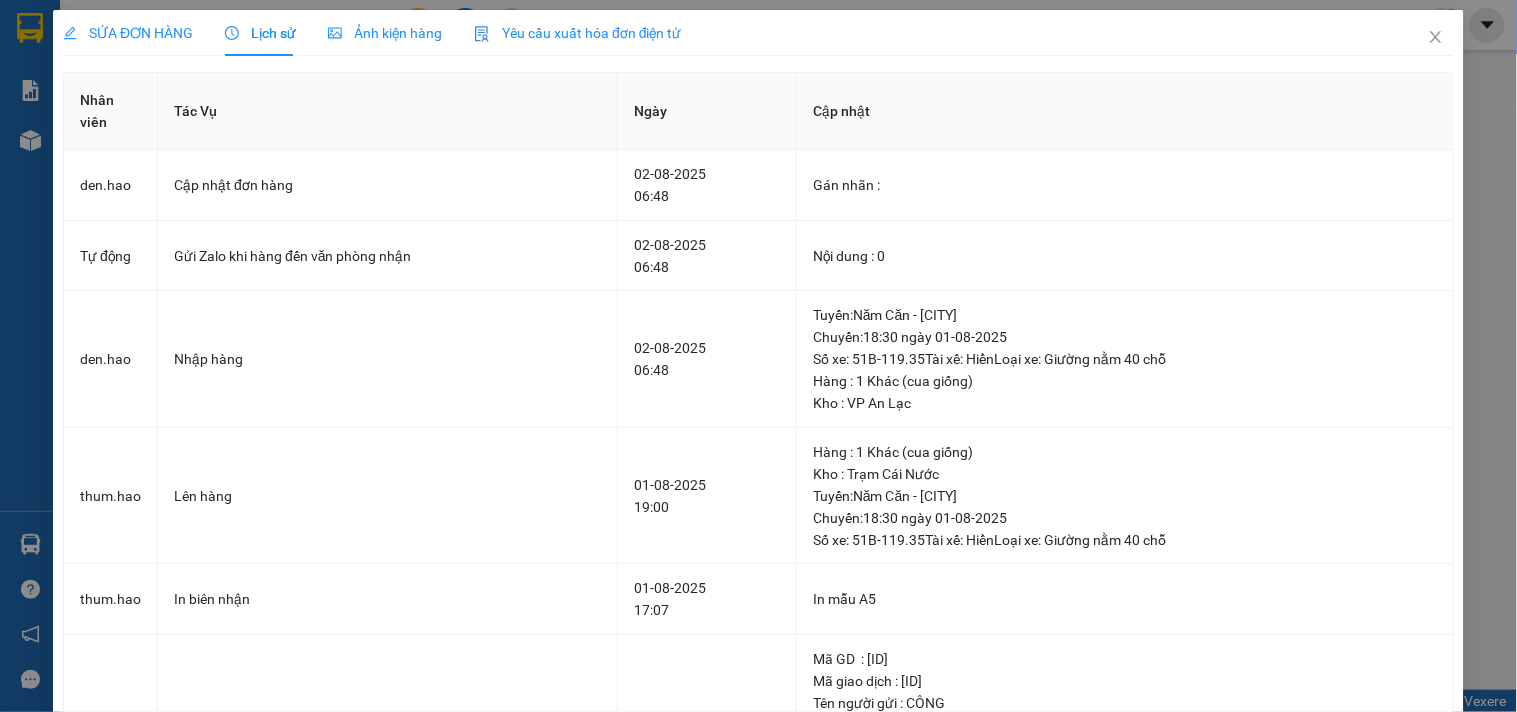 click on "SỬA ĐƠN HÀNG" at bounding box center (128, 33) 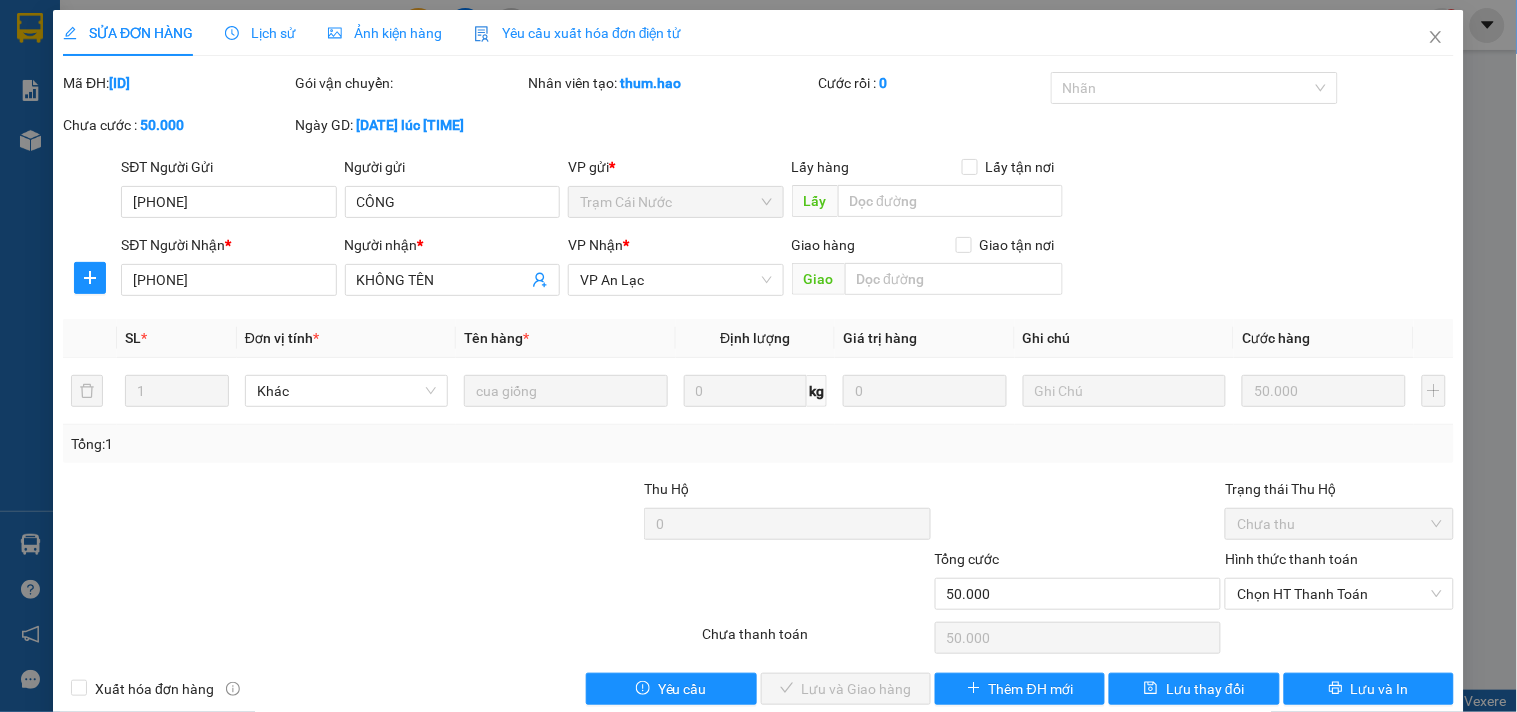 click on "Lịch sử" at bounding box center [260, 33] 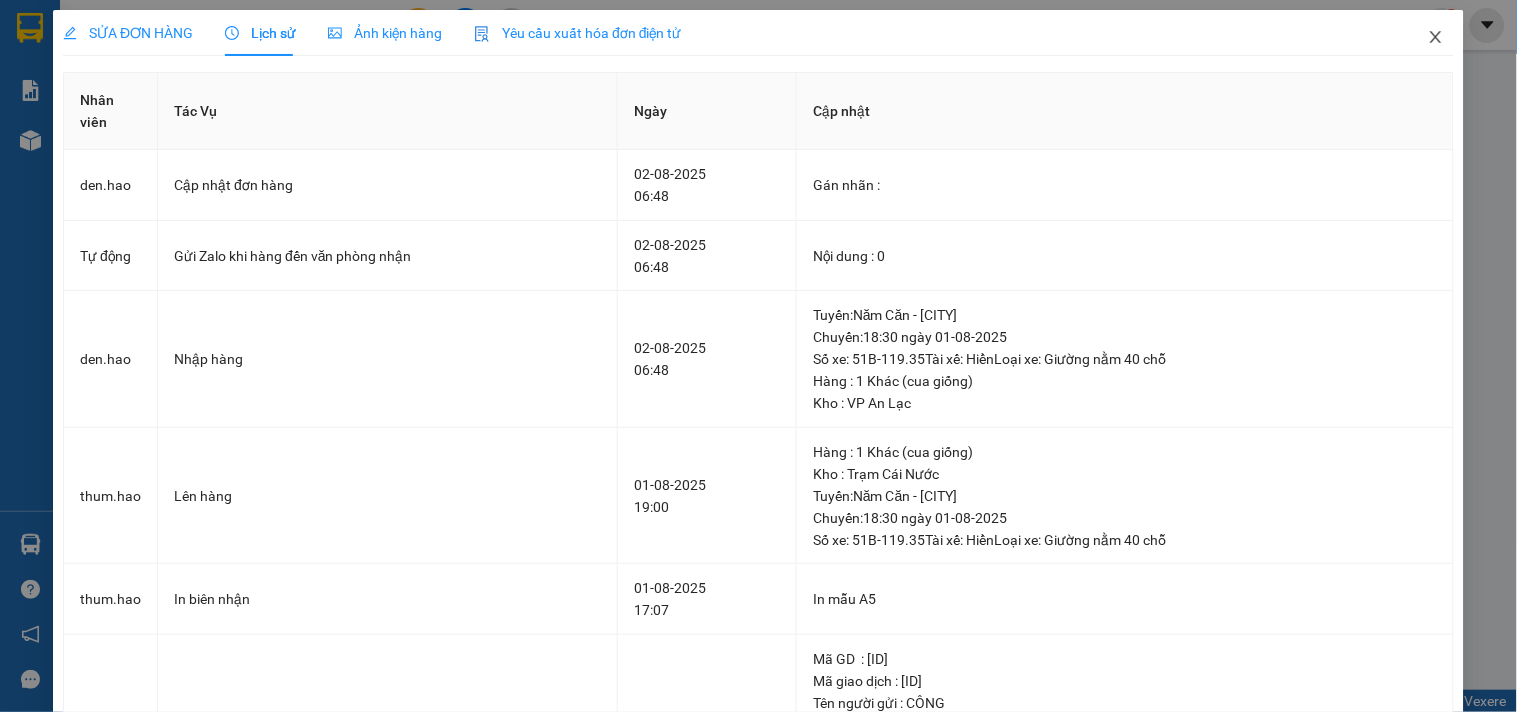 click 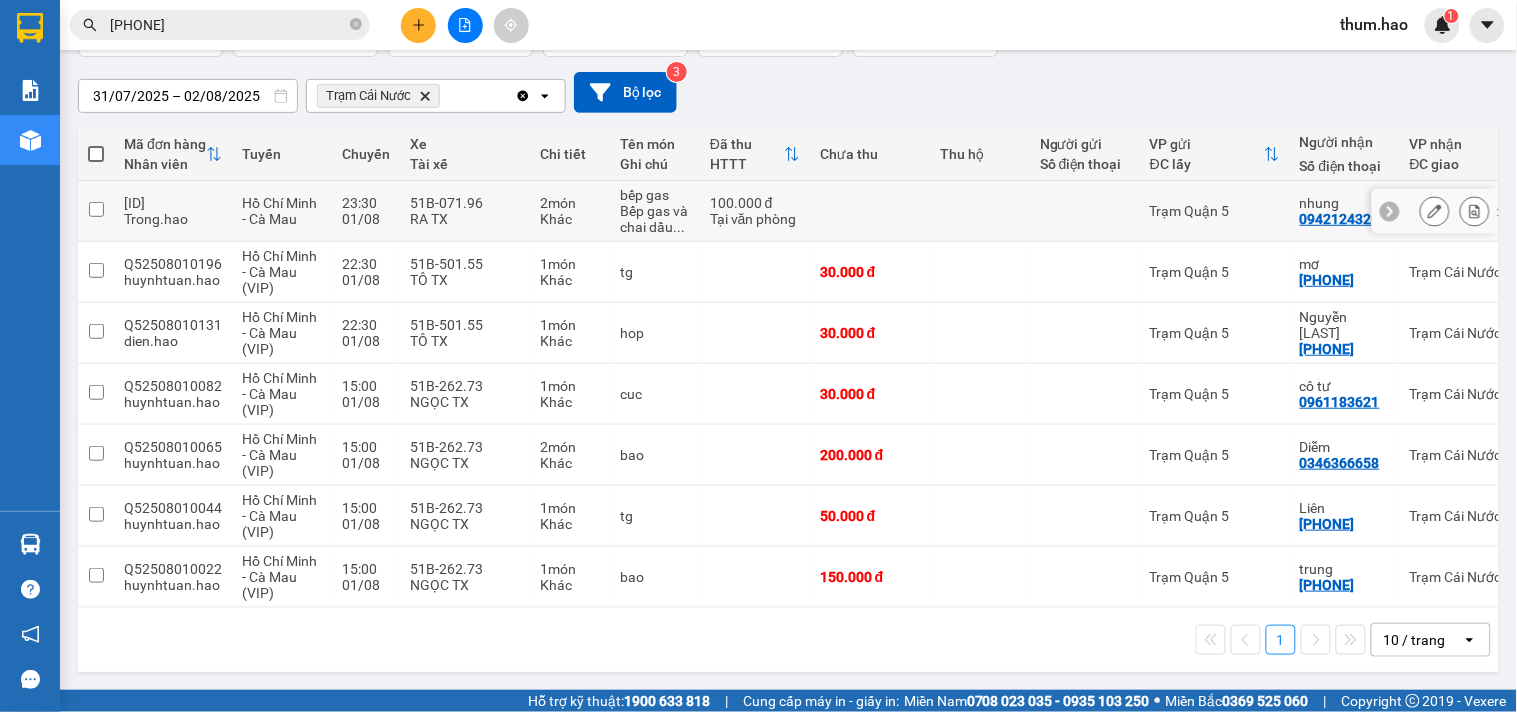 scroll, scrollTop: 0, scrollLeft: 0, axis: both 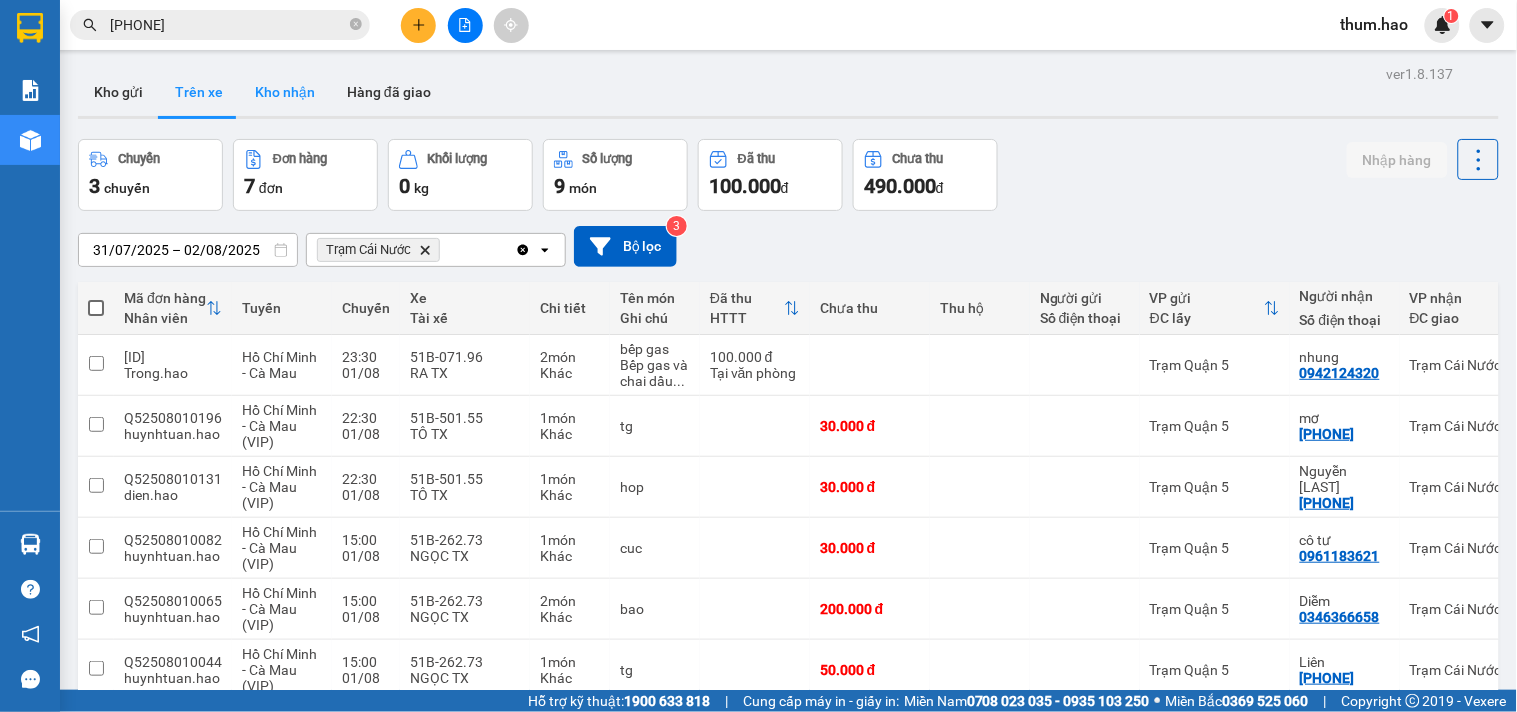 click on "Kho nhận" at bounding box center [285, 92] 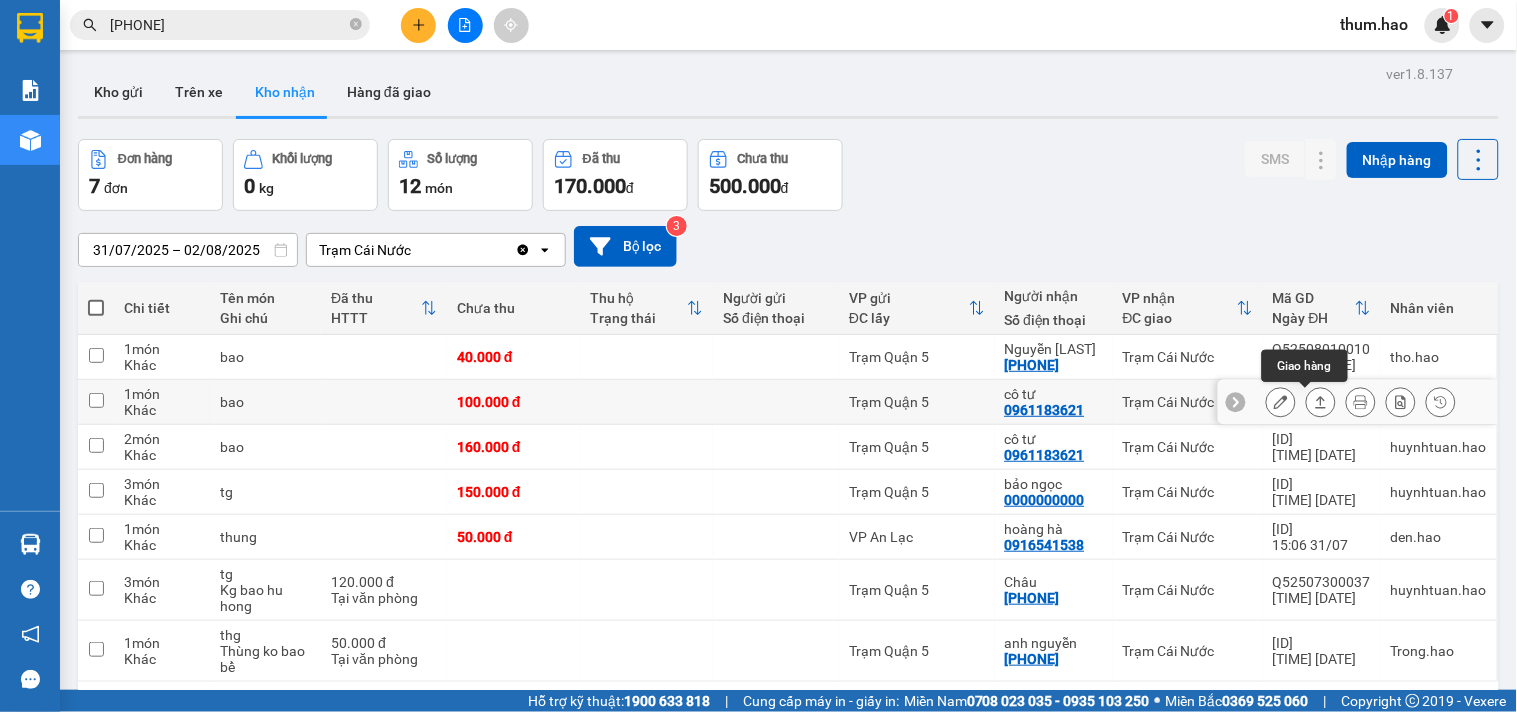 click 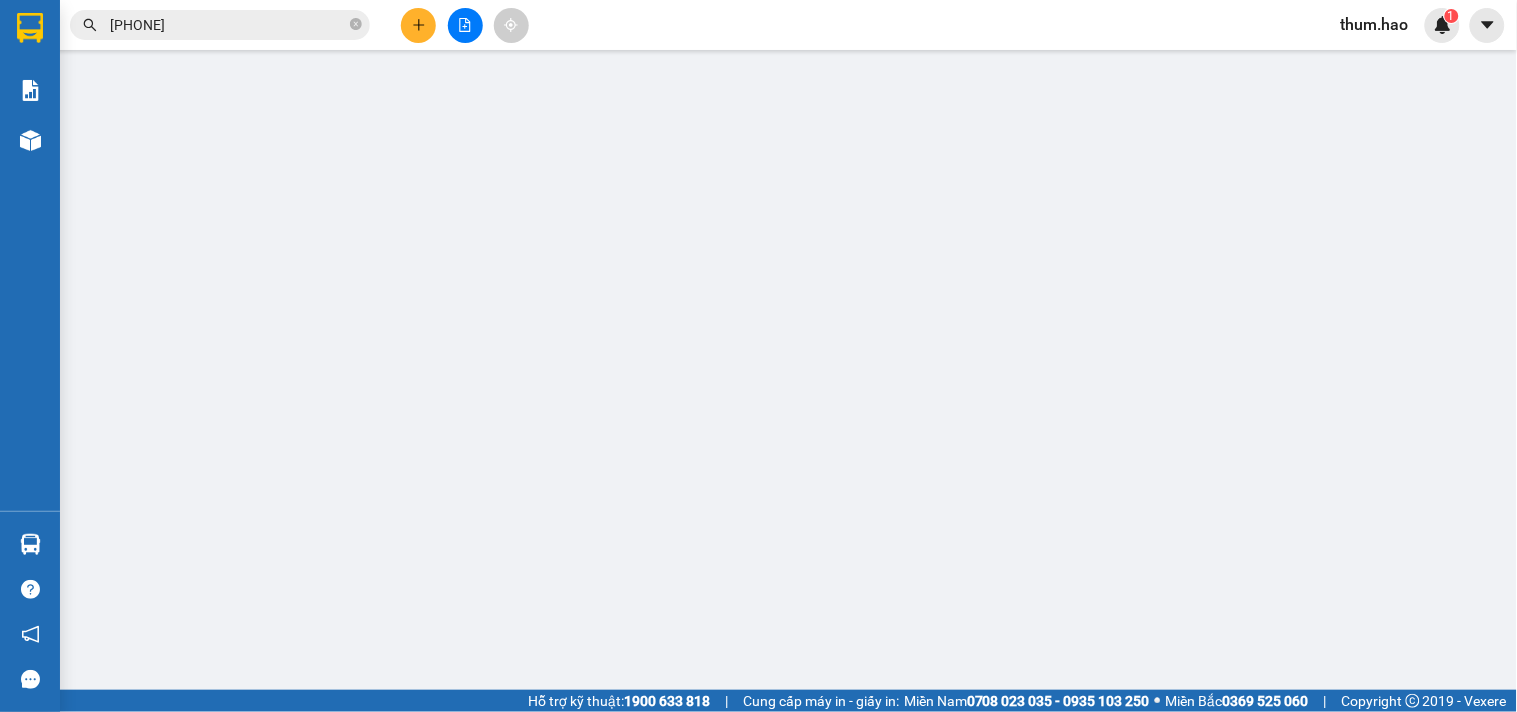 type on "0961183621" 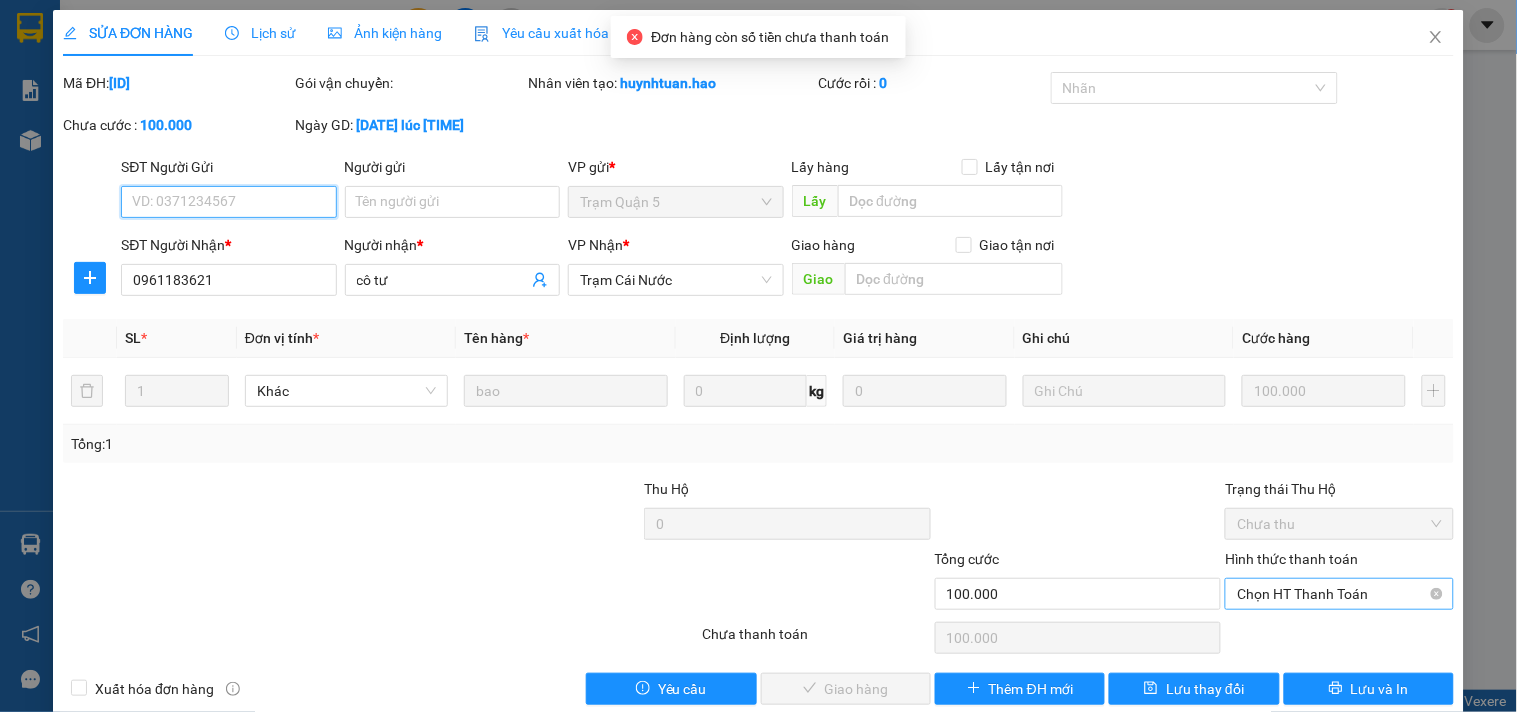 click on "Chọn HT Thanh Toán" at bounding box center (1339, 594) 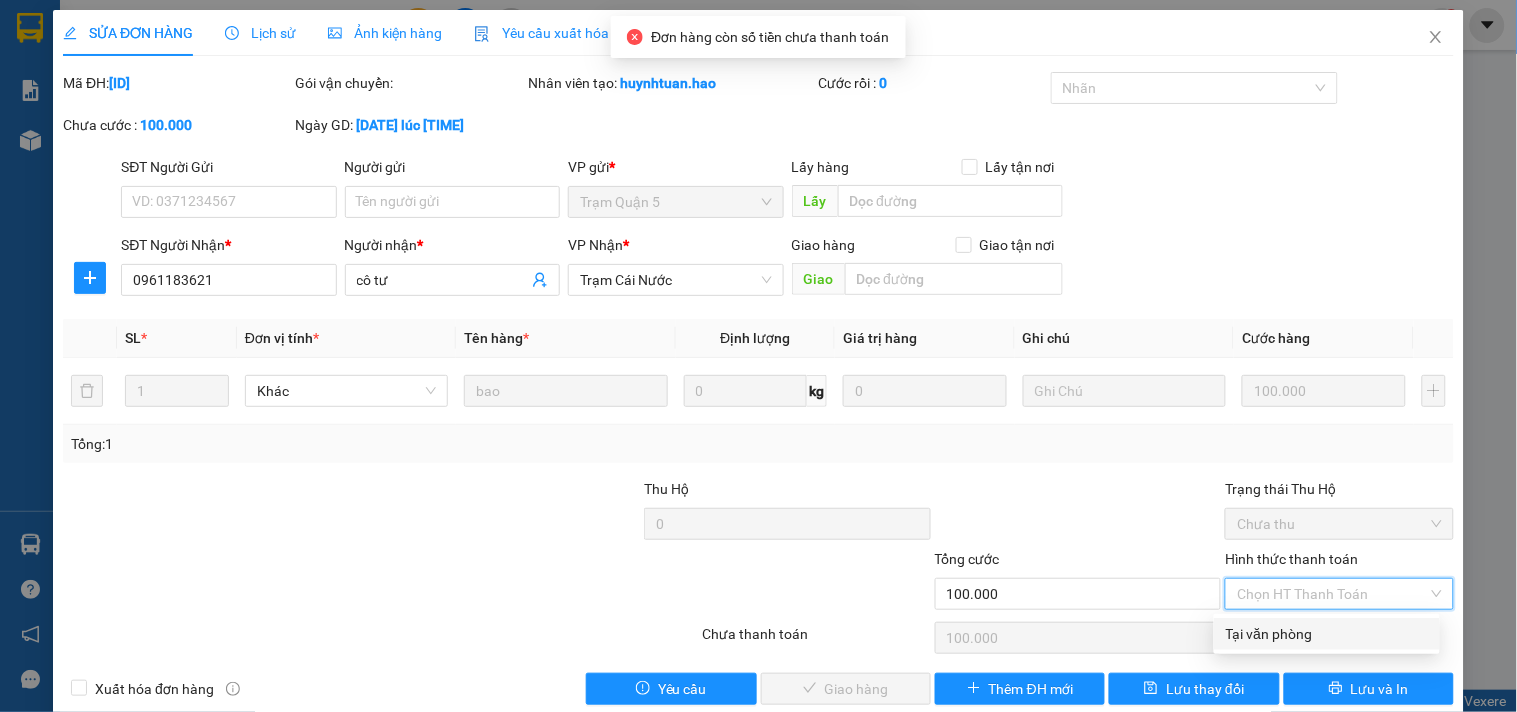 click on "Tại văn phòng" at bounding box center (1327, 634) 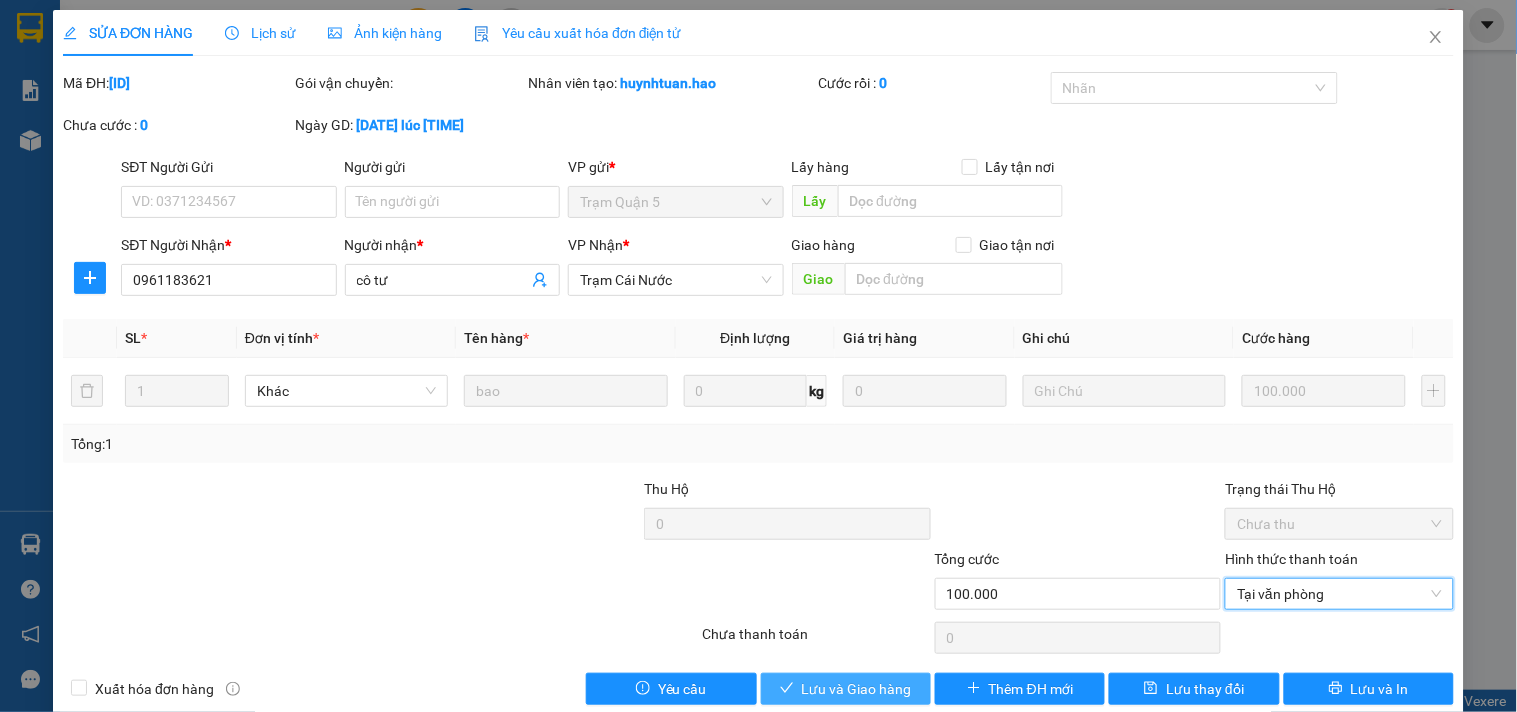 click on "Lưu và Giao hàng" at bounding box center [846, 689] 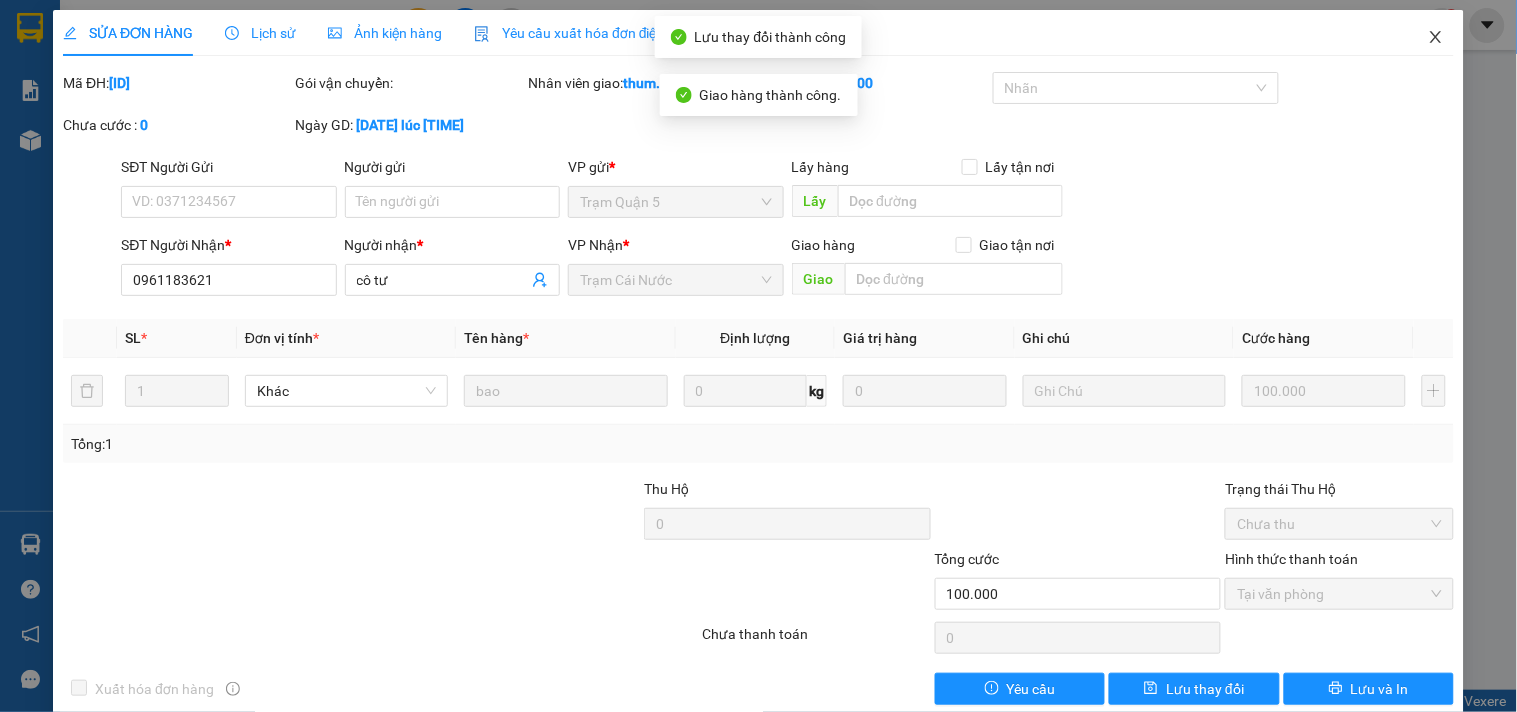 click 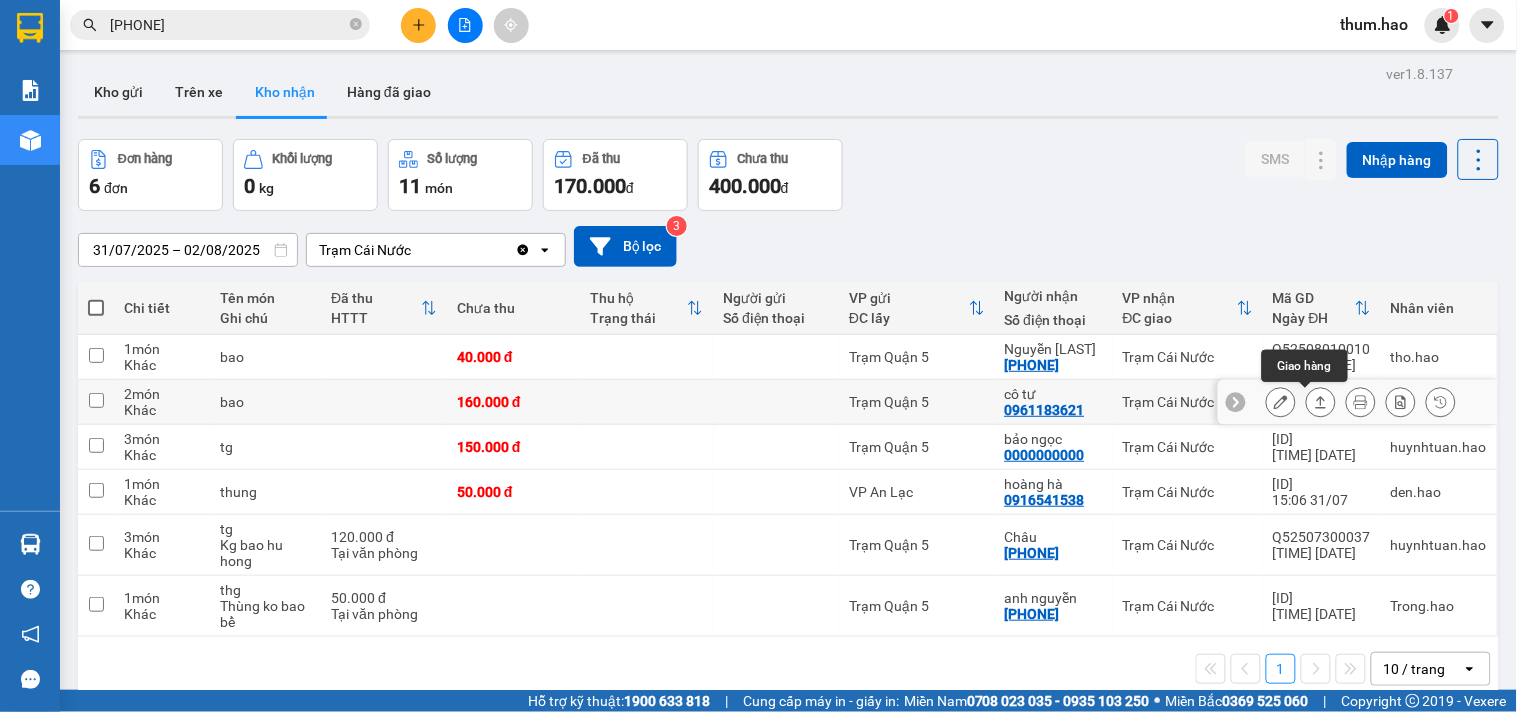 click 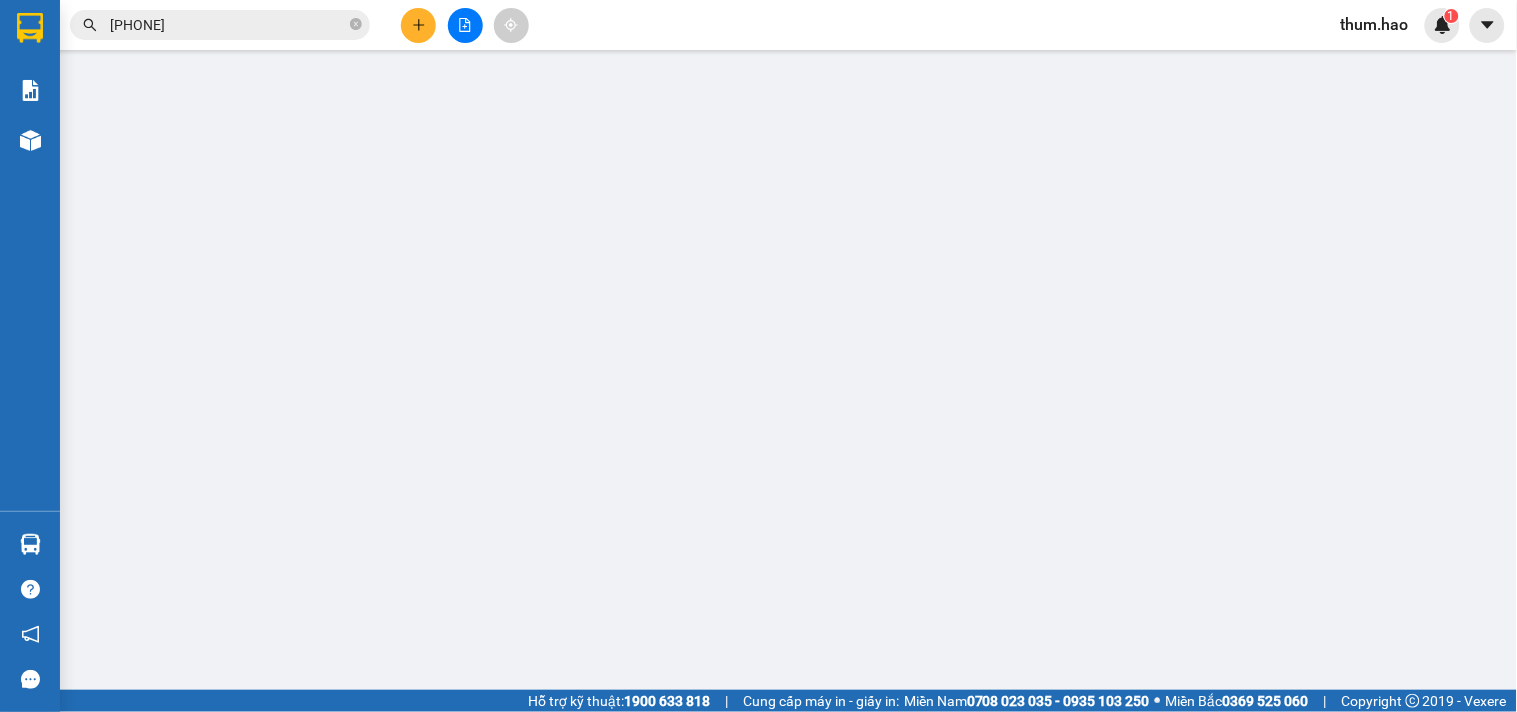 type on "0961183621" 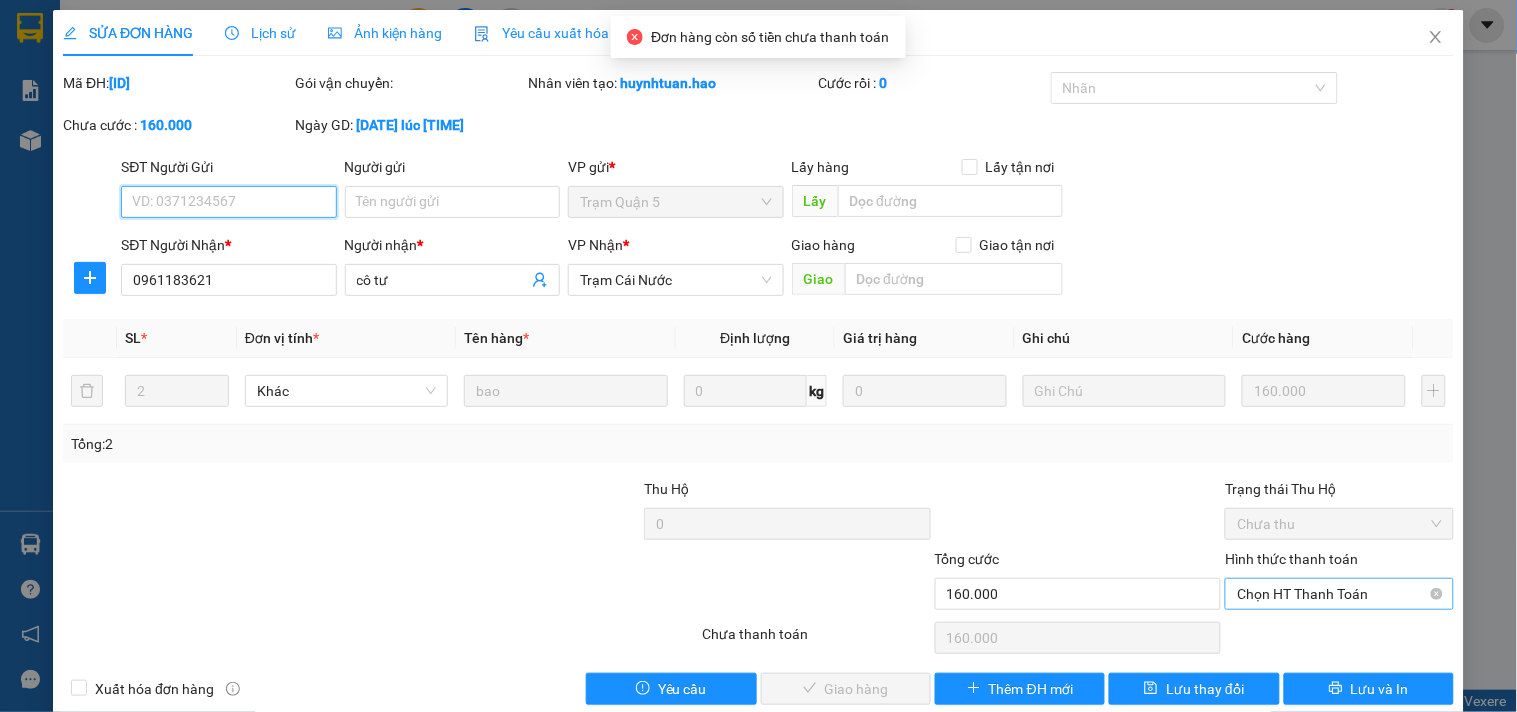 click on "Chọn HT Thanh Toán" at bounding box center (1339, 594) 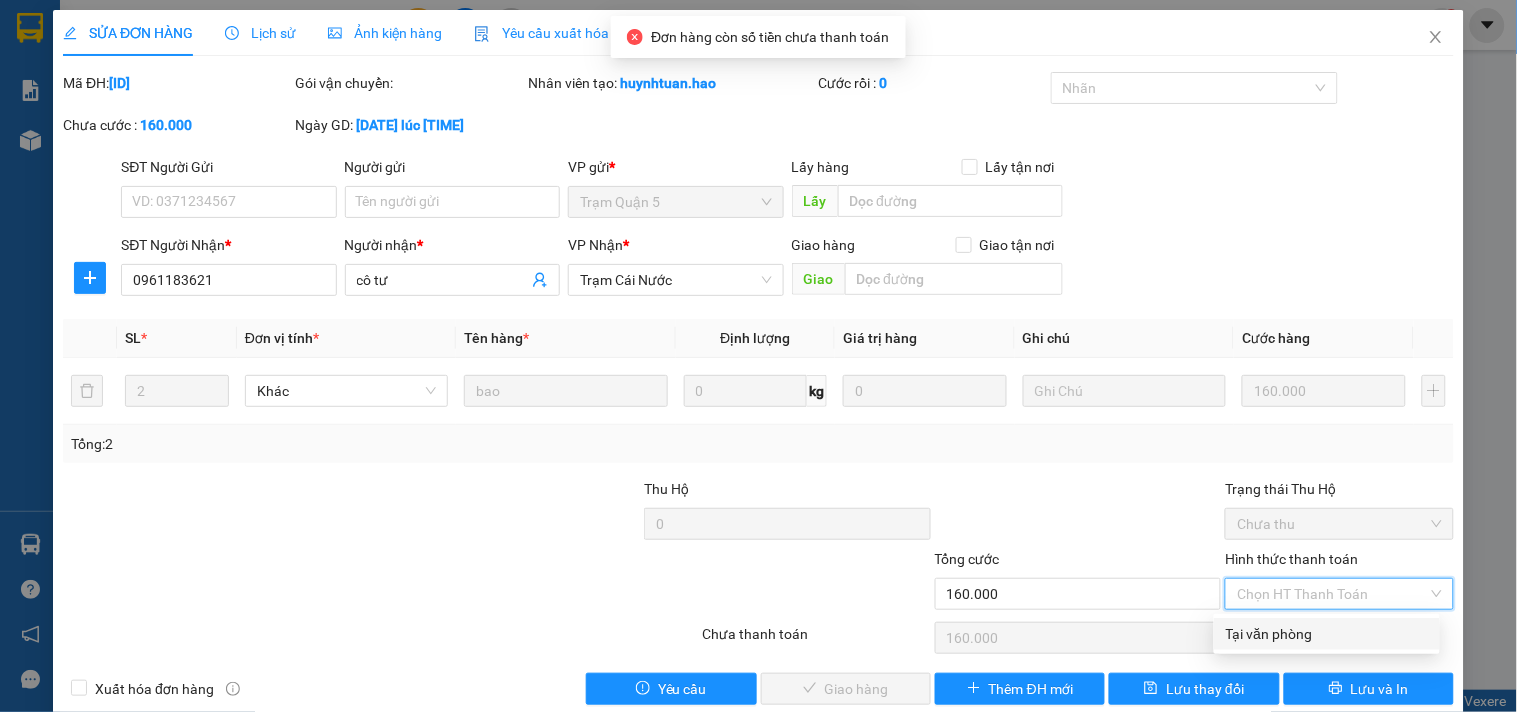 click on "Tại văn phòng" at bounding box center (1327, 634) 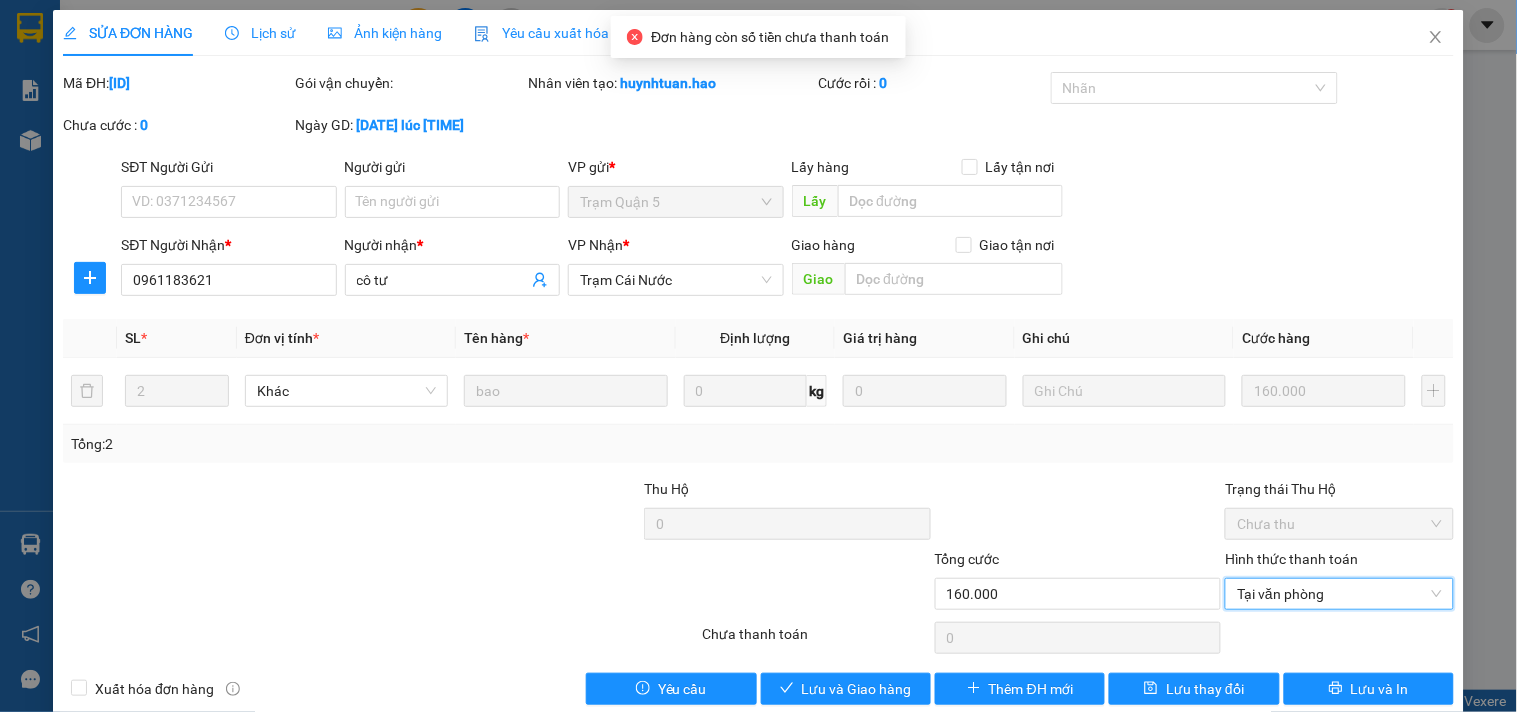 click at bounding box center [1339, 638] 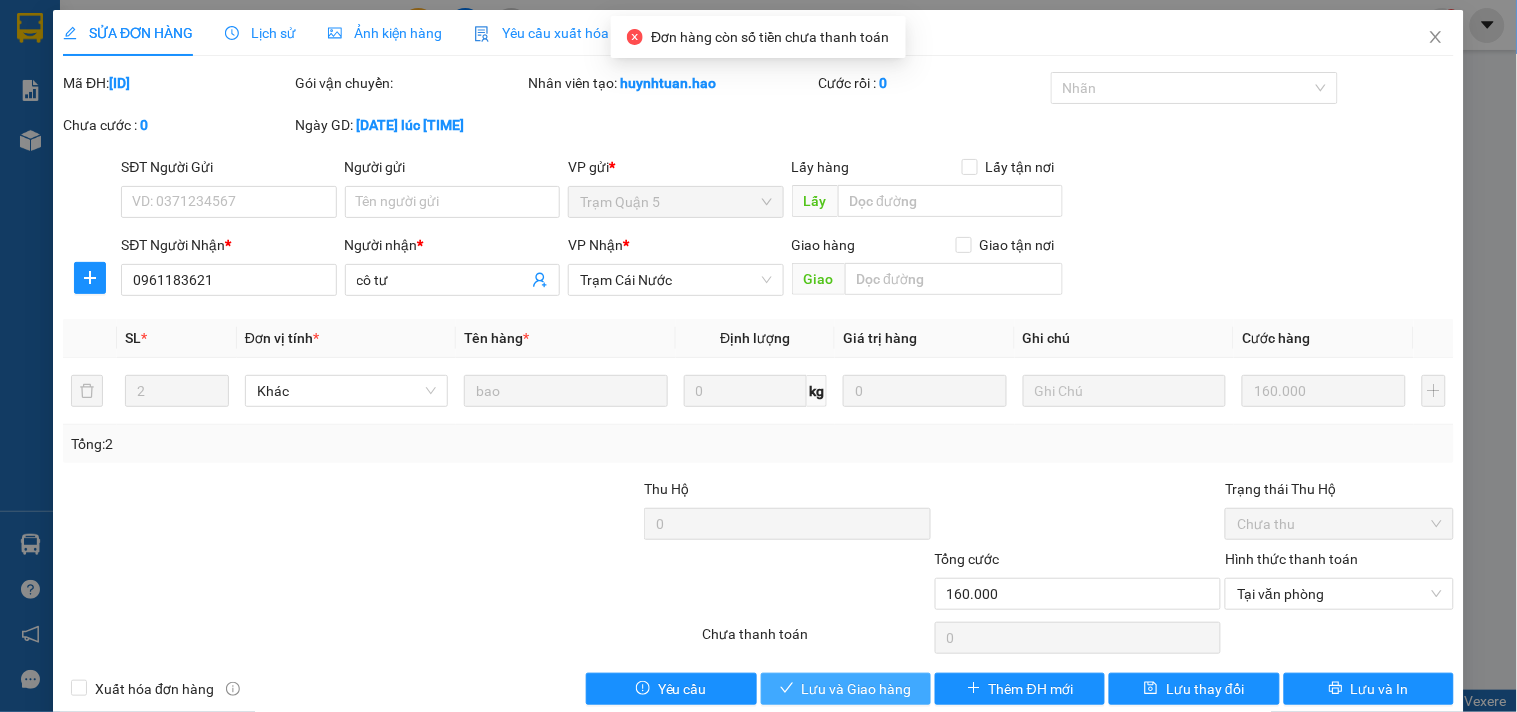 click on "Lưu và Giao hàng" at bounding box center (857, 689) 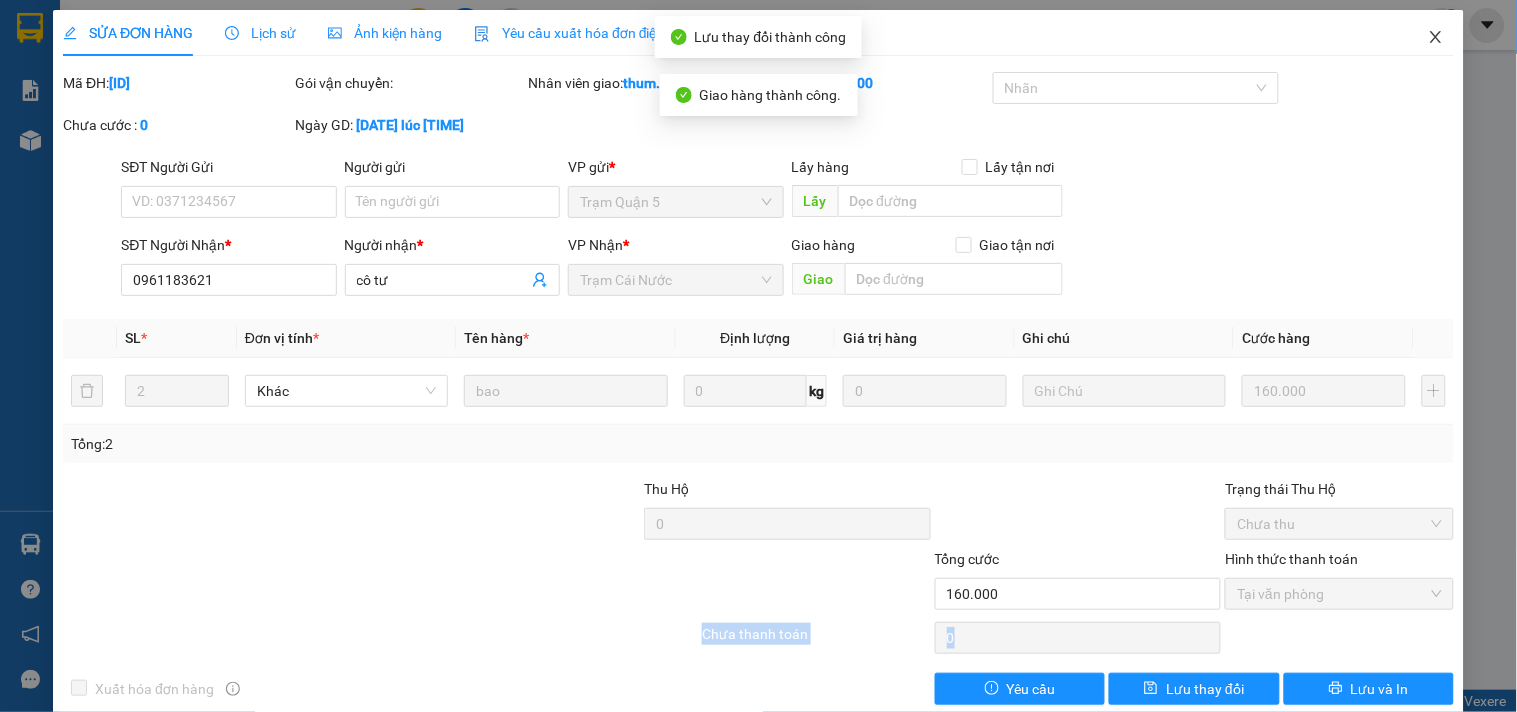 click 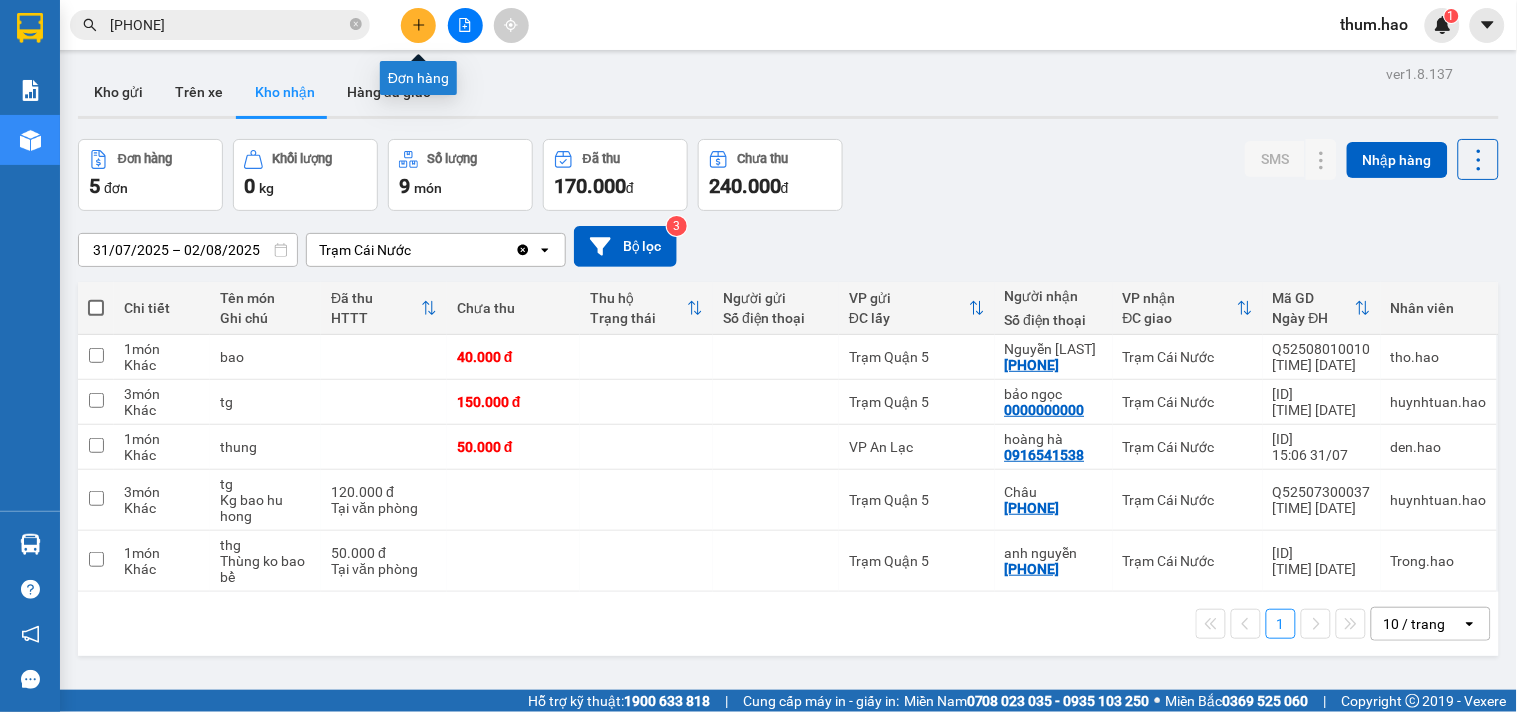 click at bounding box center [418, 25] 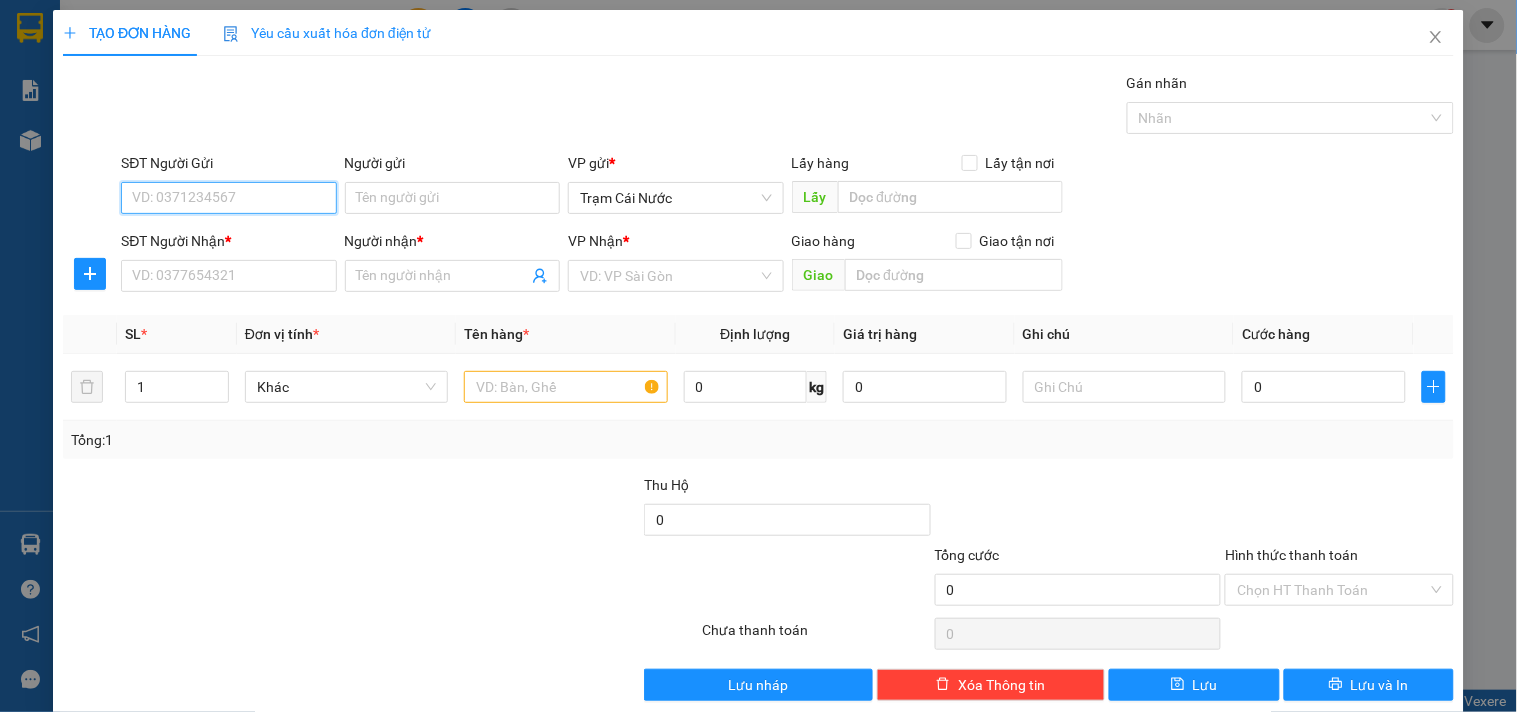 click on "SĐT Người Gửi" at bounding box center [228, 198] 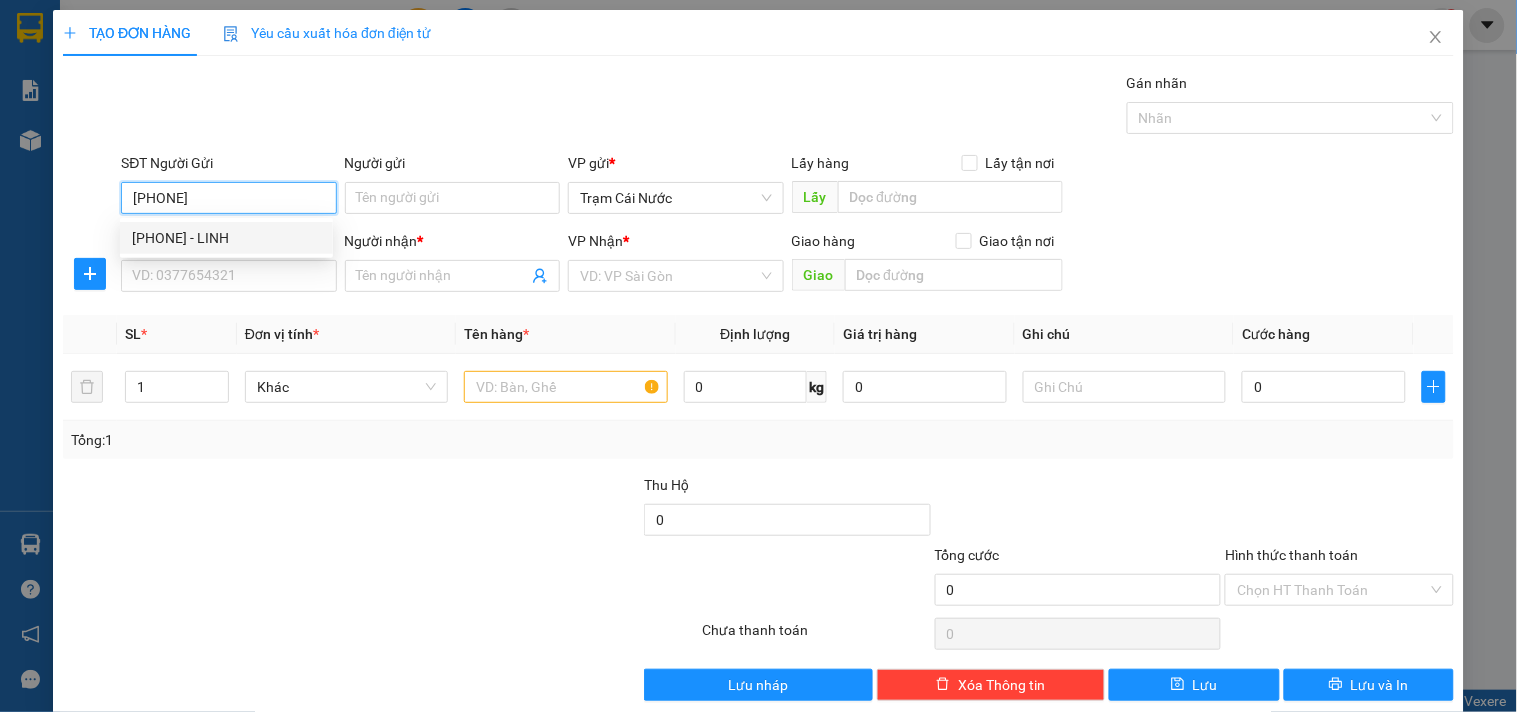 click on "[PHONE] - LINH" at bounding box center [226, 238] 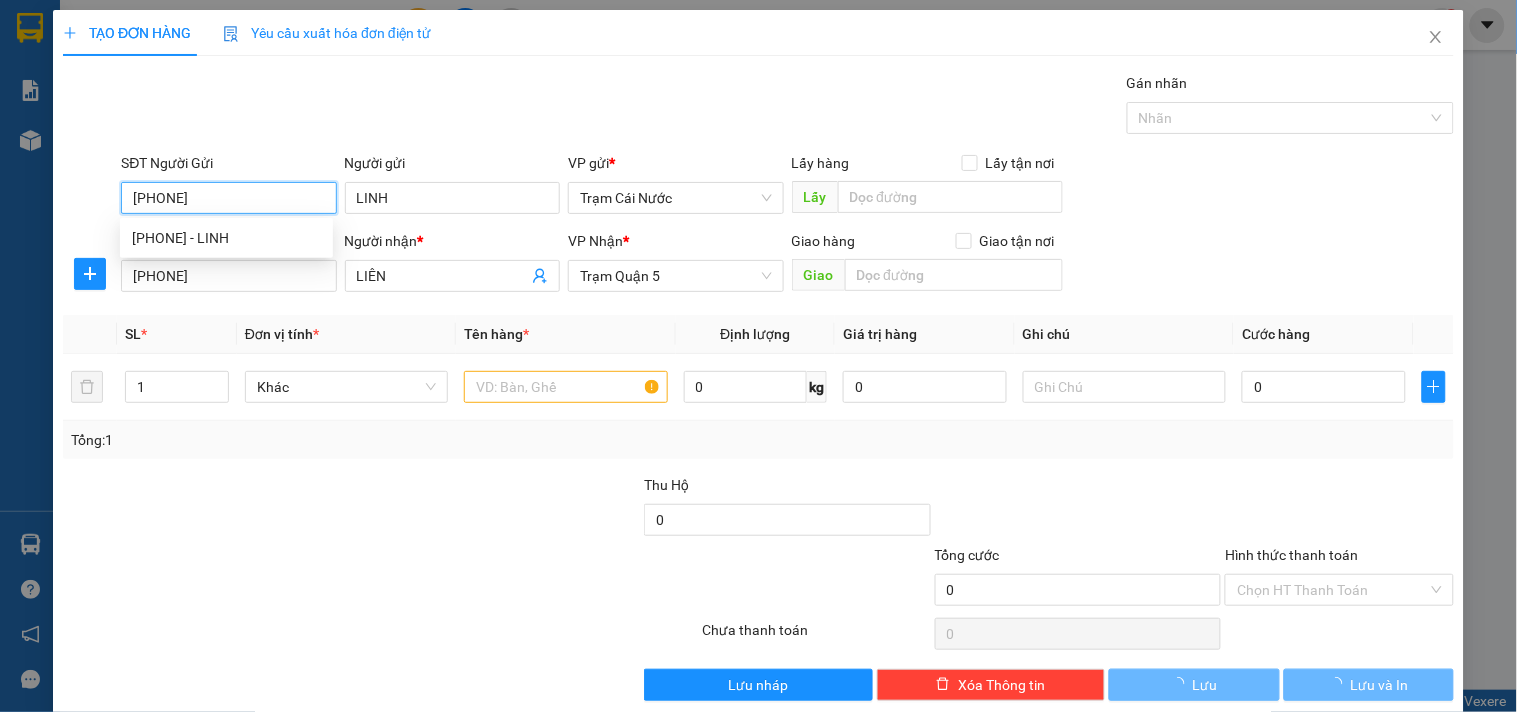 type on "30.000" 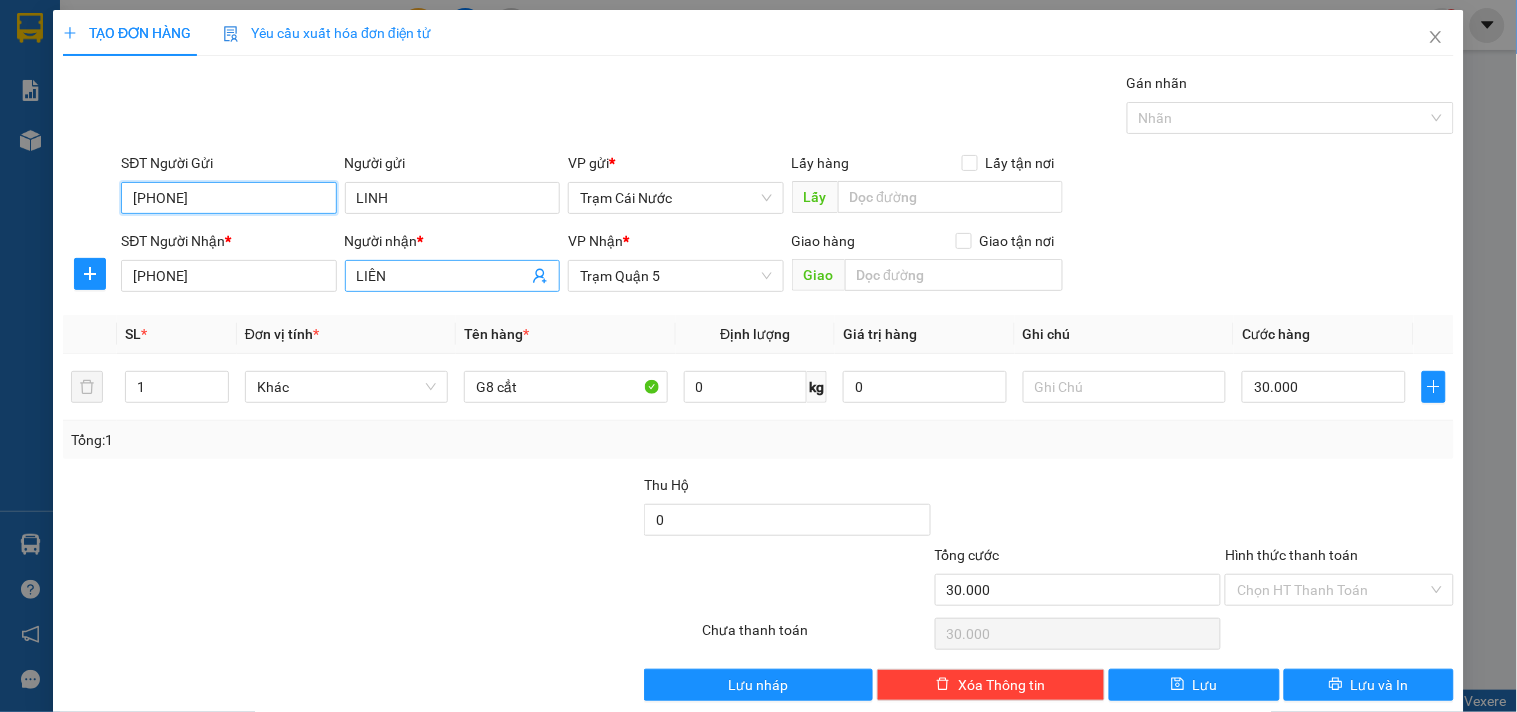 type on "[PHONE]" 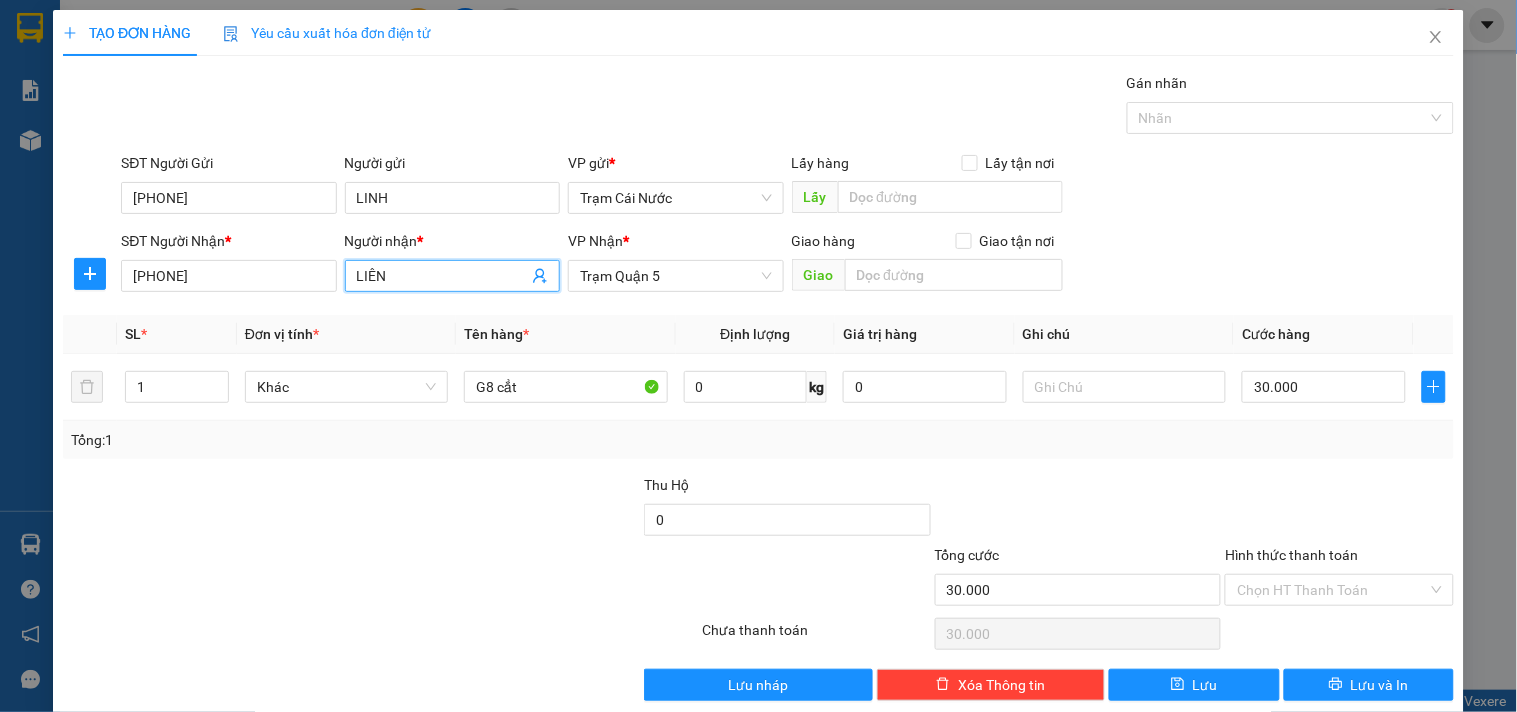 click on "LIÊN" at bounding box center [442, 276] 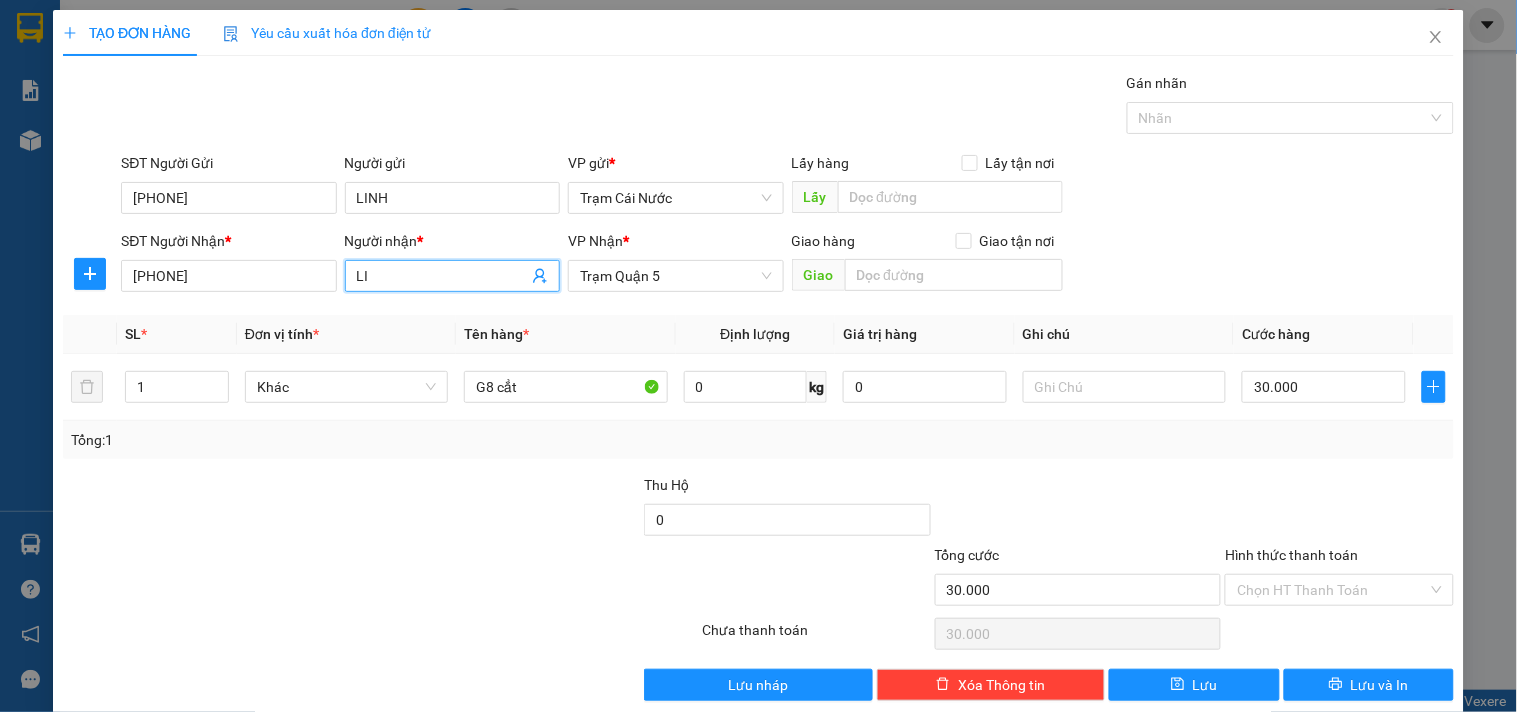type on "L" 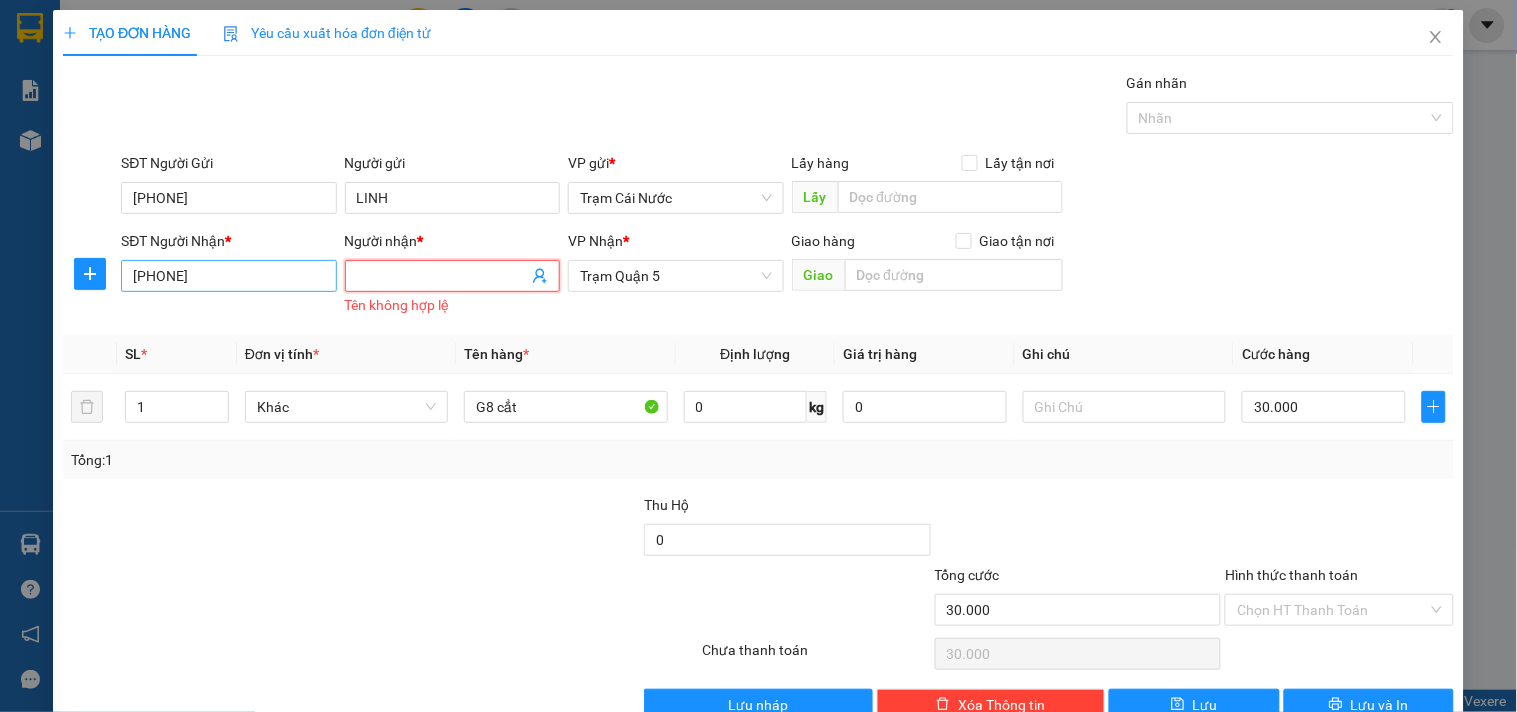 type 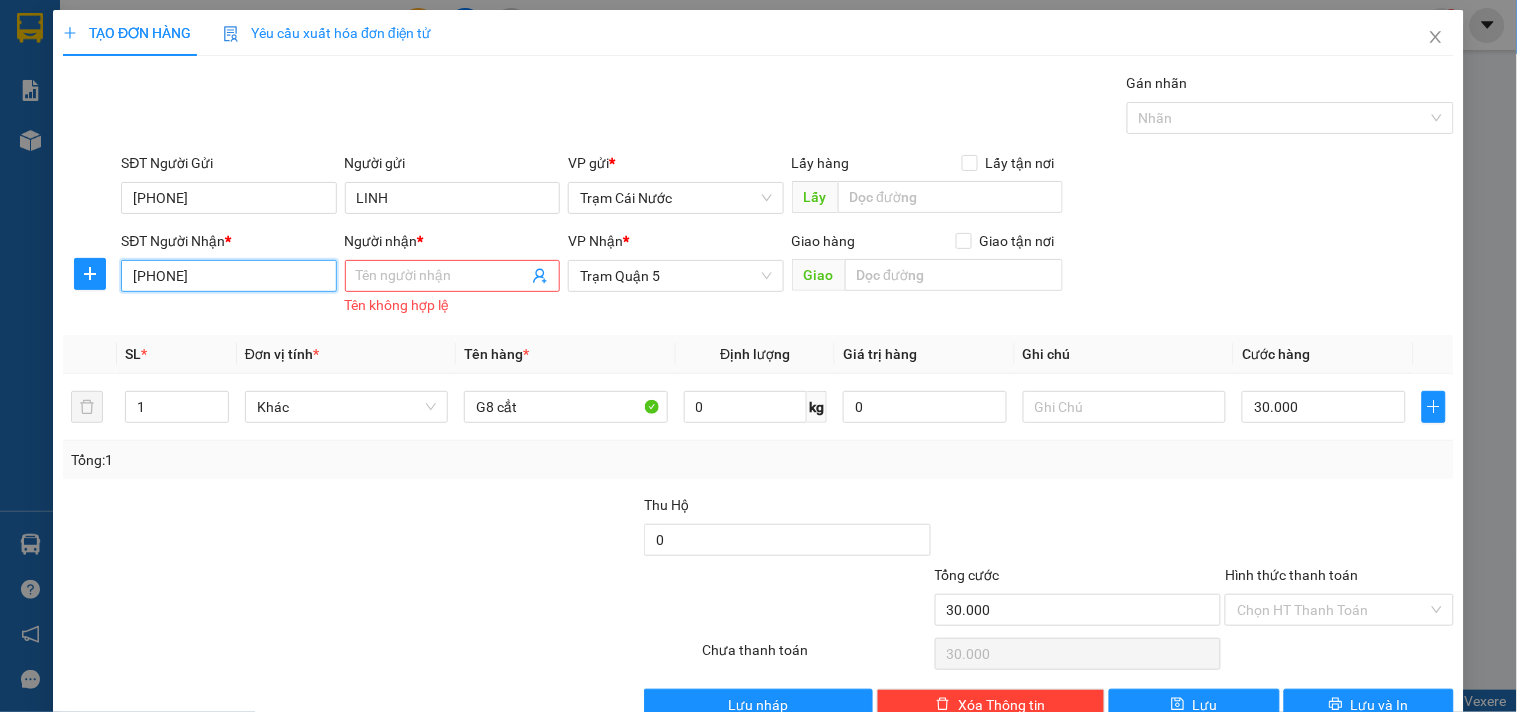 click on "[PHONE]" at bounding box center (228, 276) 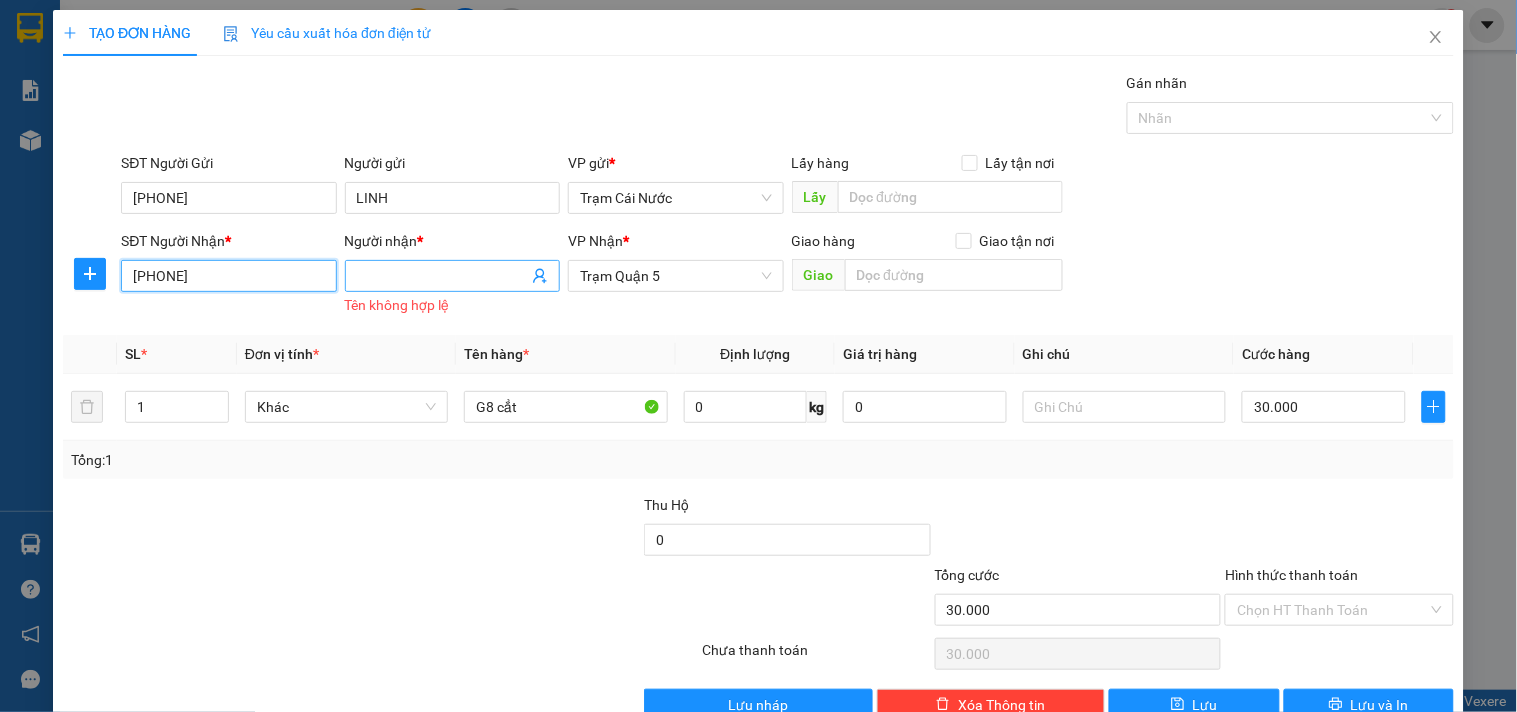 type on "[PHONE]" 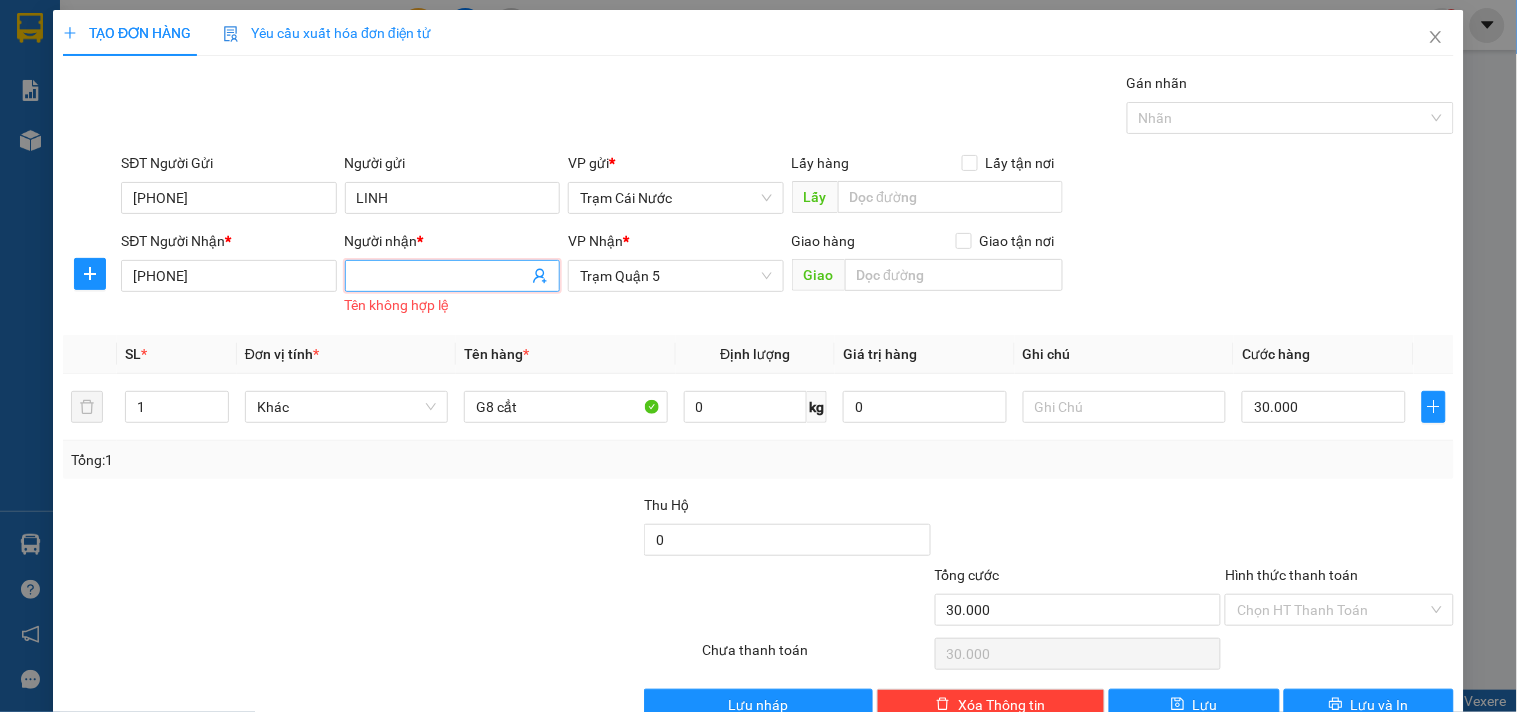 click on "Người nhận  *" at bounding box center [442, 276] 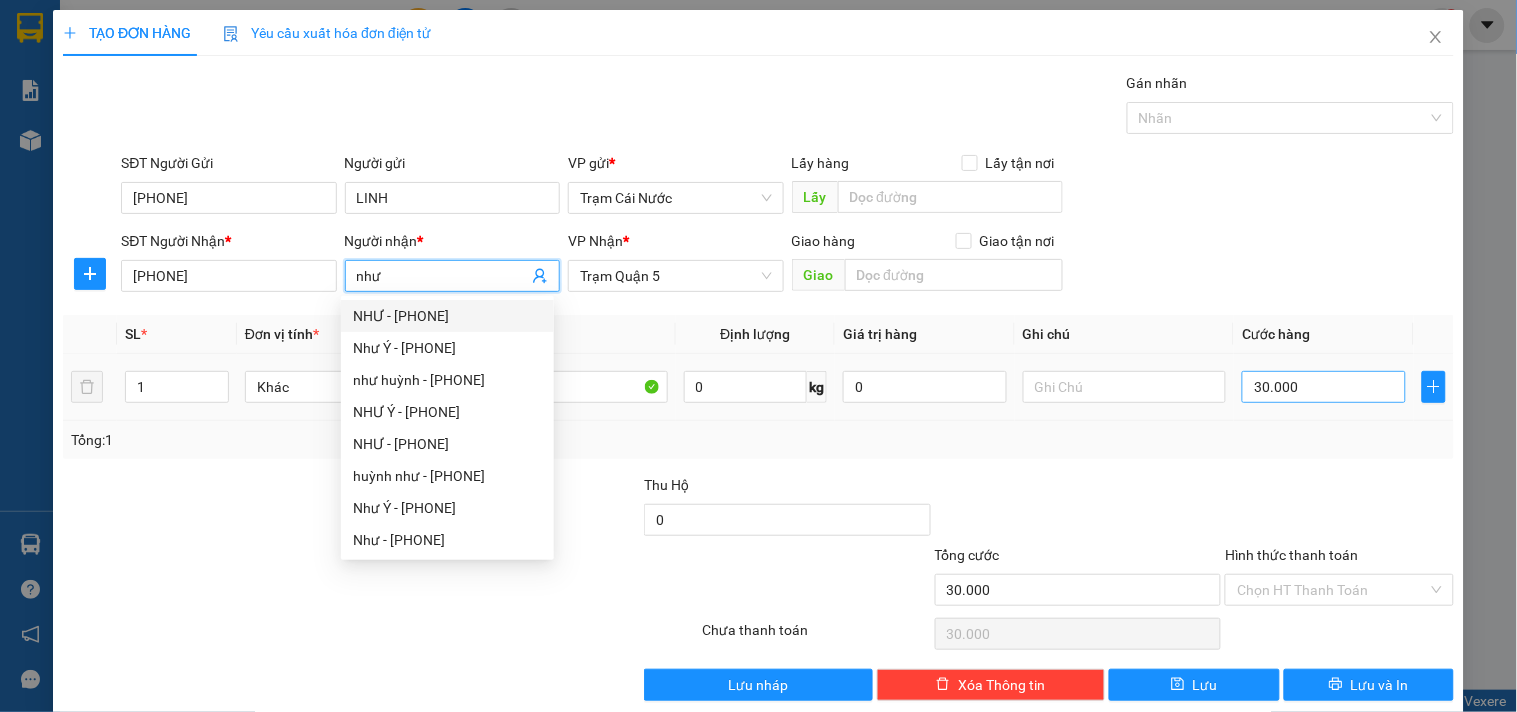 type on "như" 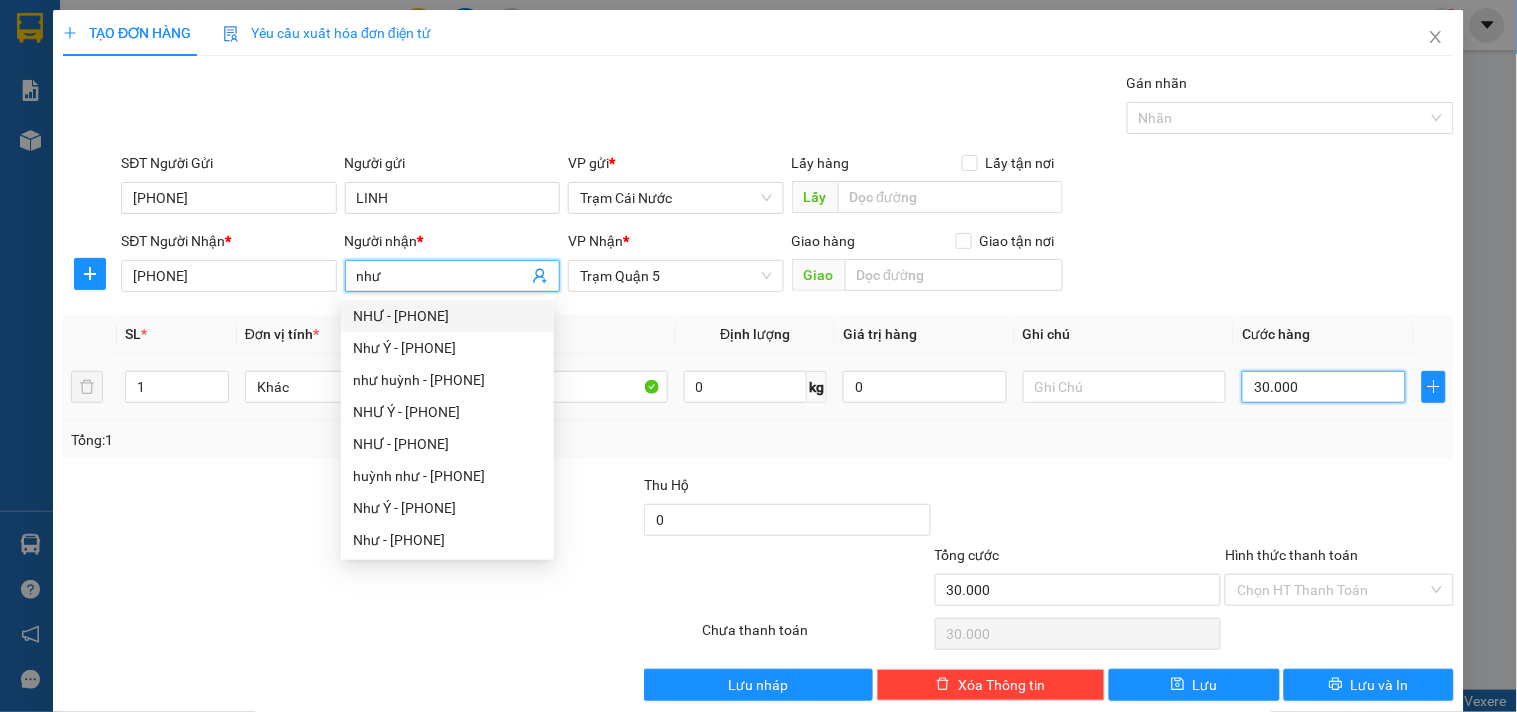 click on "30.000" at bounding box center (1324, 387) 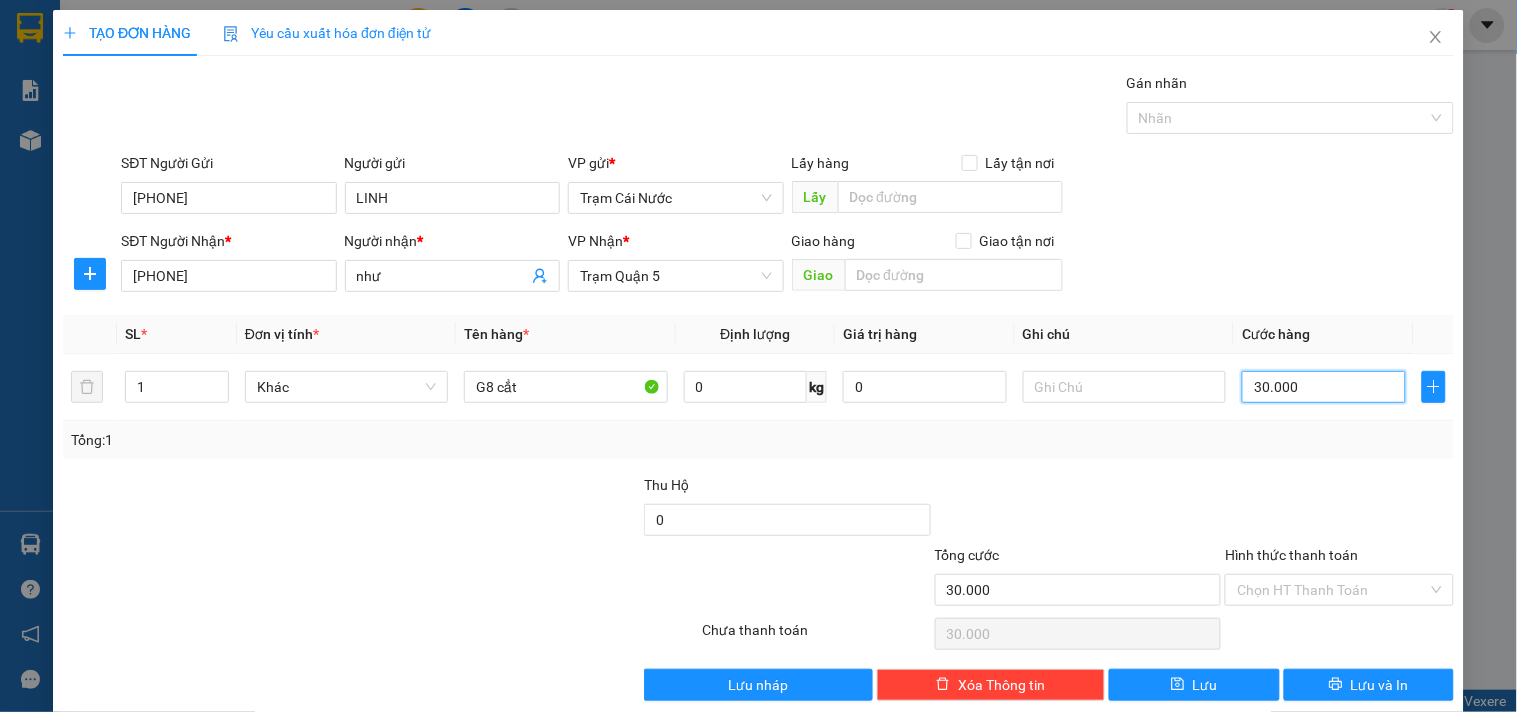 type on "0" 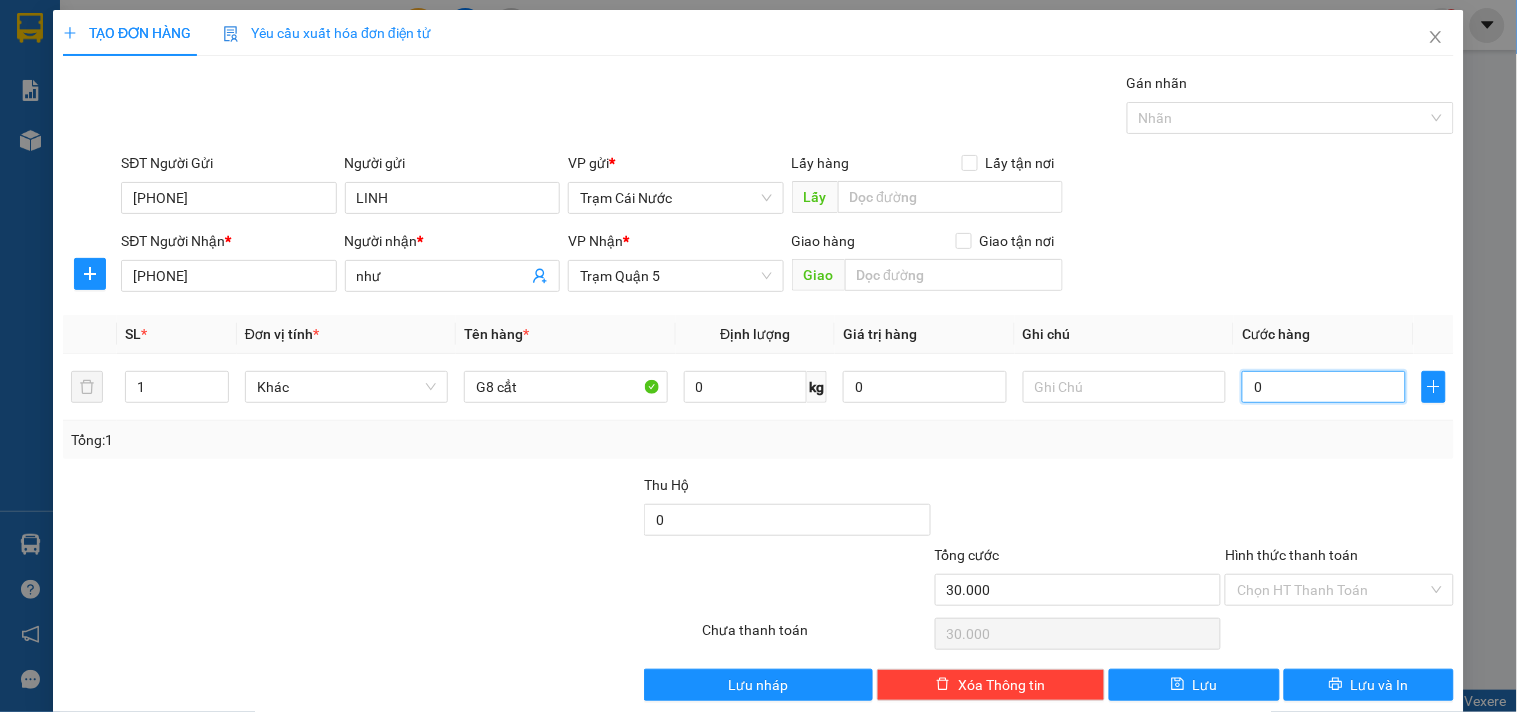 type on "0" 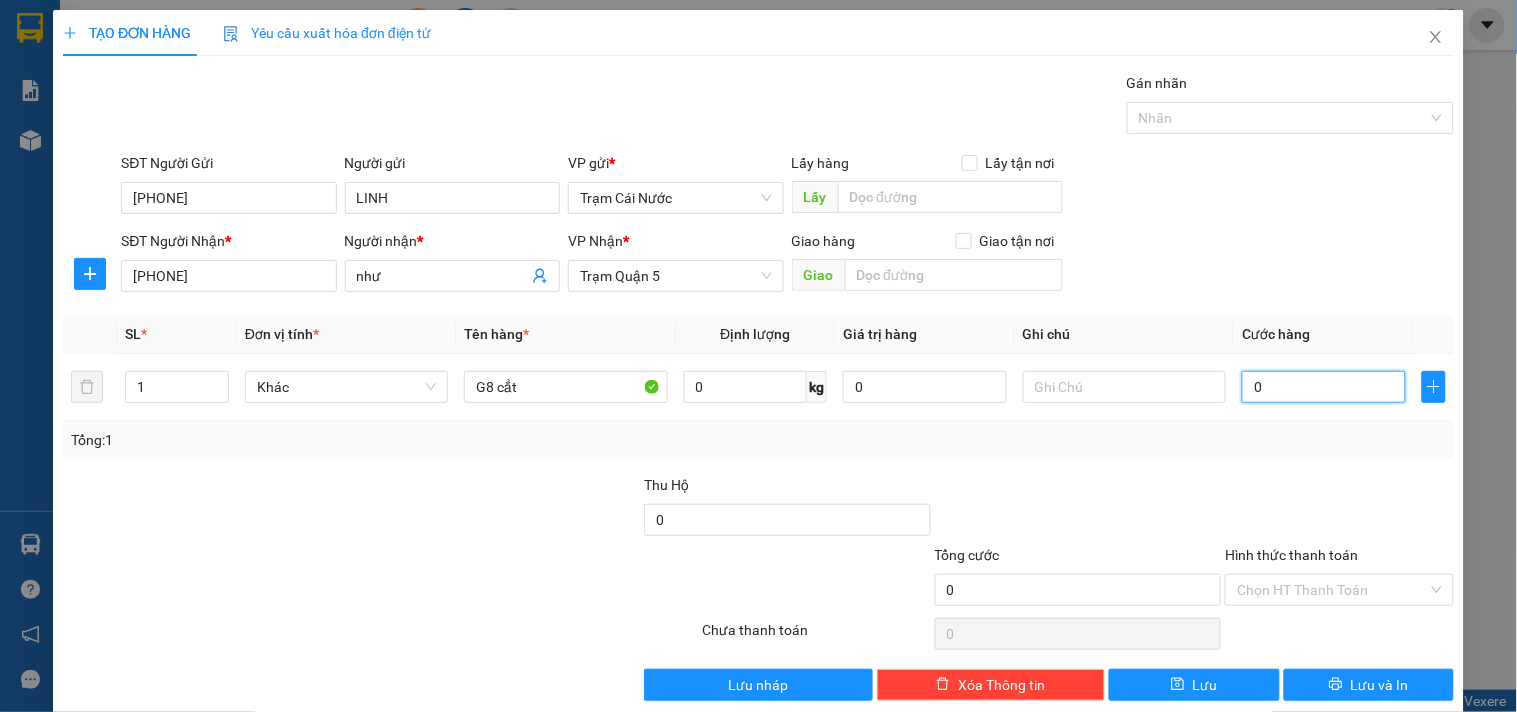 type on "0" 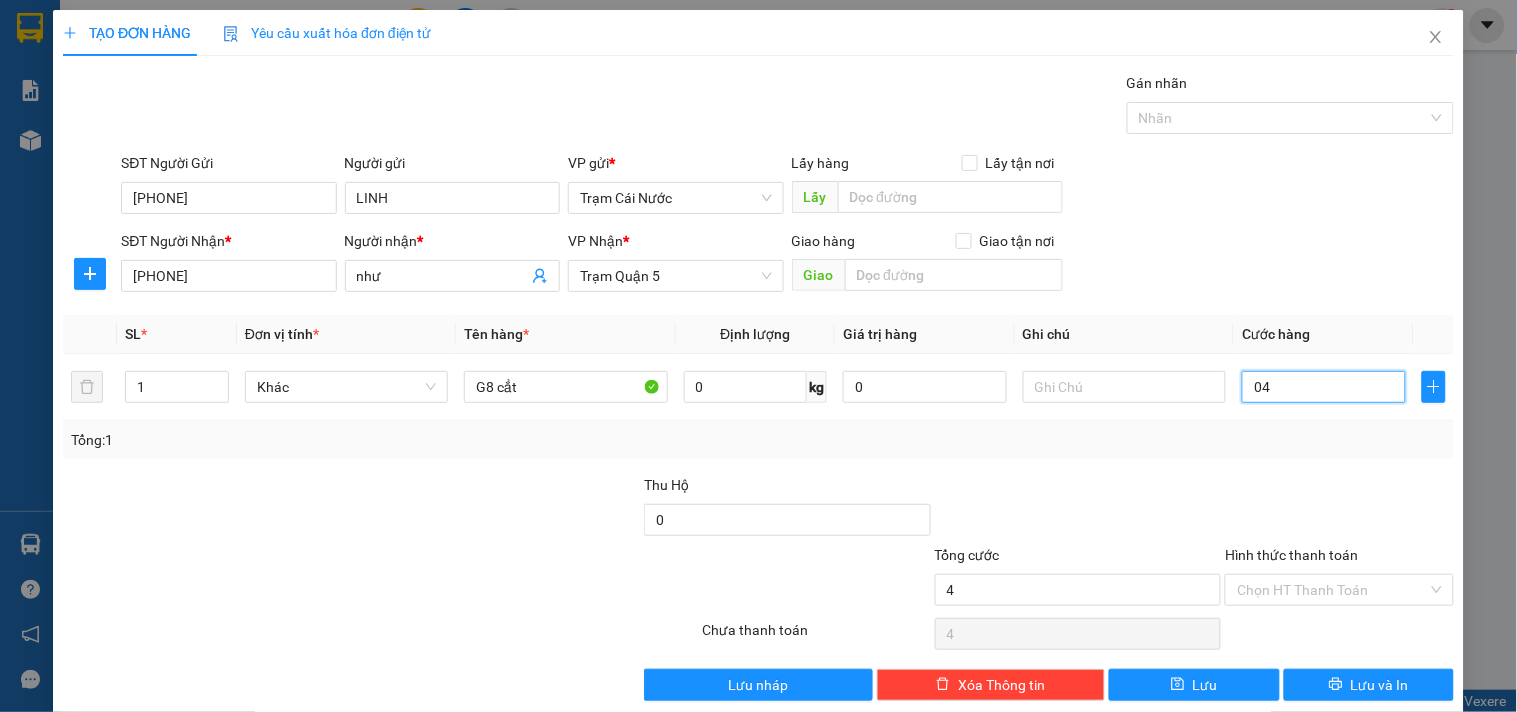 type on "040" 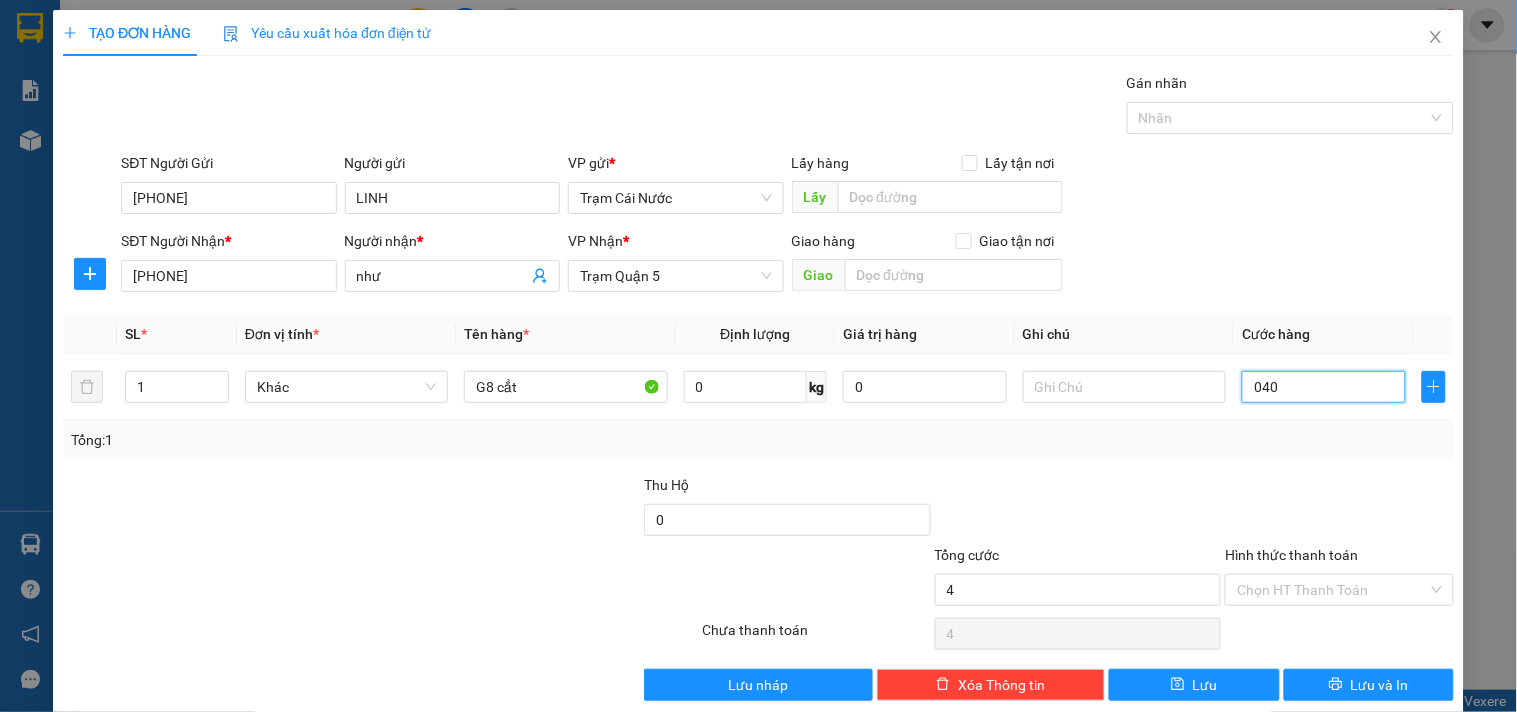 type on "40" 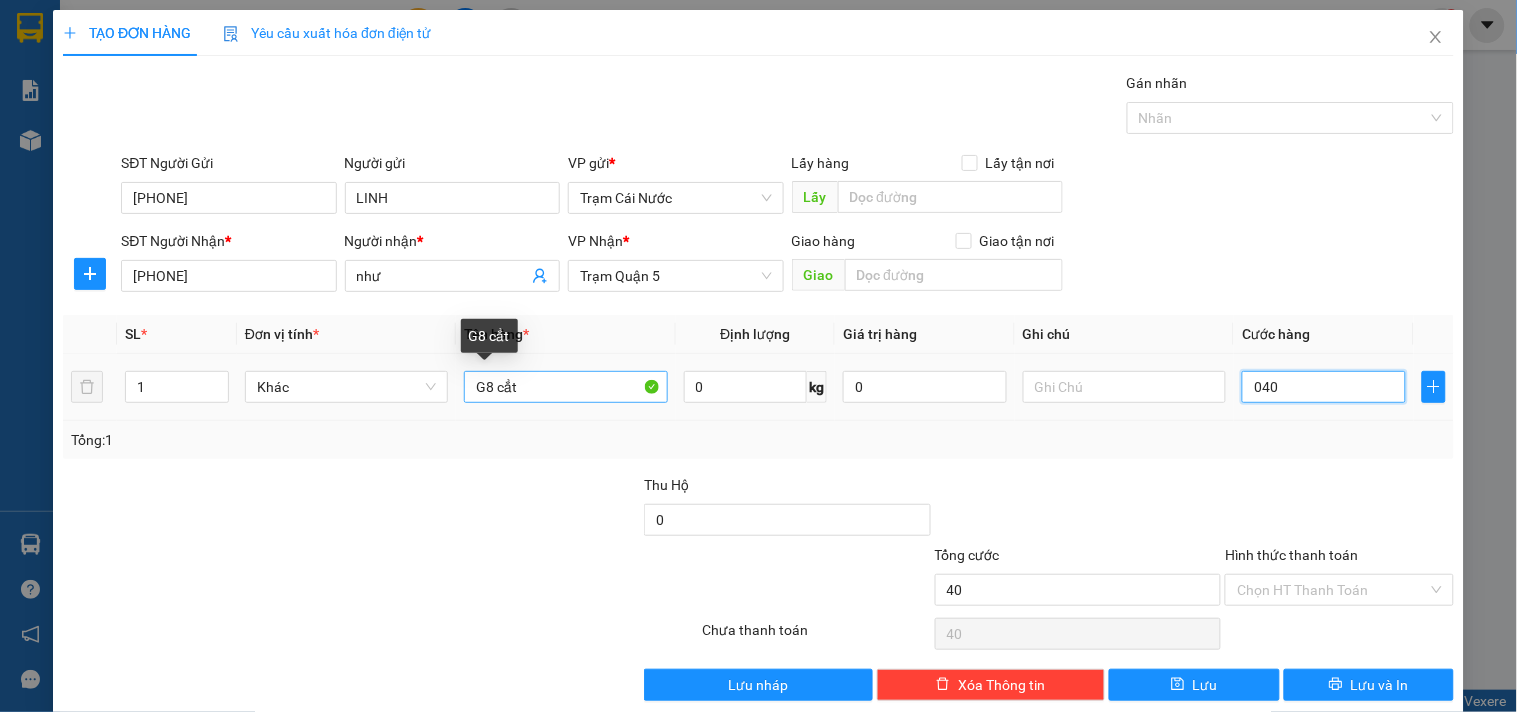 type on "4" 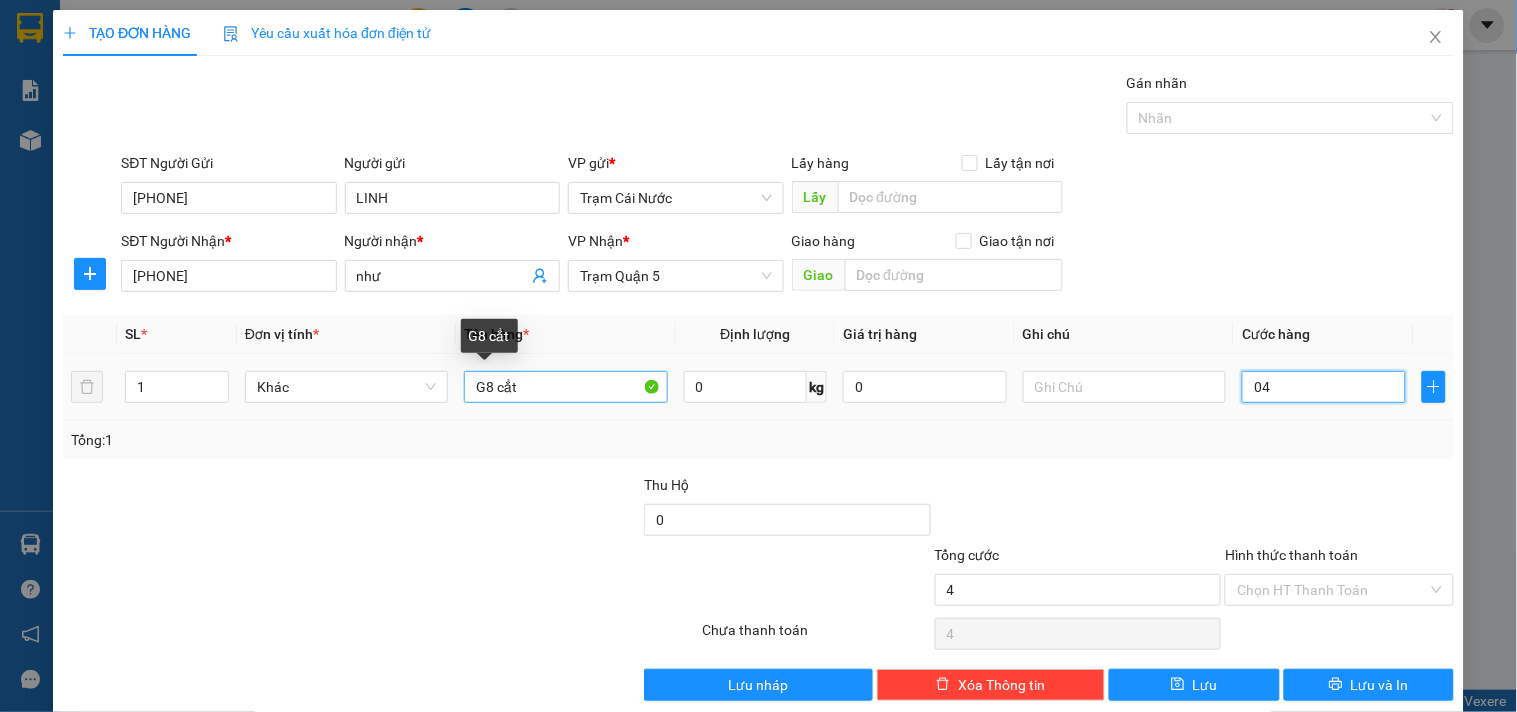 type on "0" 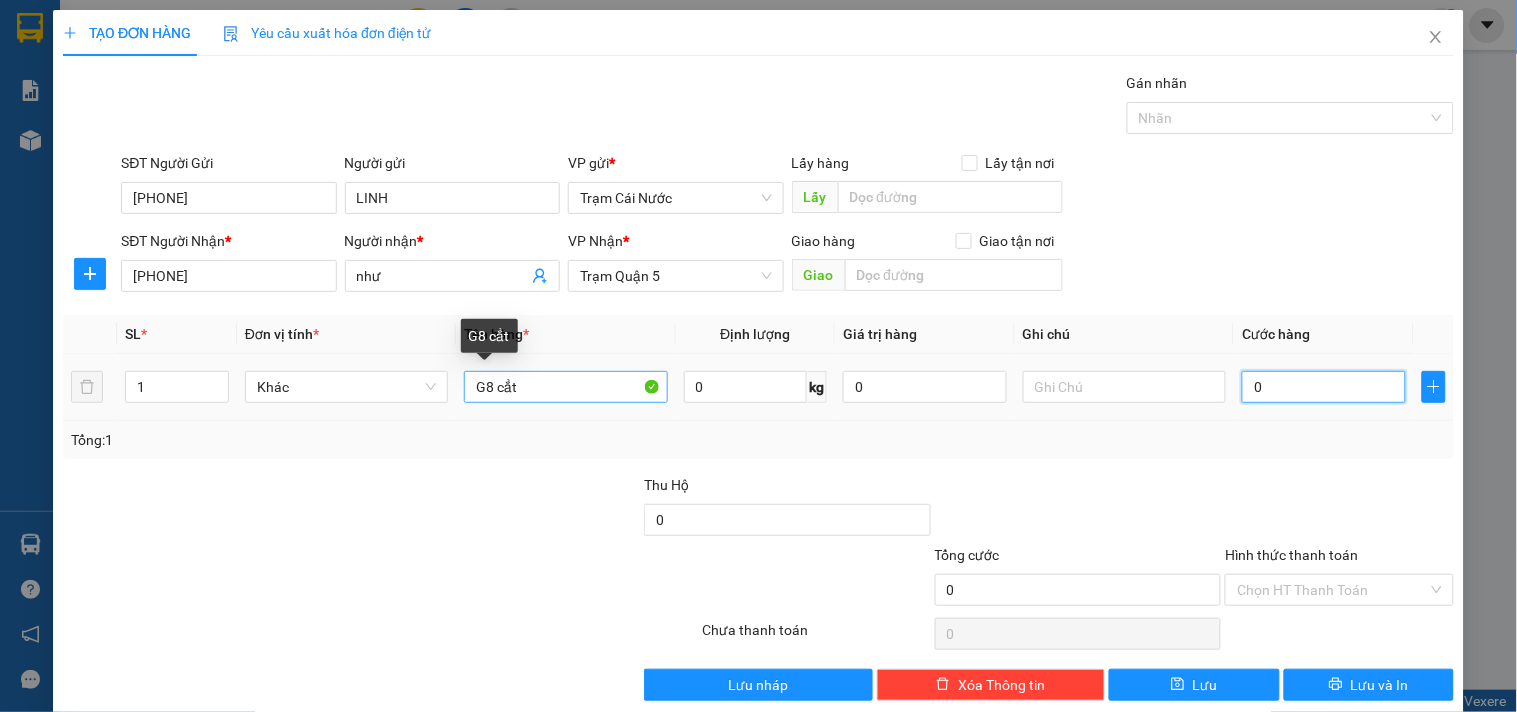type on "05" 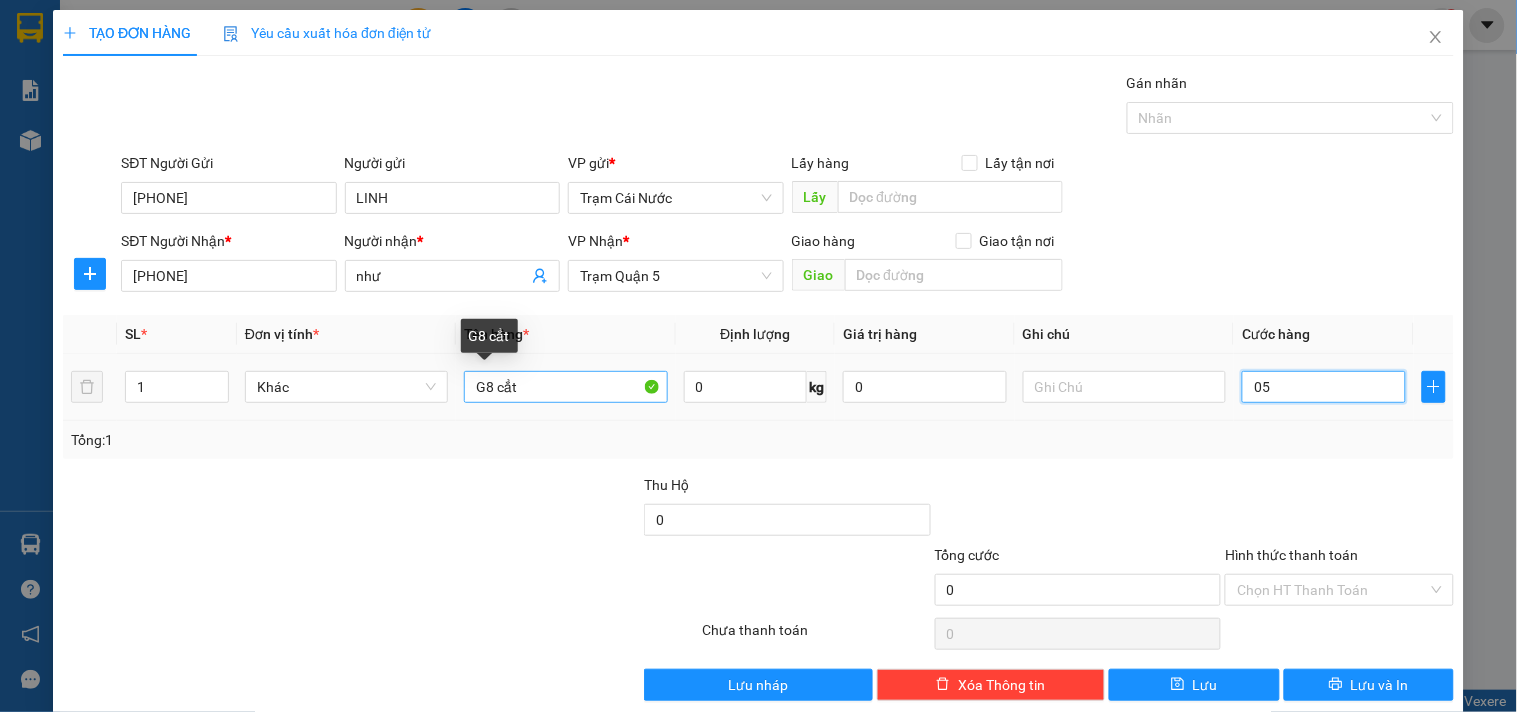 type on "5" 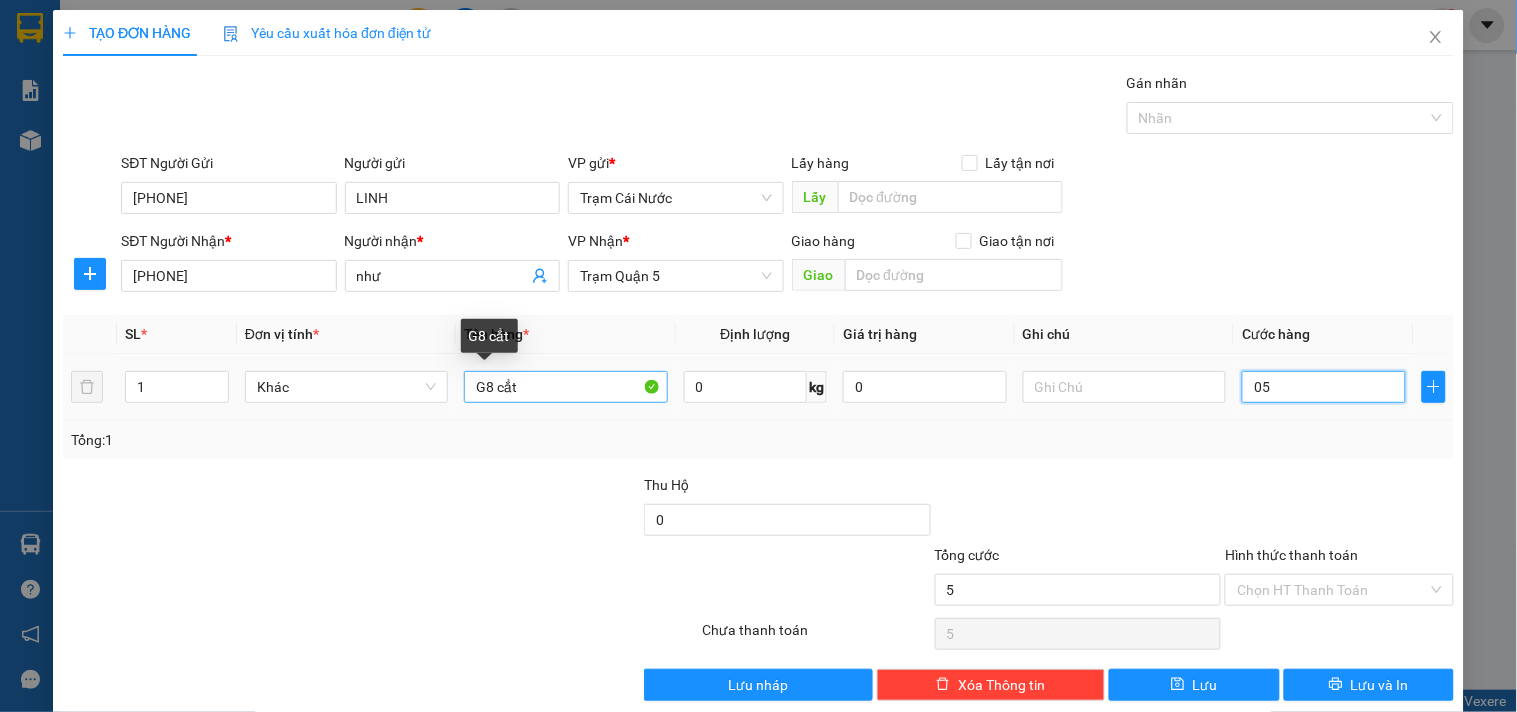 type on "50" 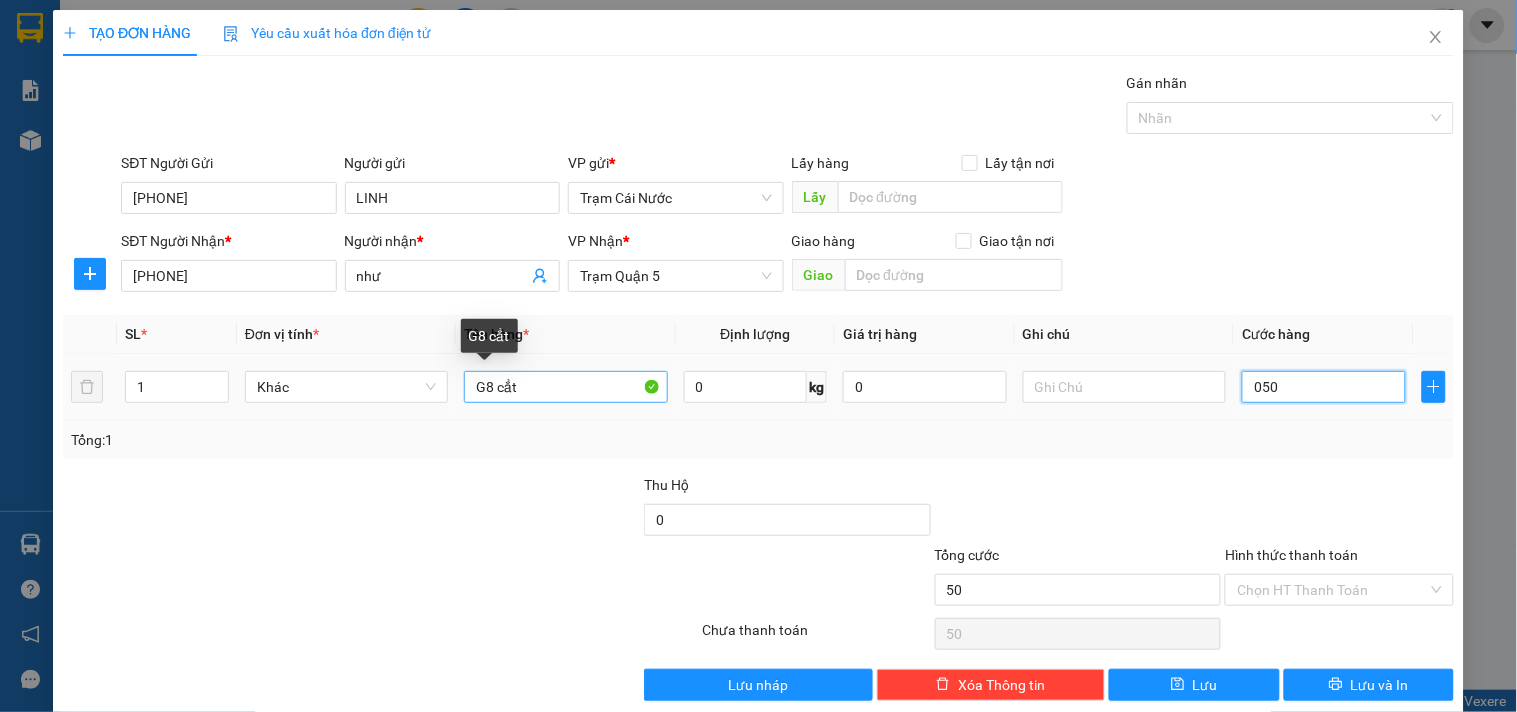 type on "050" 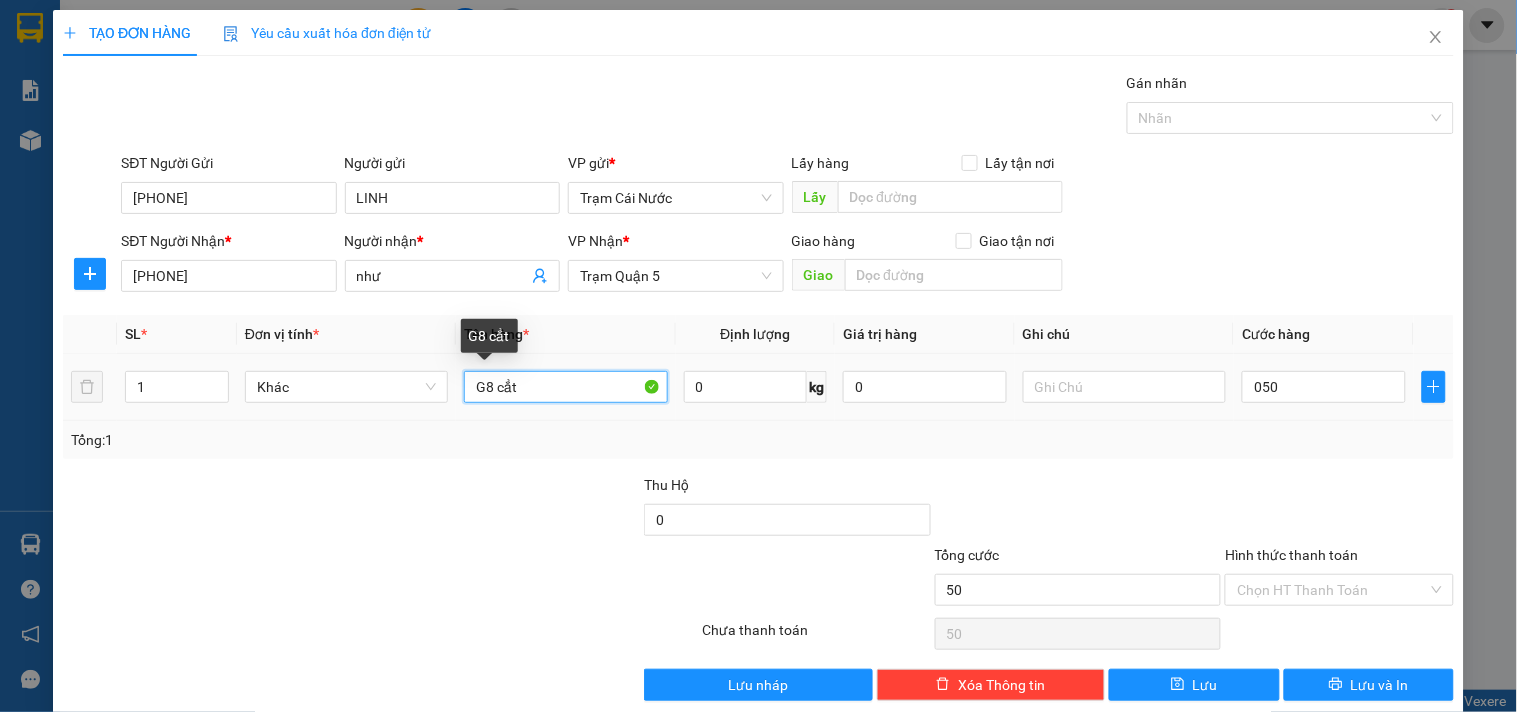 type on "50.000" 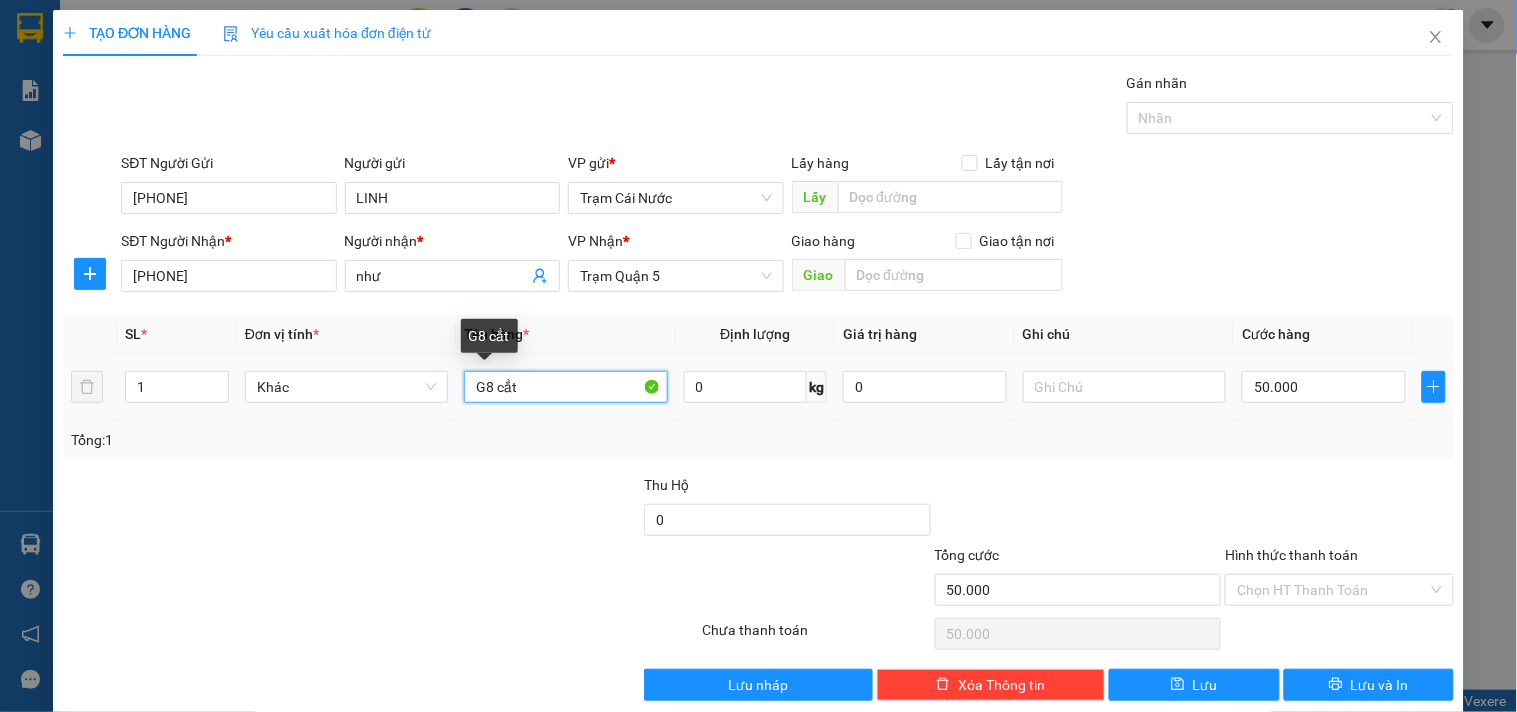 click on "G8 cẳt" at bounding box center [565, 387] 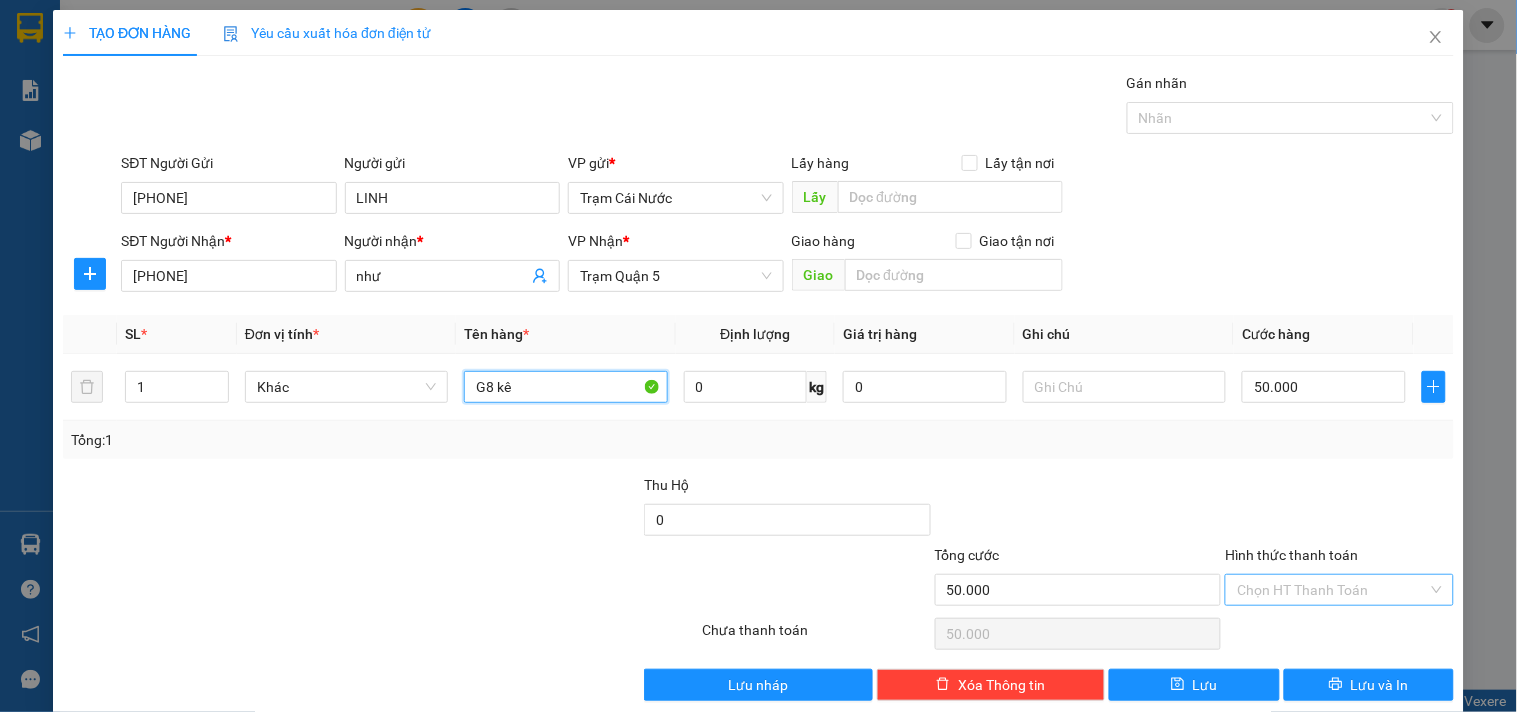 type on "G8 kê" 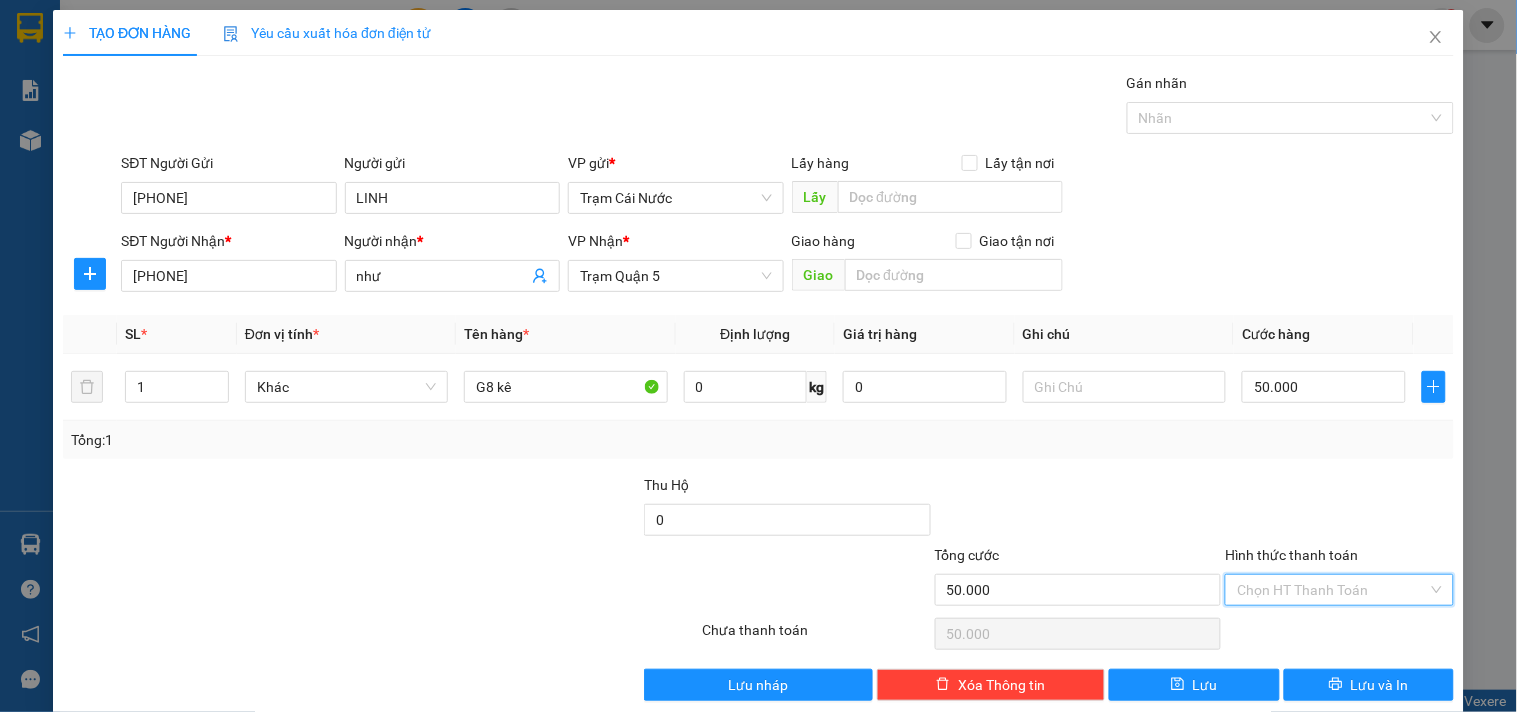 click on "Hình thức thanh toán" at bounding box center [1332, 590] 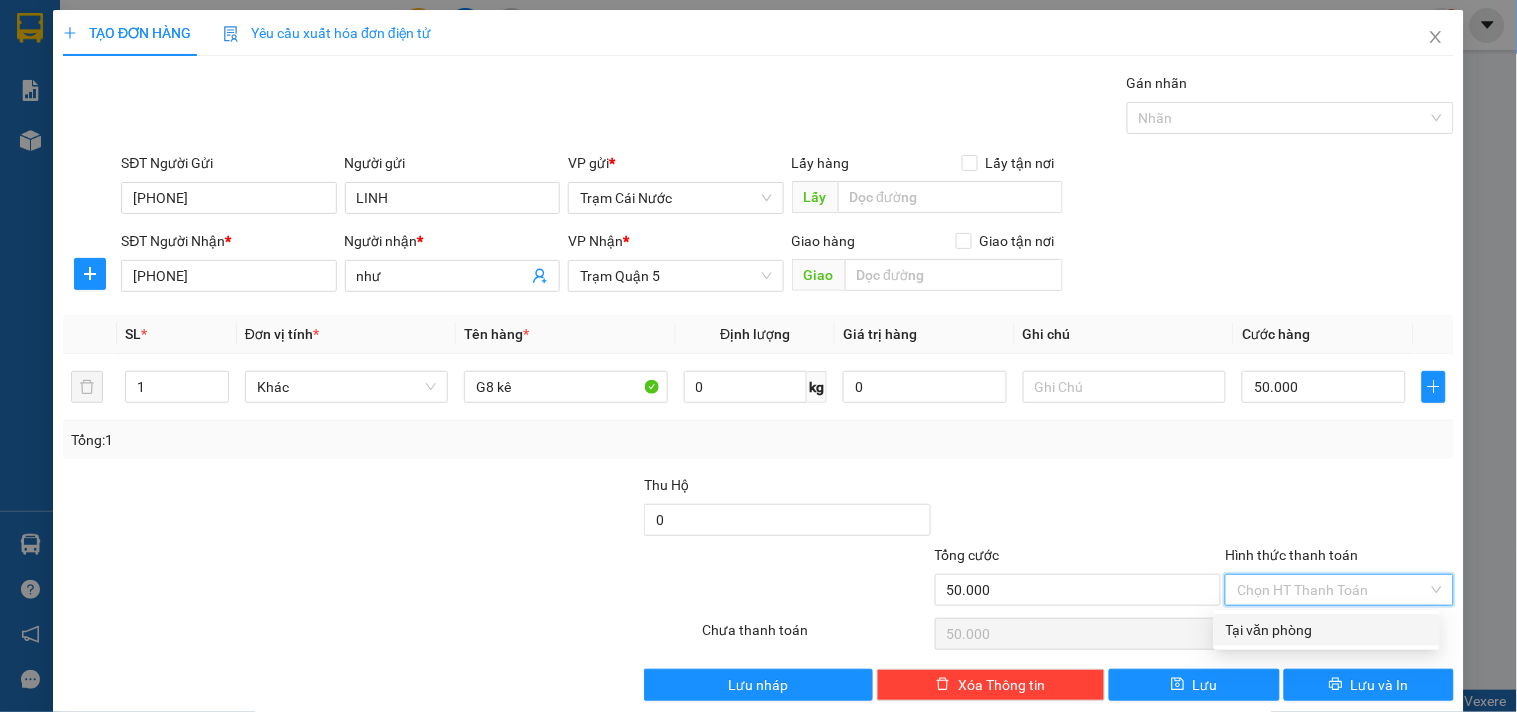 click on "Tại văn phòng" at bounding box center (1327, 630) 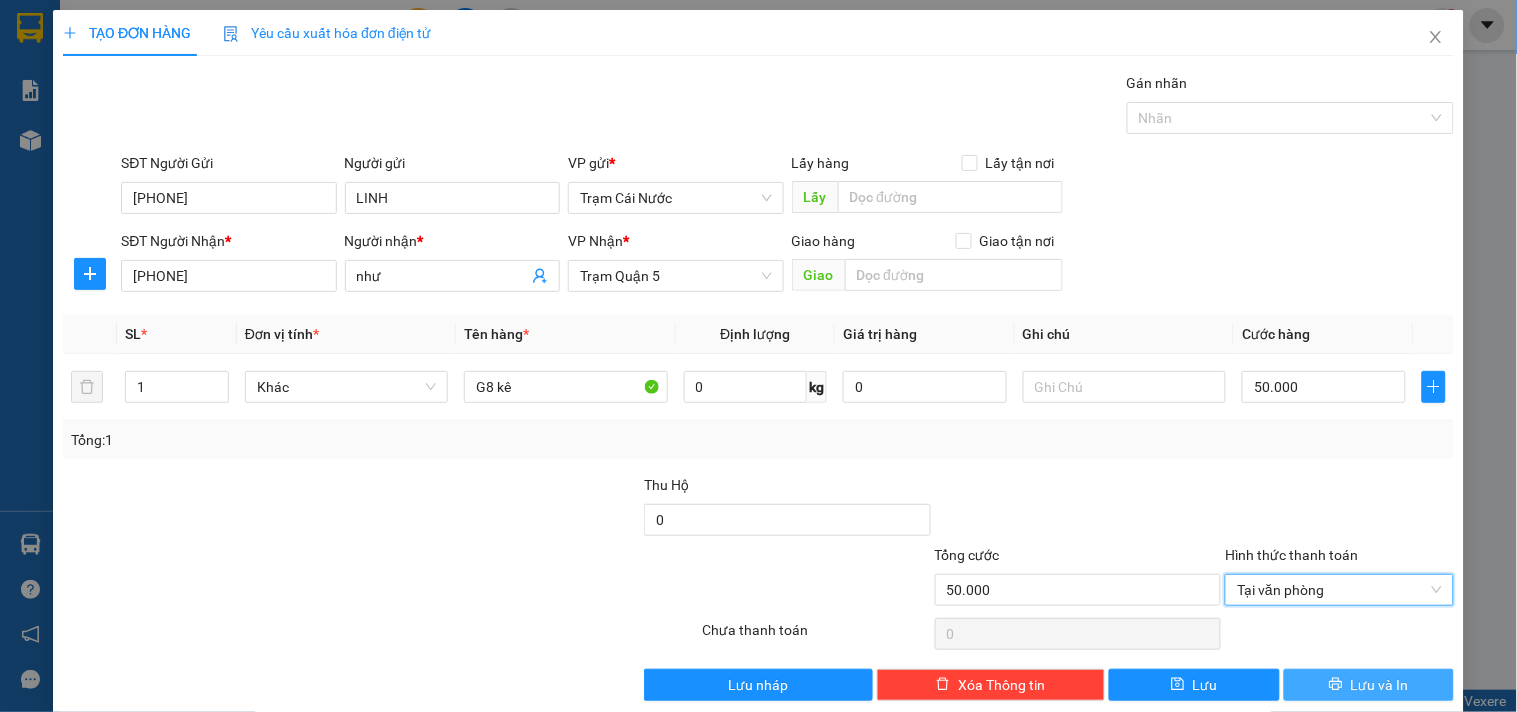 click on "Lưu và In" at bounding box center [1369, 685] 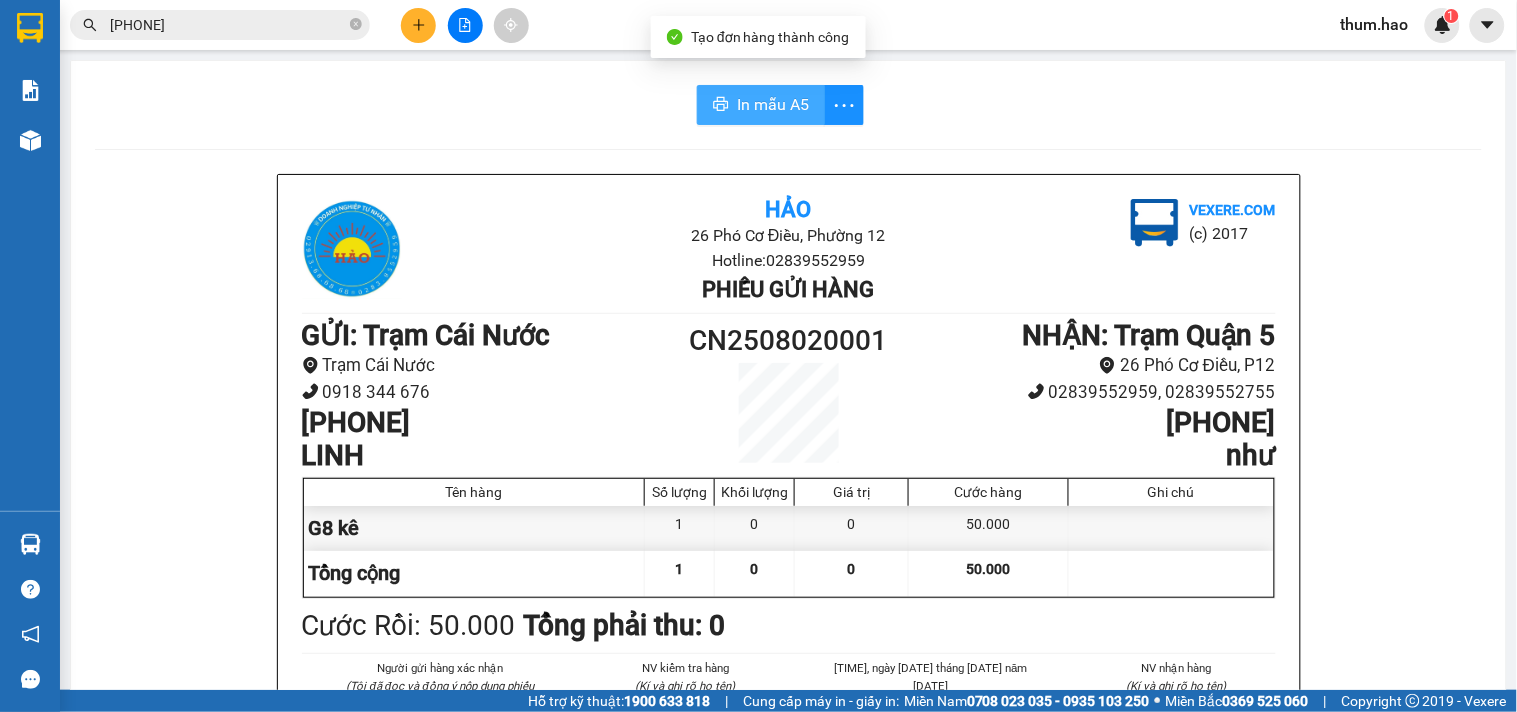 click on "In mẫu A5" at bounding box center [761, 105] 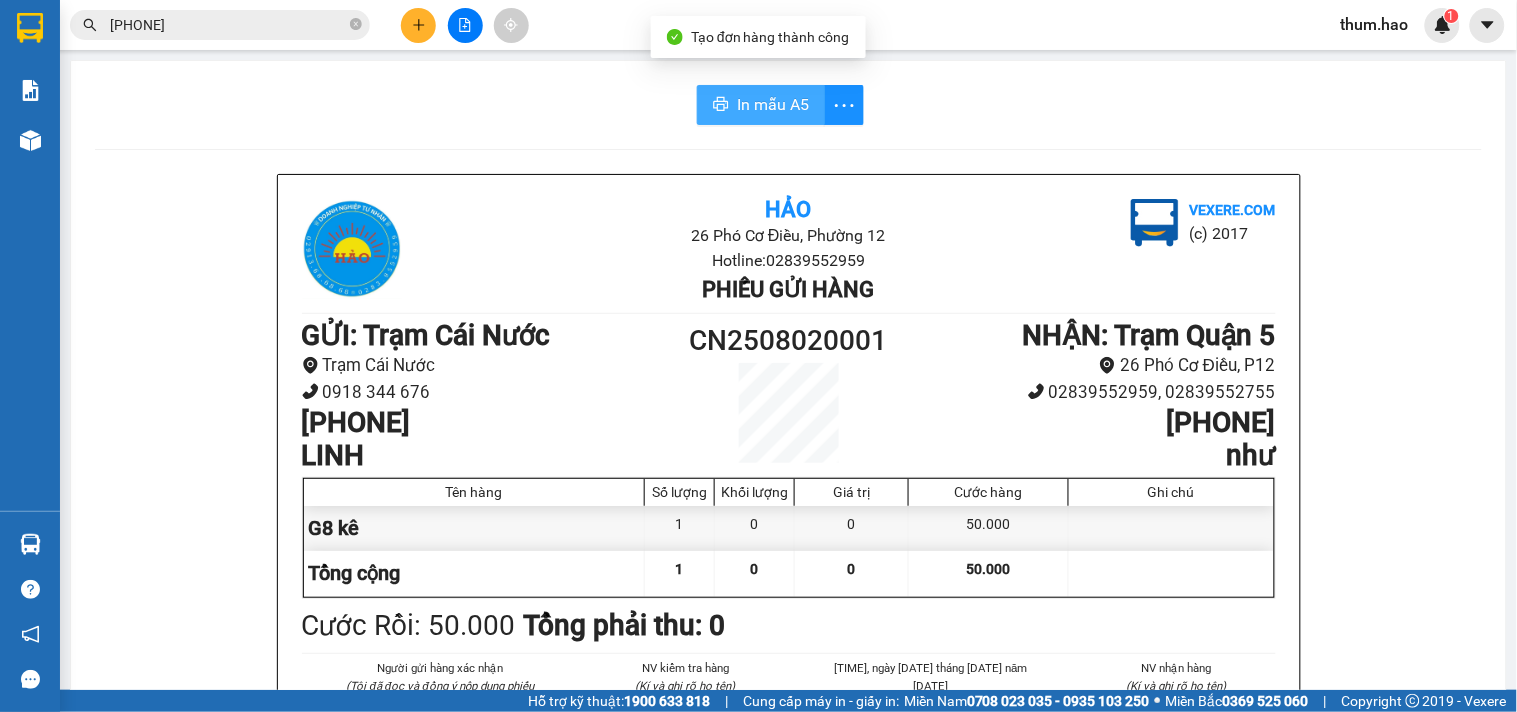 scroll, scrollTop: 0, scrollLeft: 0, axis: both 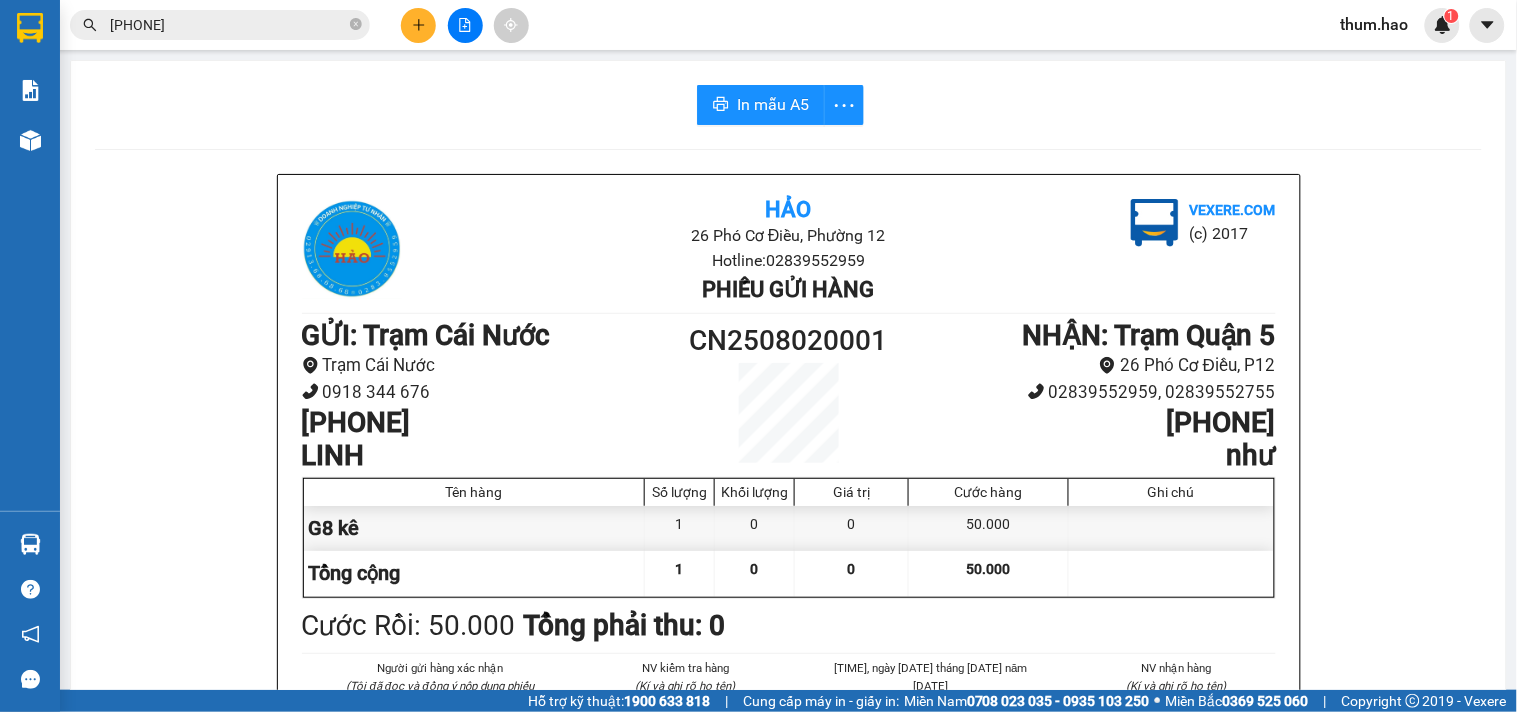 click on "[PHONE]" at bounding box center [228, 25] 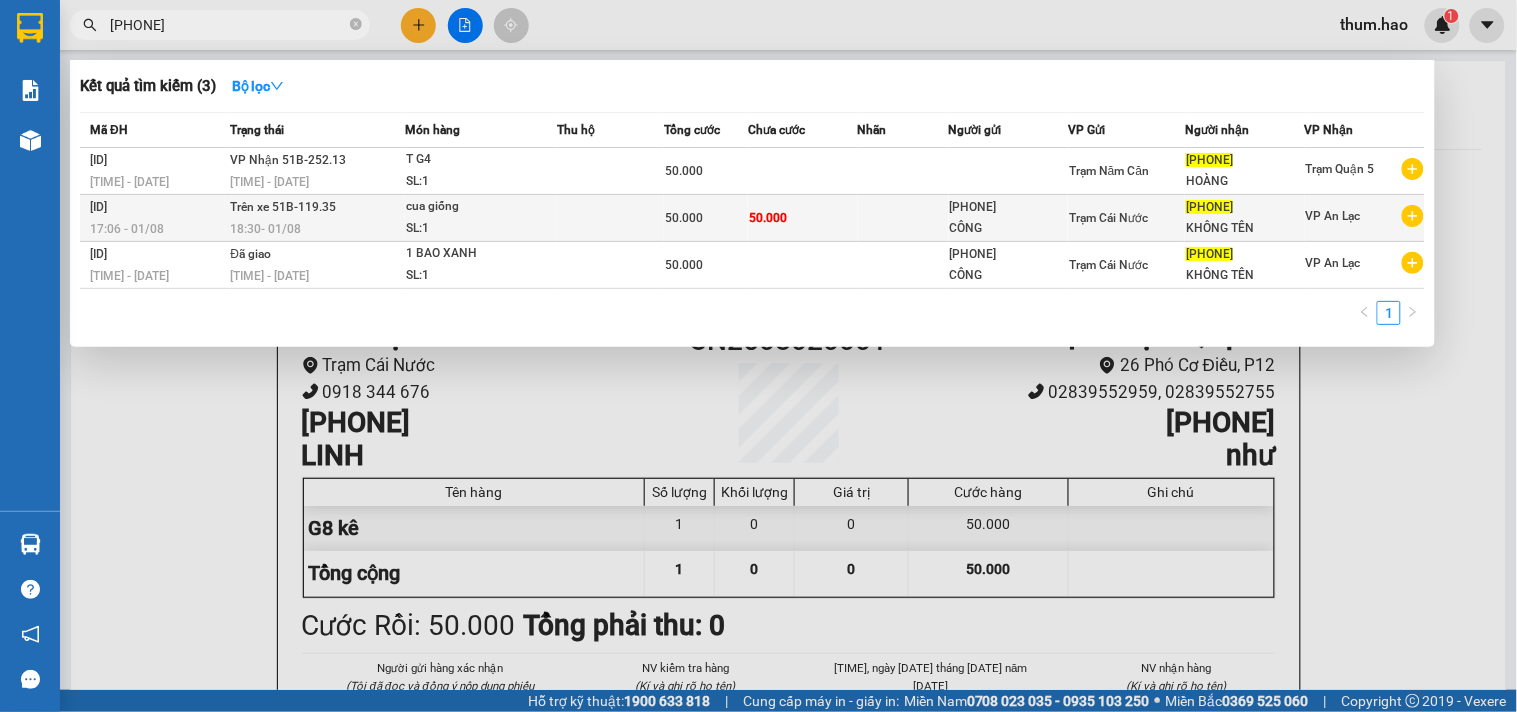 click on "50.000" at bounding box center [803, 218] 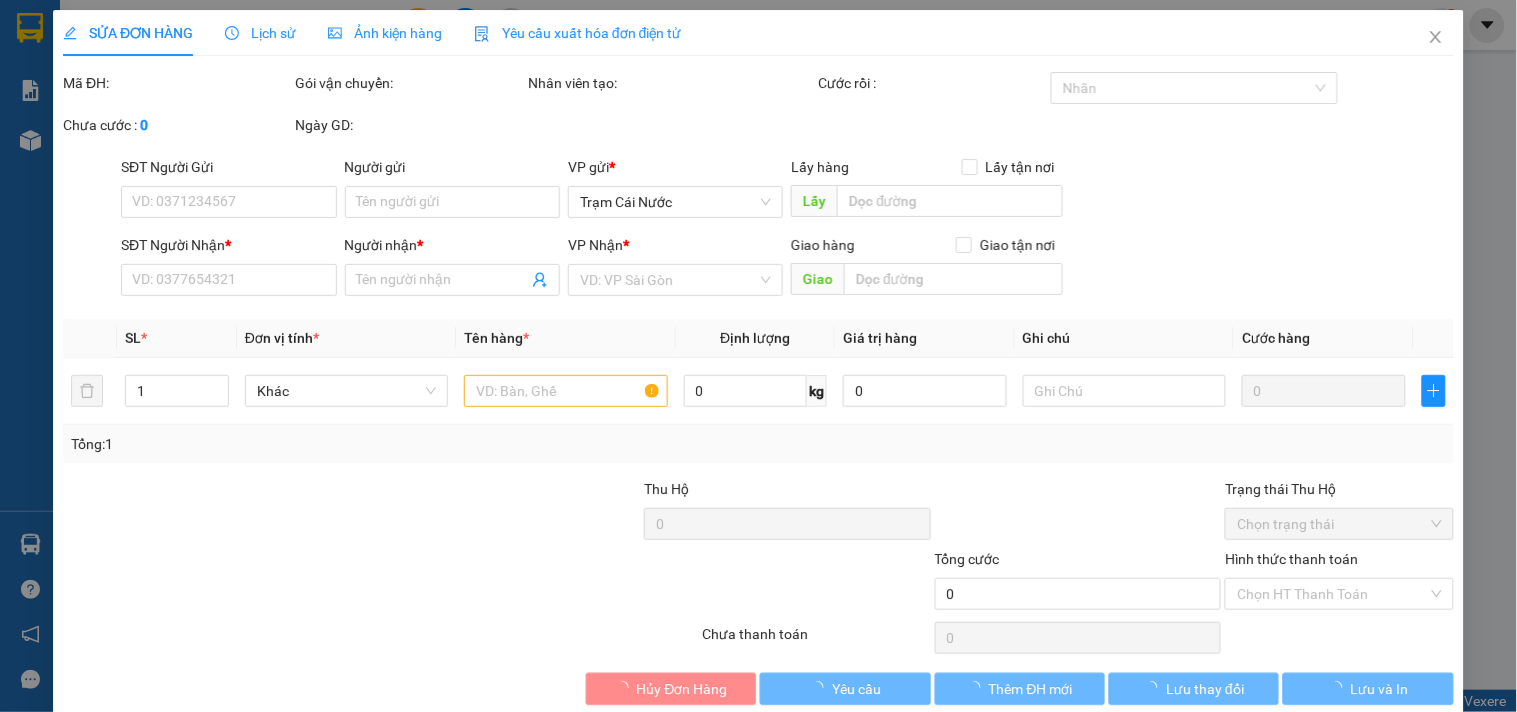 type on "[PHONE]" 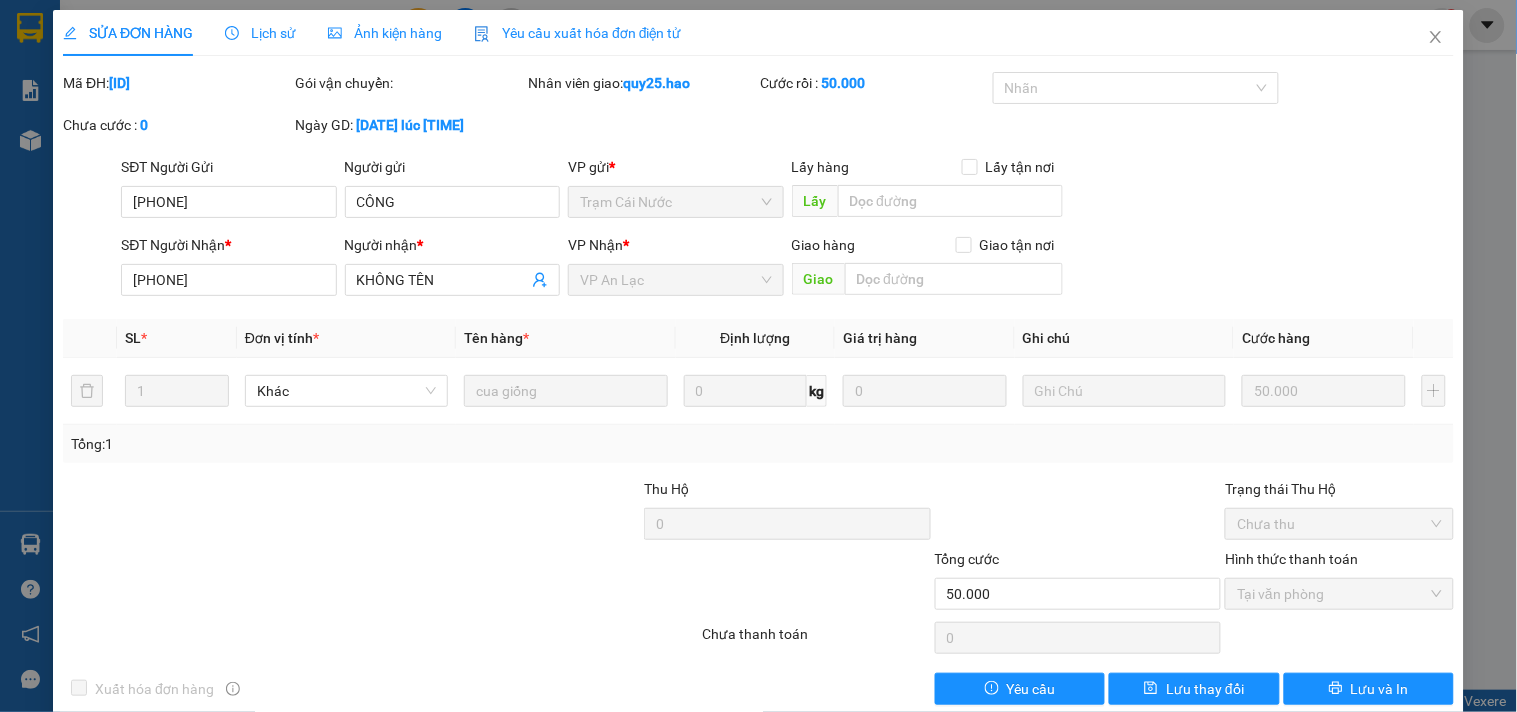 click on "Lịch sử" at bounding box center (260, 33) 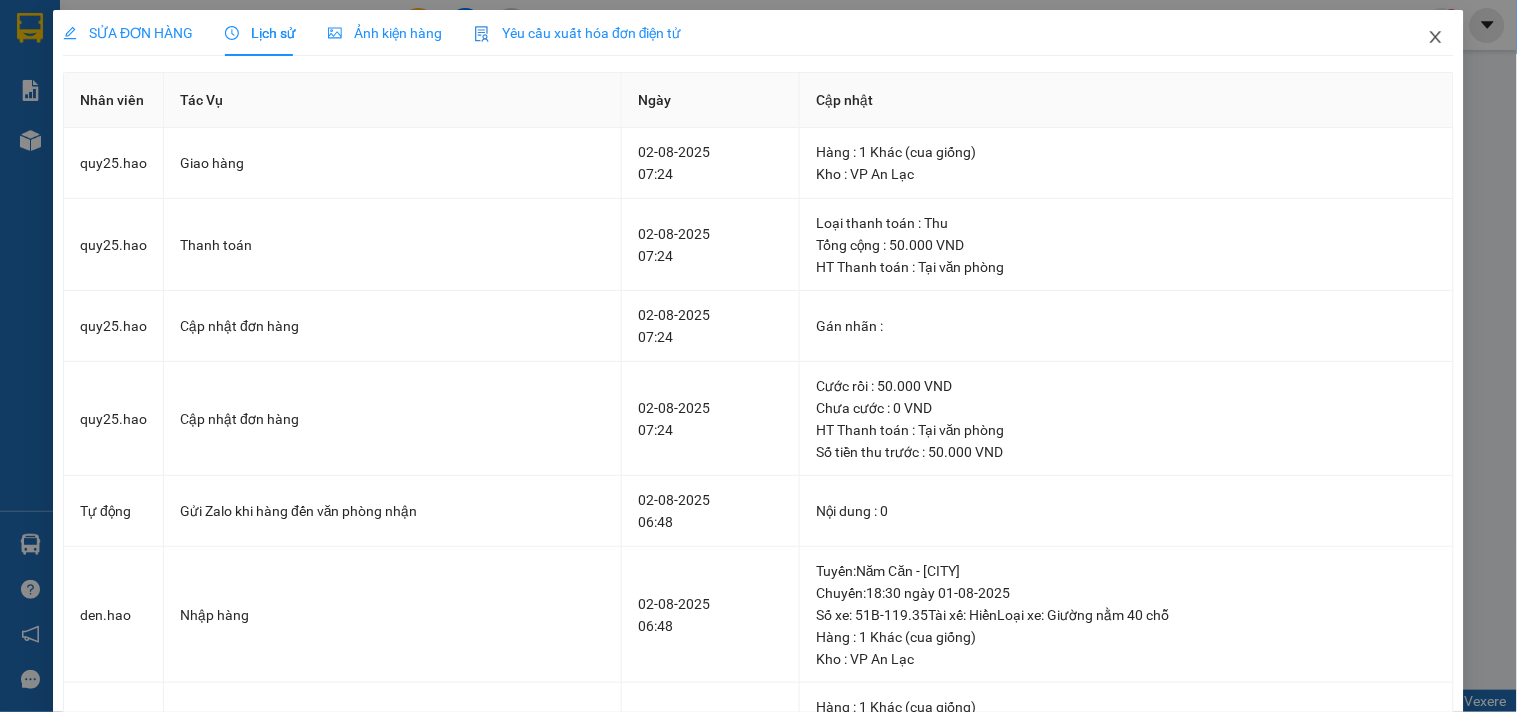 click 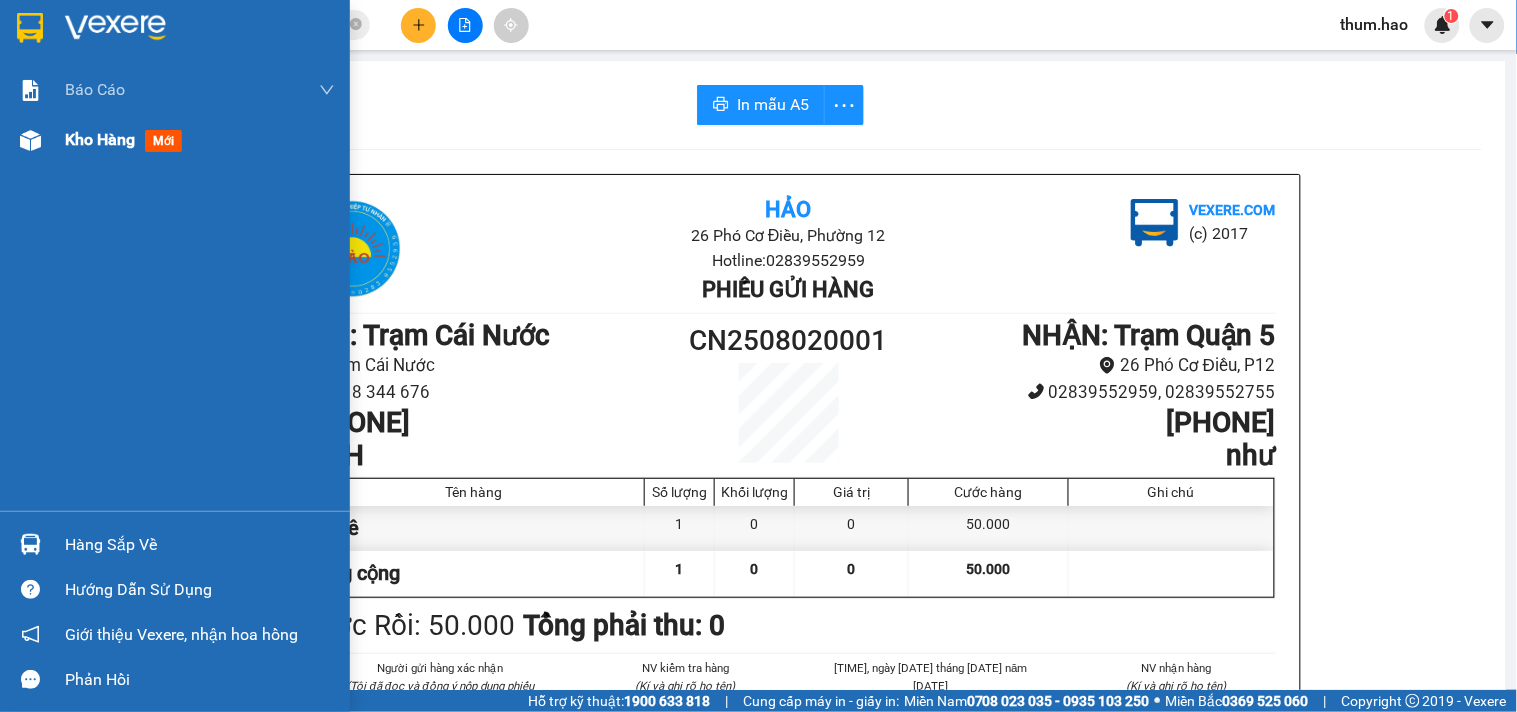 click on "Kho hàng" at bounding box center (100, 139) 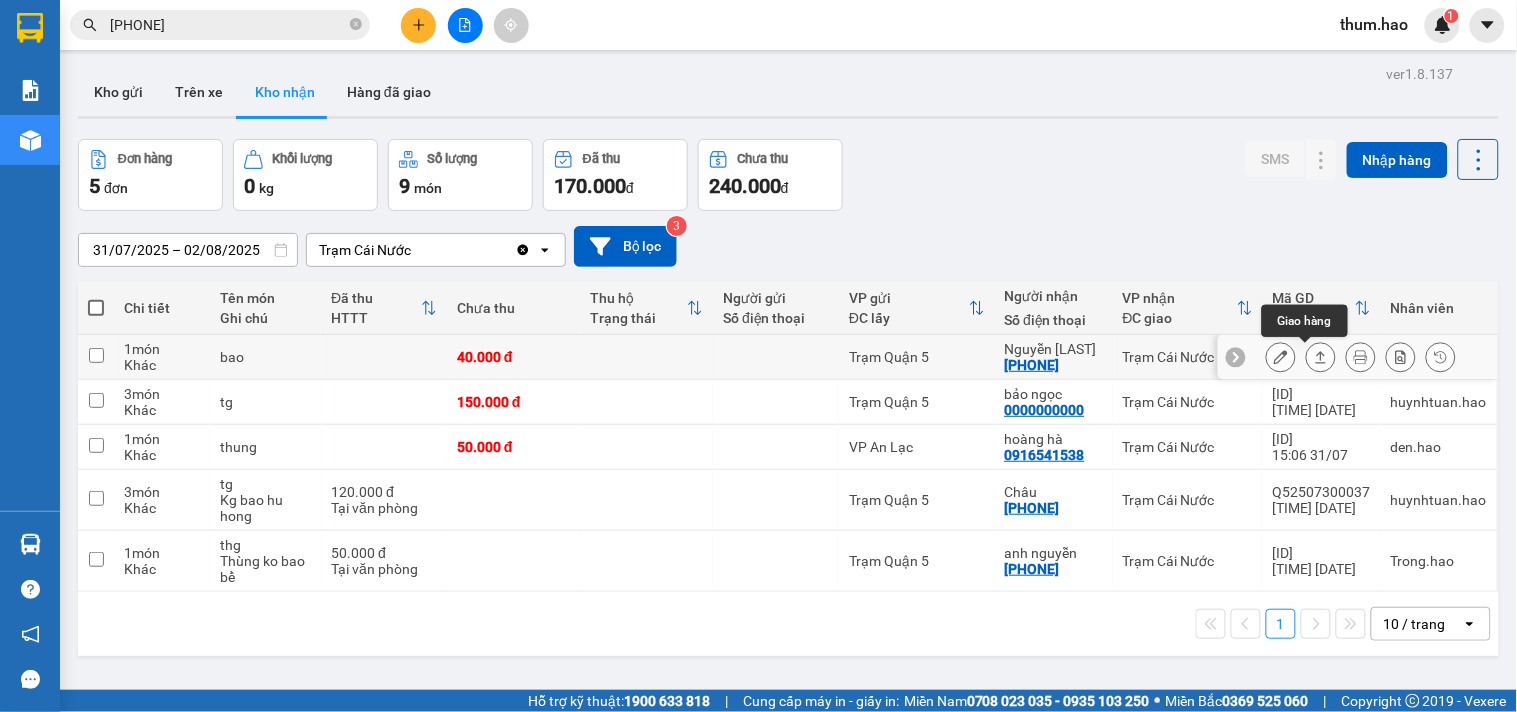 click 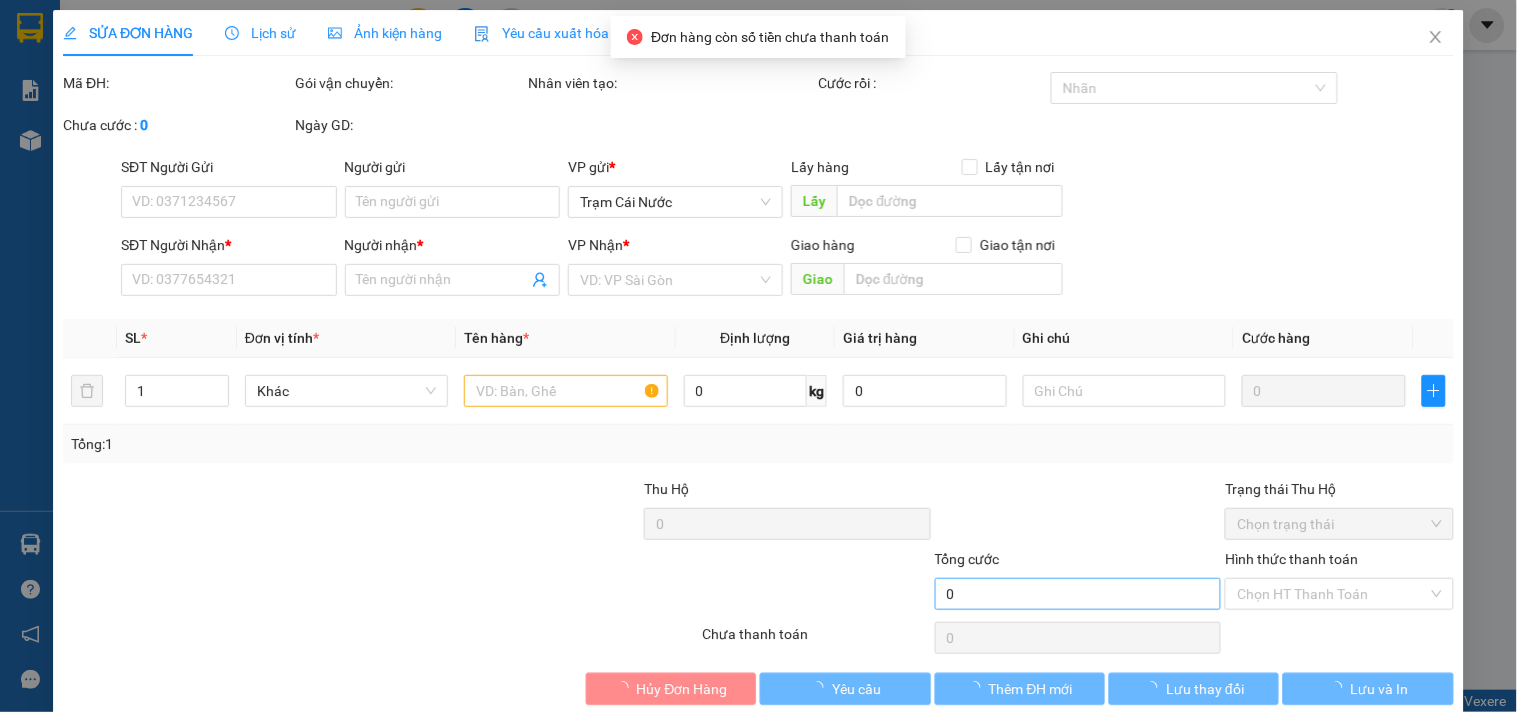 type on "[PHONE]" 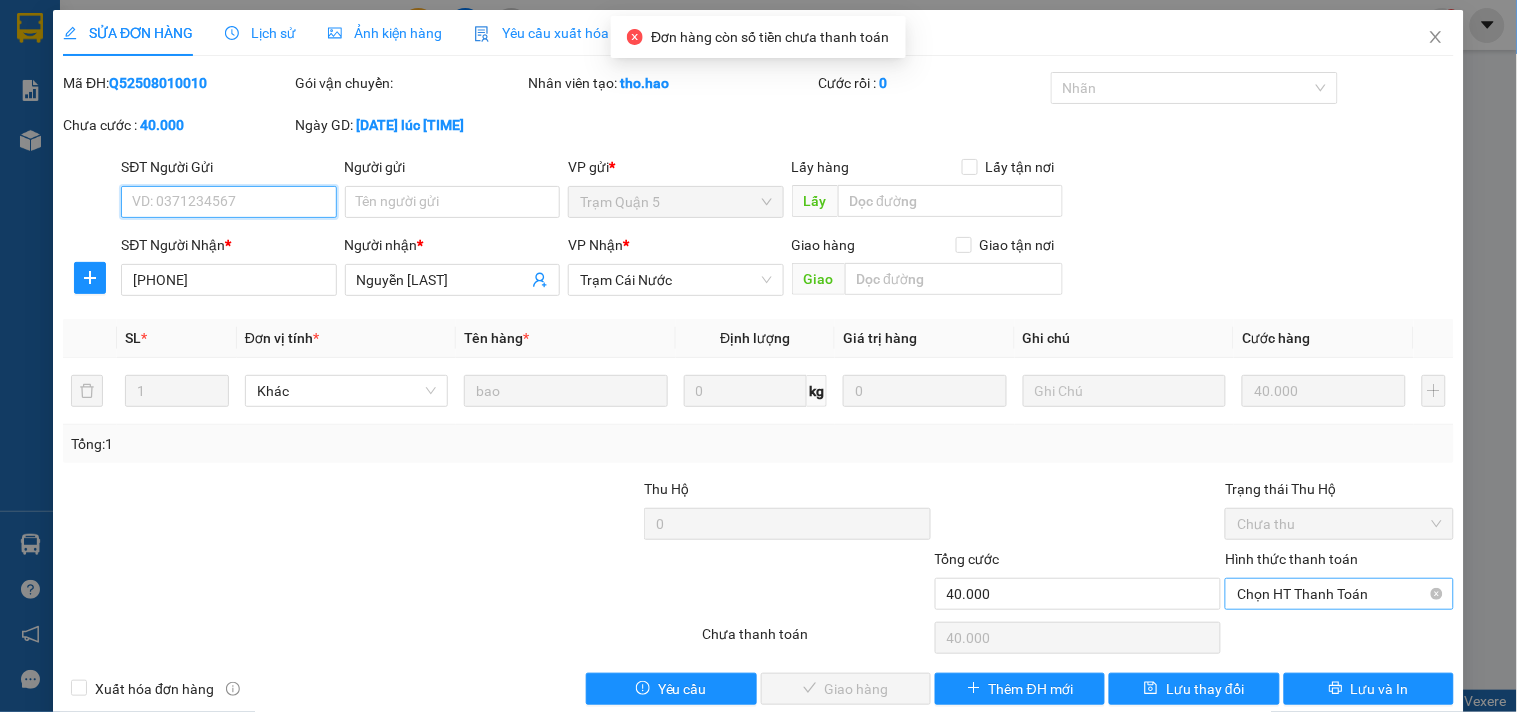 click on "Chọn HT Thanh Toán" at bounding box center (1339, 594) 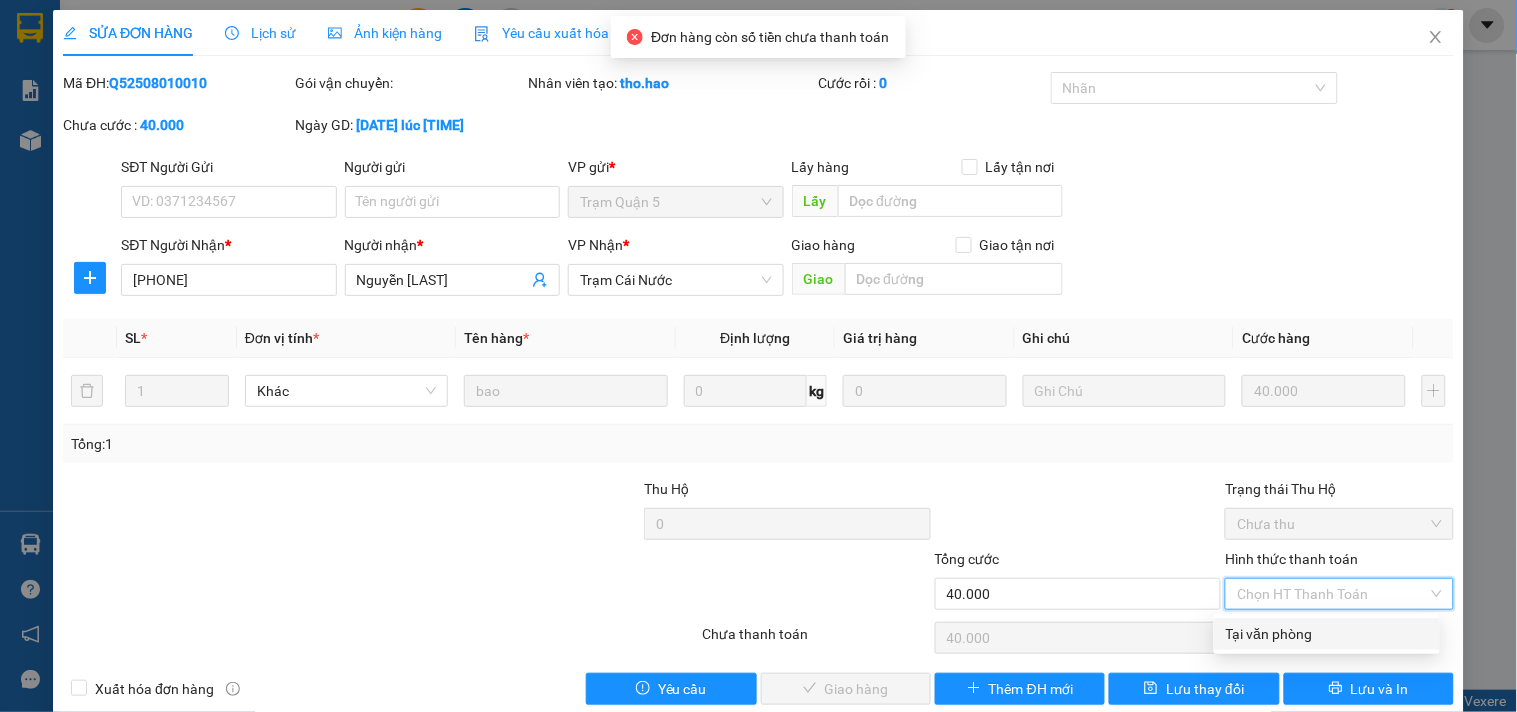 click on "Tại văn phòng" at bounding box center (1327, 634) 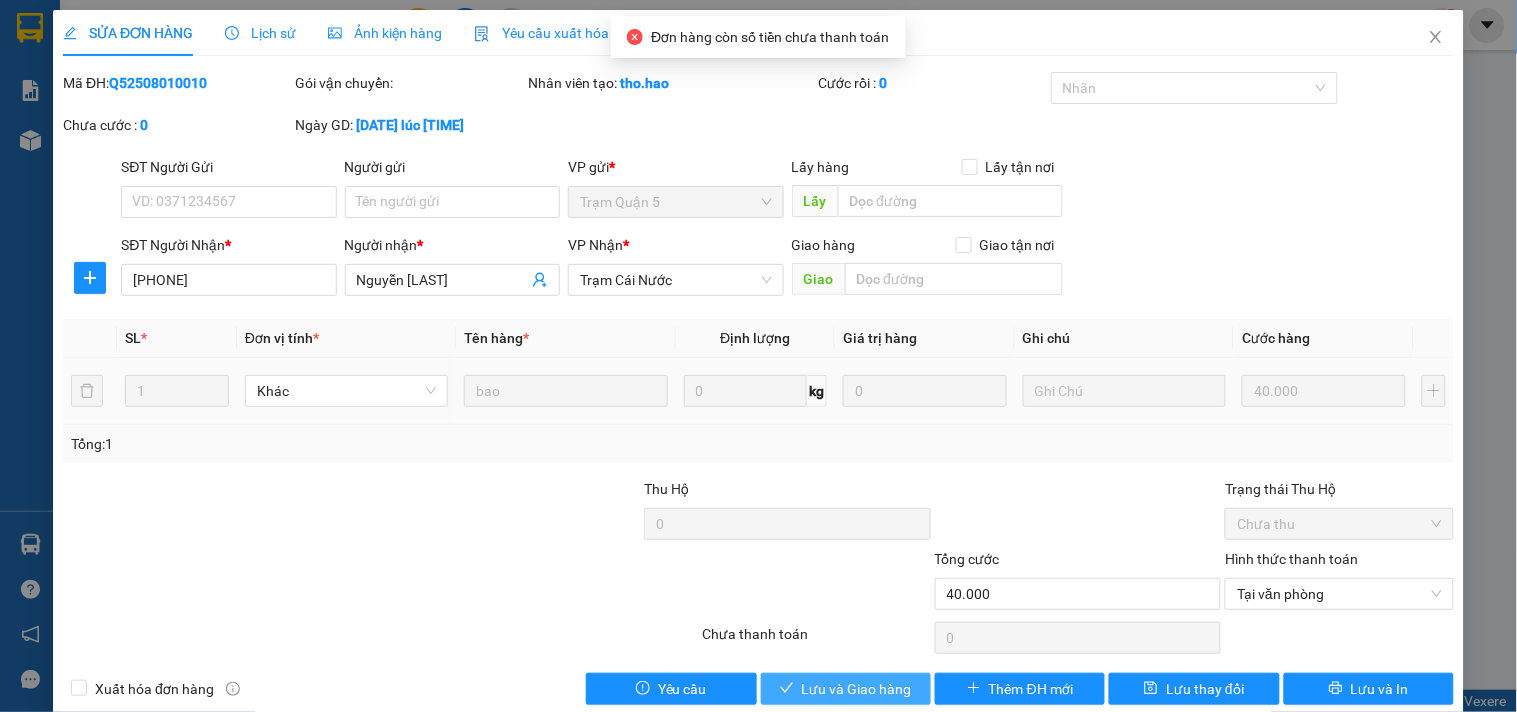 drag, startPoint x: 895, startPoint y: 680, endPoint x: 1124, endPoint y: 398, distance: 363.26987 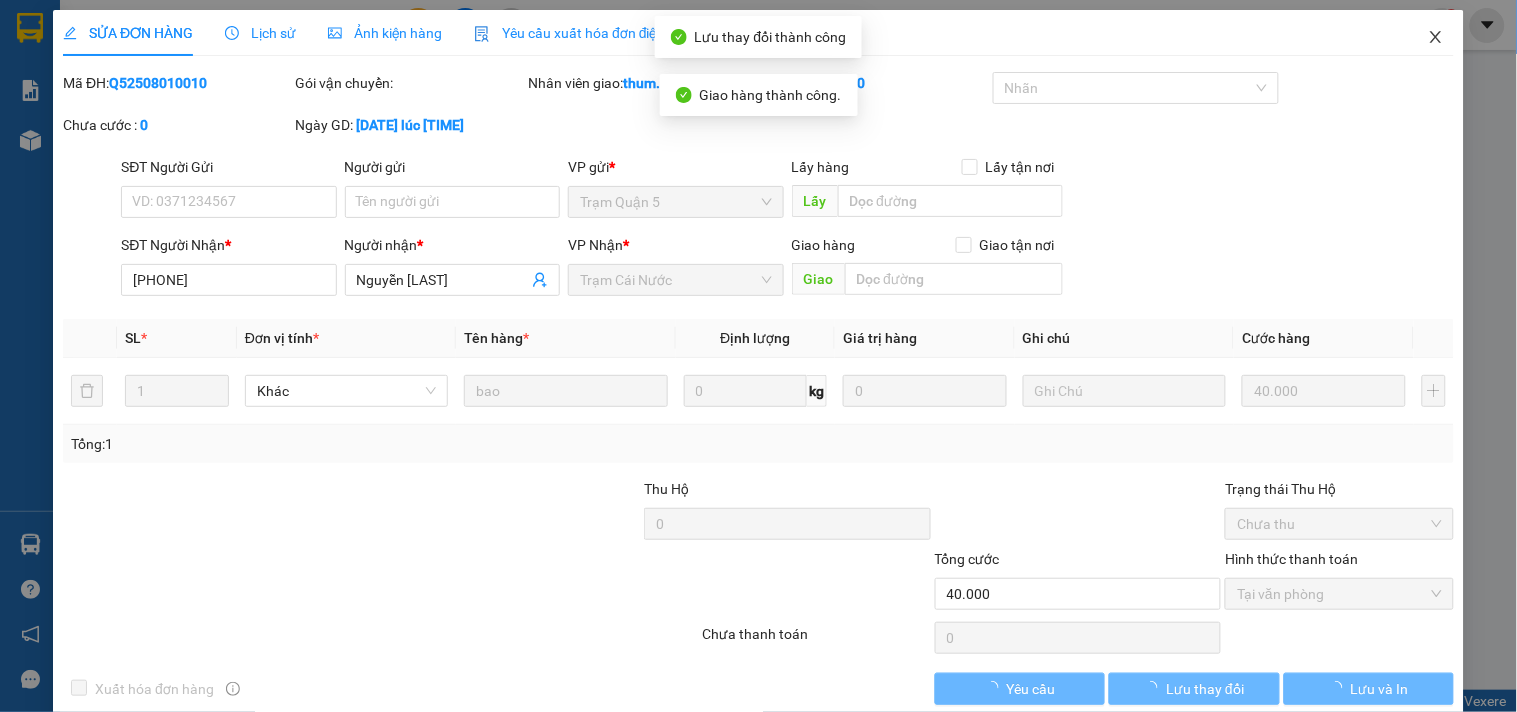 click 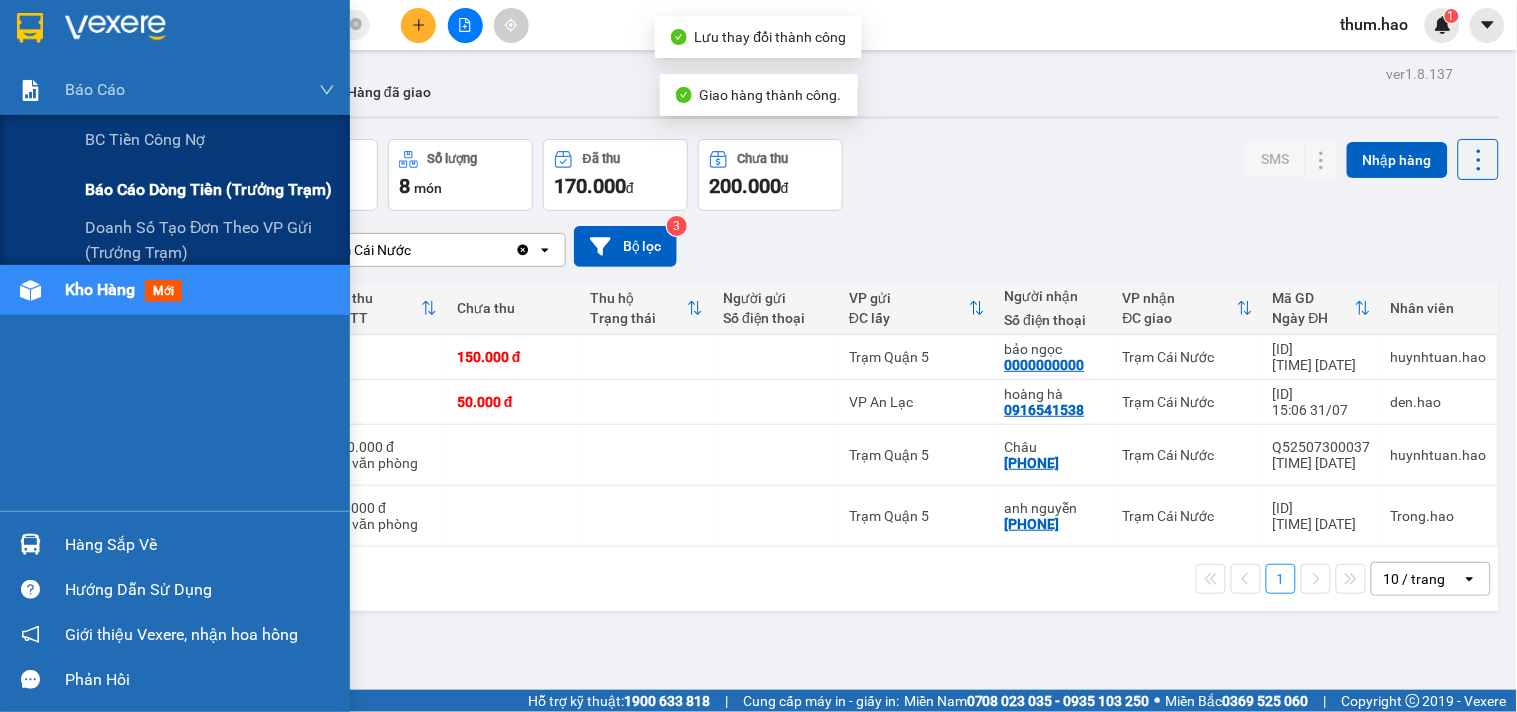 click on "Báo cáo dòng tiền (trưởng trạm)" at bounding box center [208, 189] 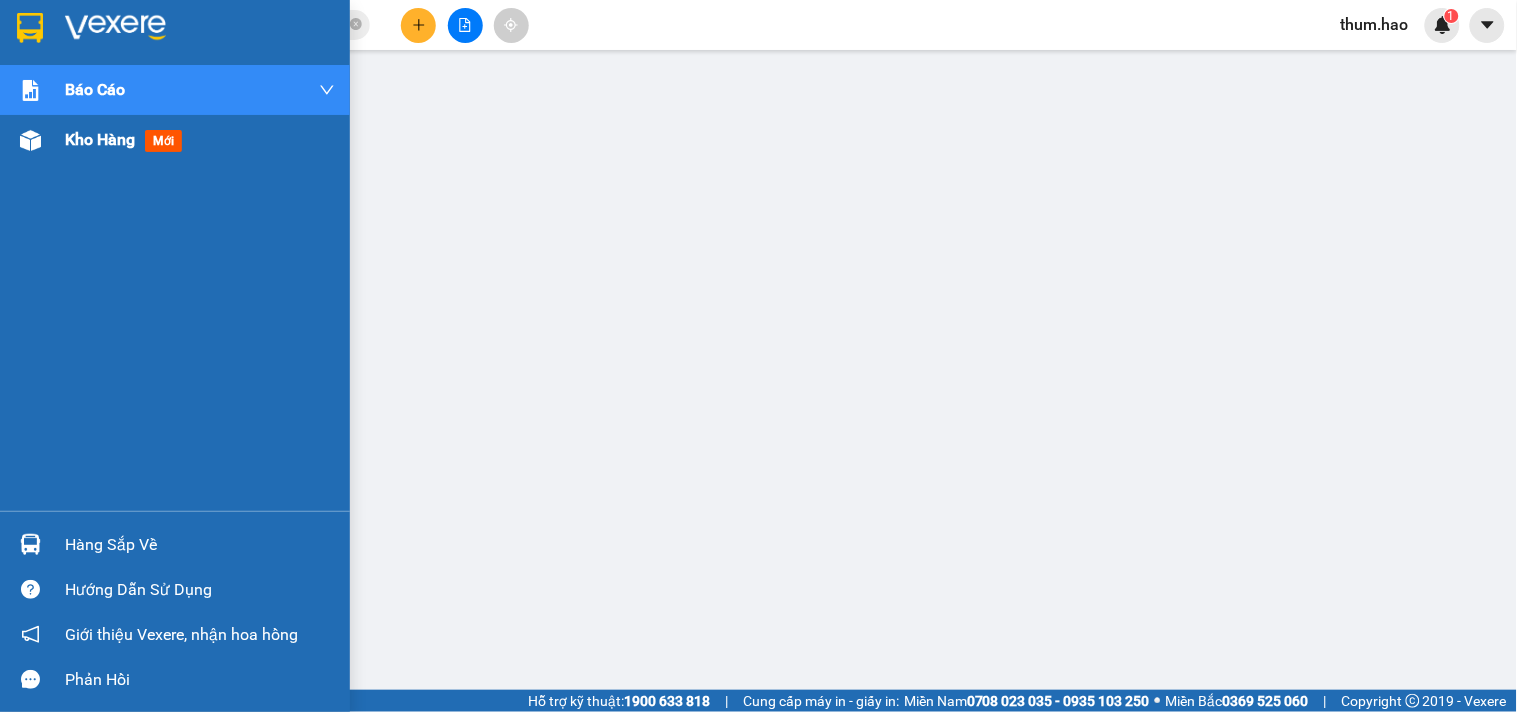 click on "Kho hàng mới" at bounding box center (127, 139) 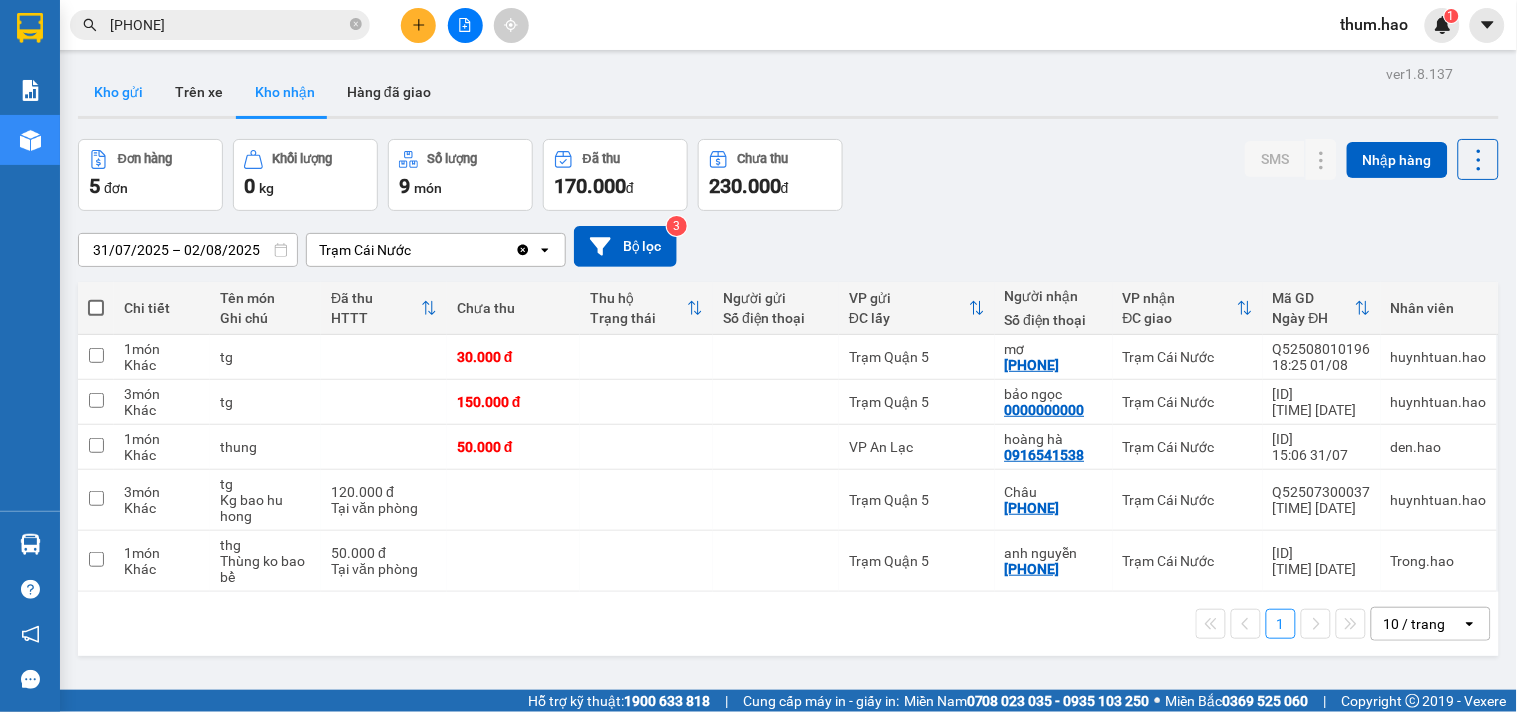 click on "Kho gửi" at bounding box center [118, 92] 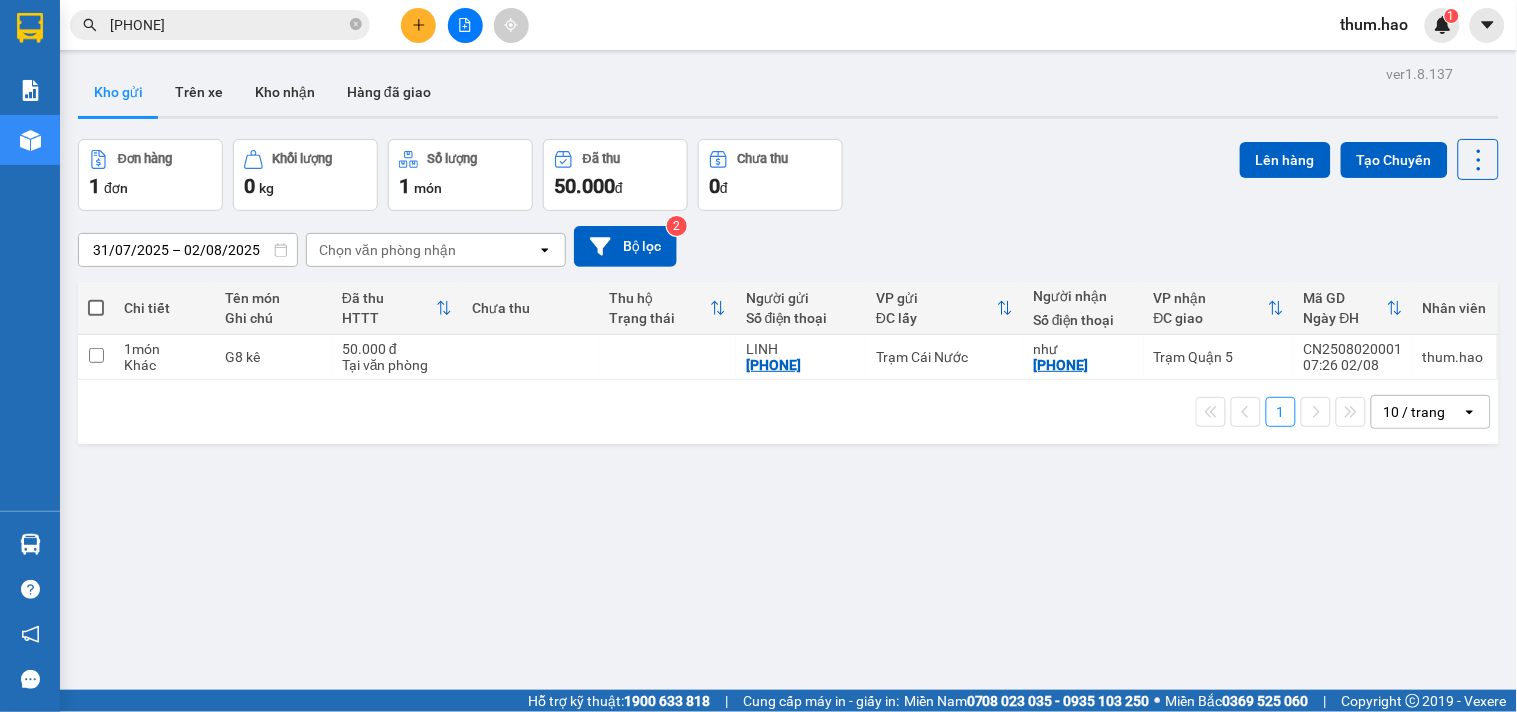 click at bounding box center (96, 308) 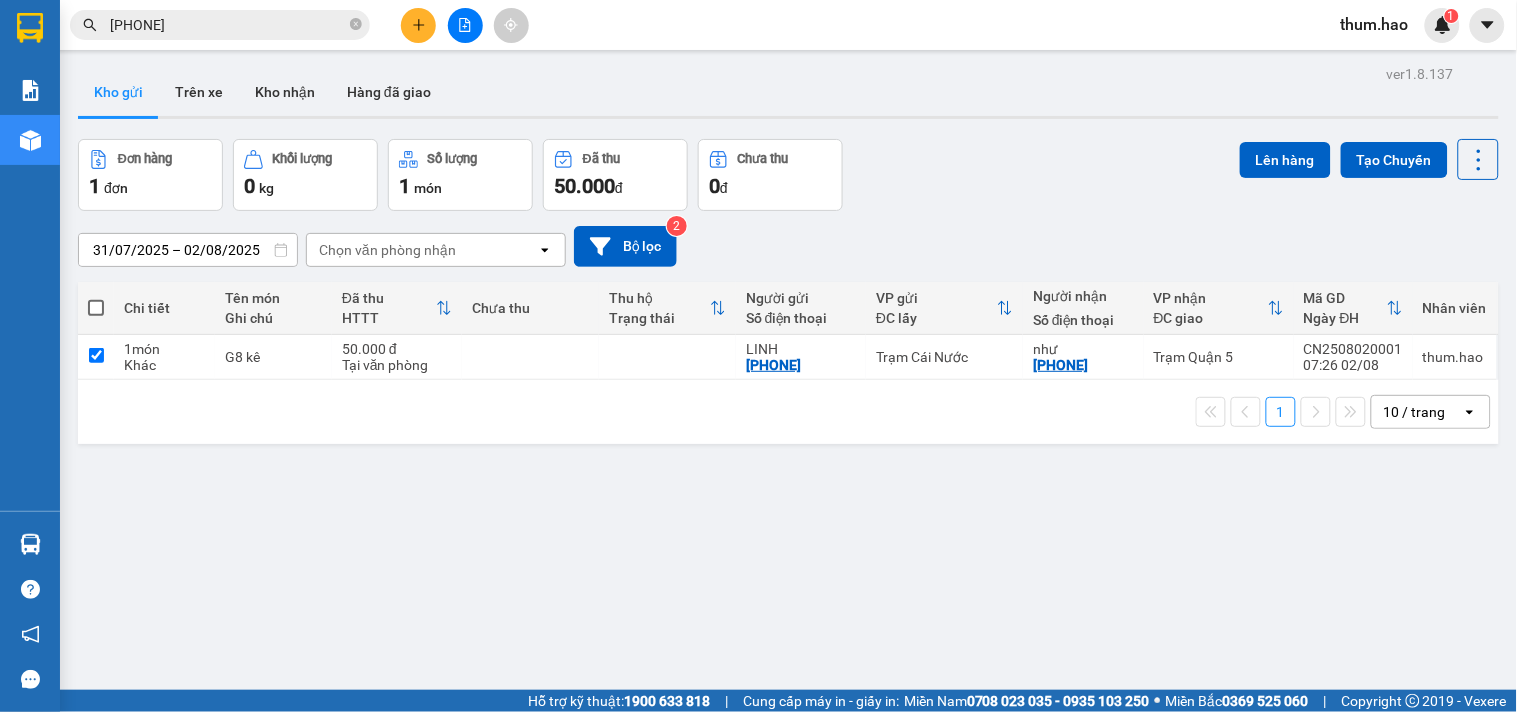 checkbox on "true" 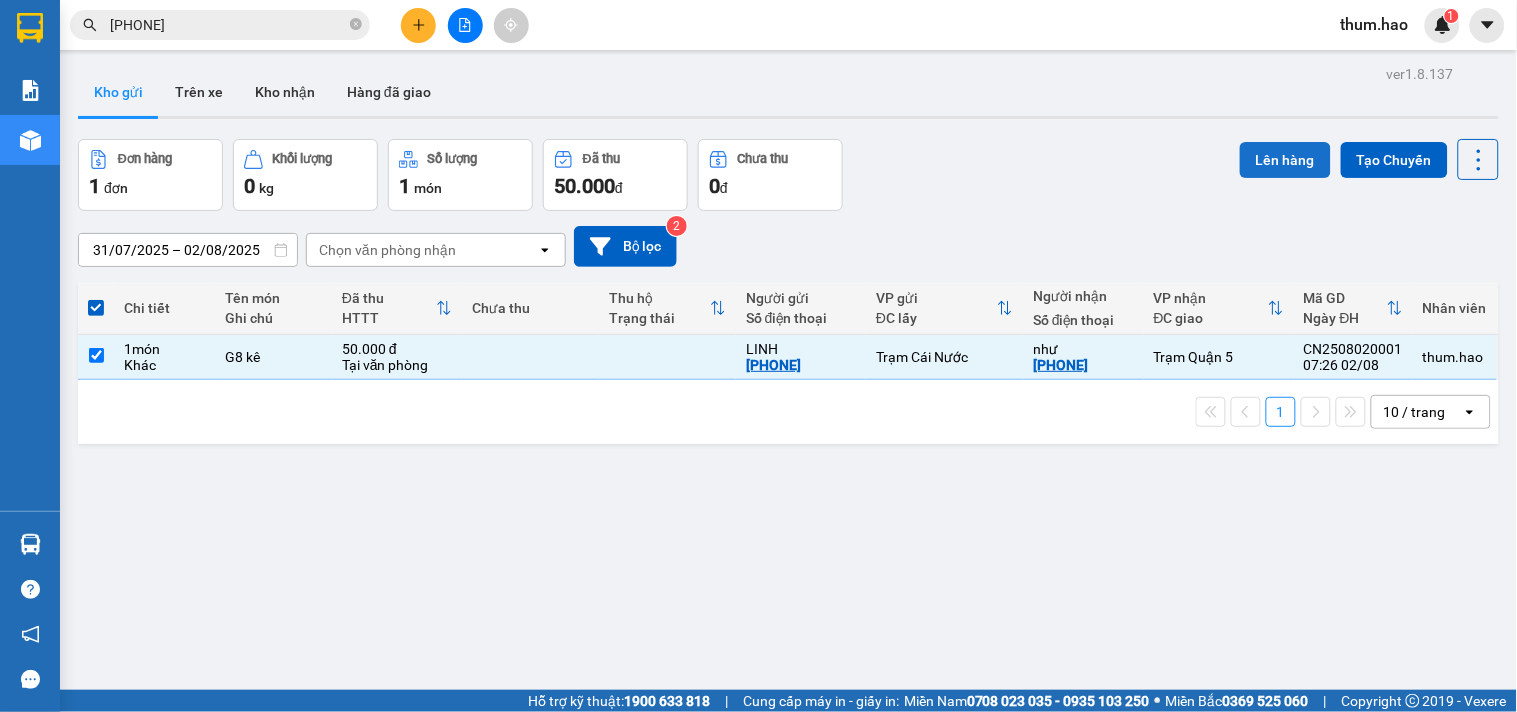 click on "Lên hàng" at bounding box center (1285, 160) 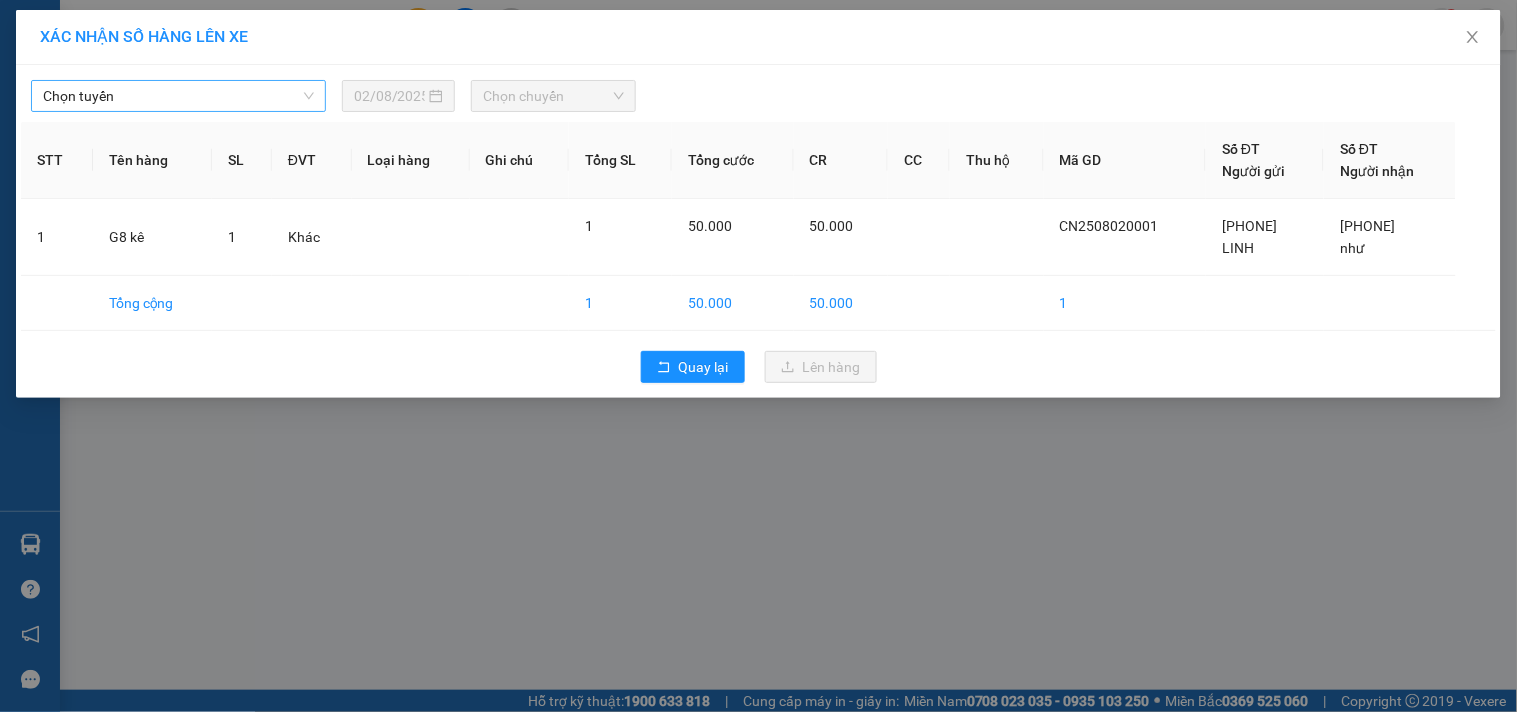 click on "Chọn tuyến" at bounding box center [178, 96] 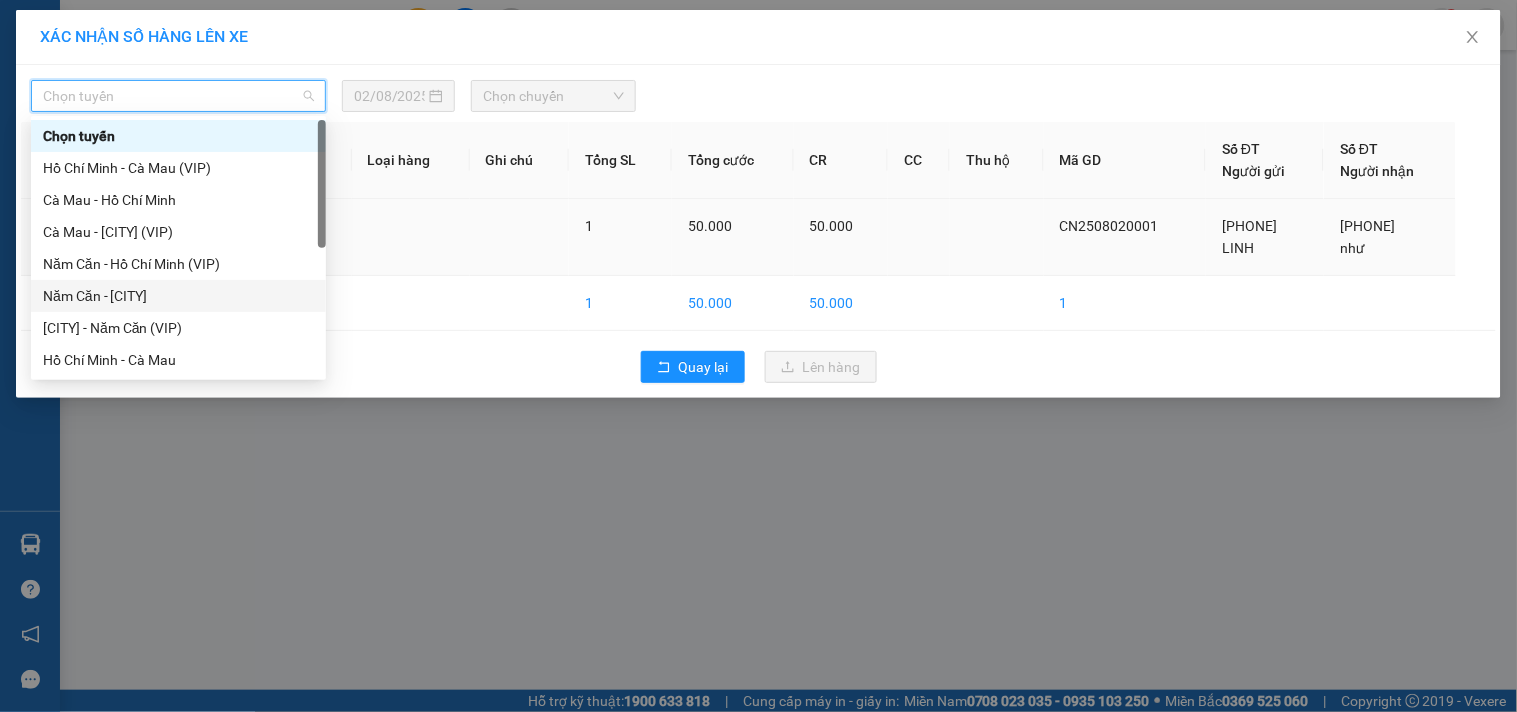 click on "Năm Căn - [CITY]" at bounding box center (178, 296) 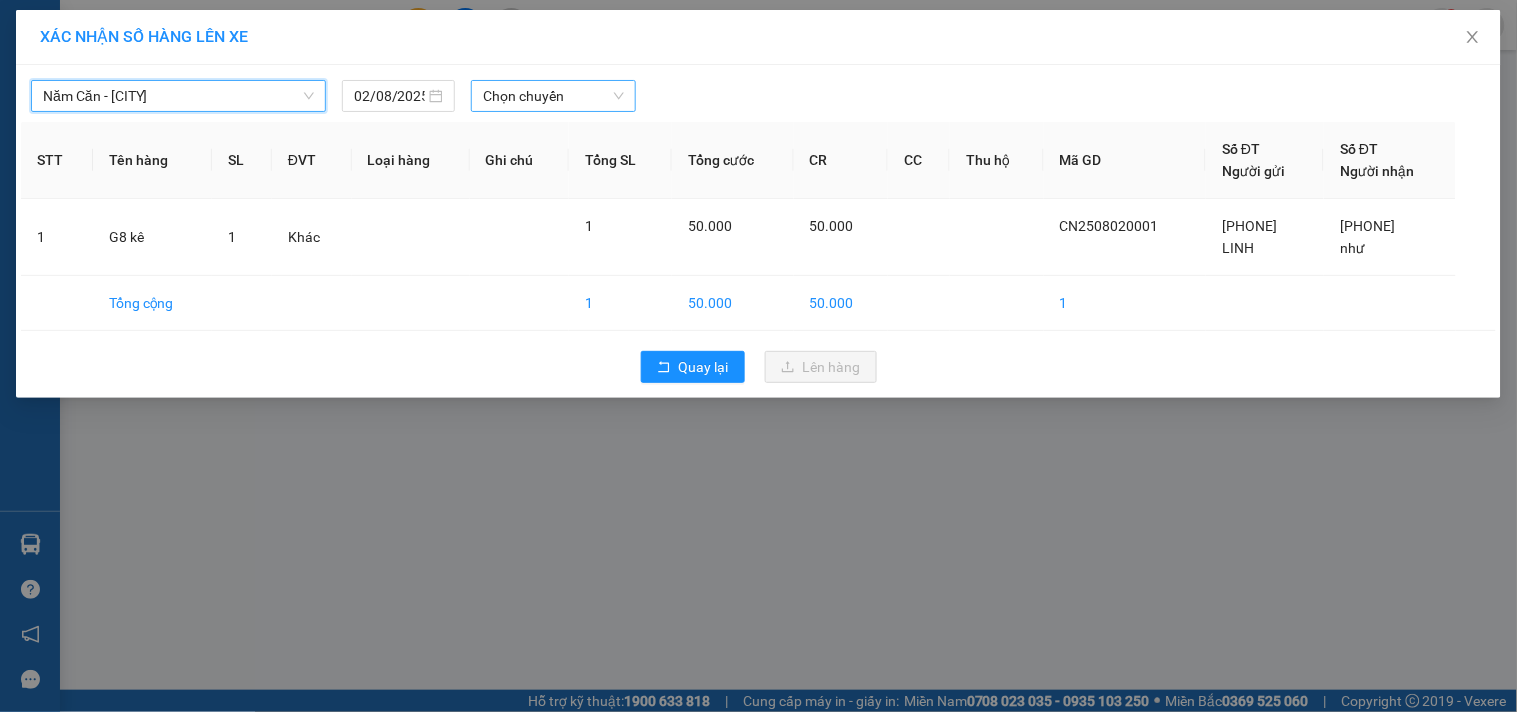 click on "Chọn chuyến" at bounding box center [553, 96] 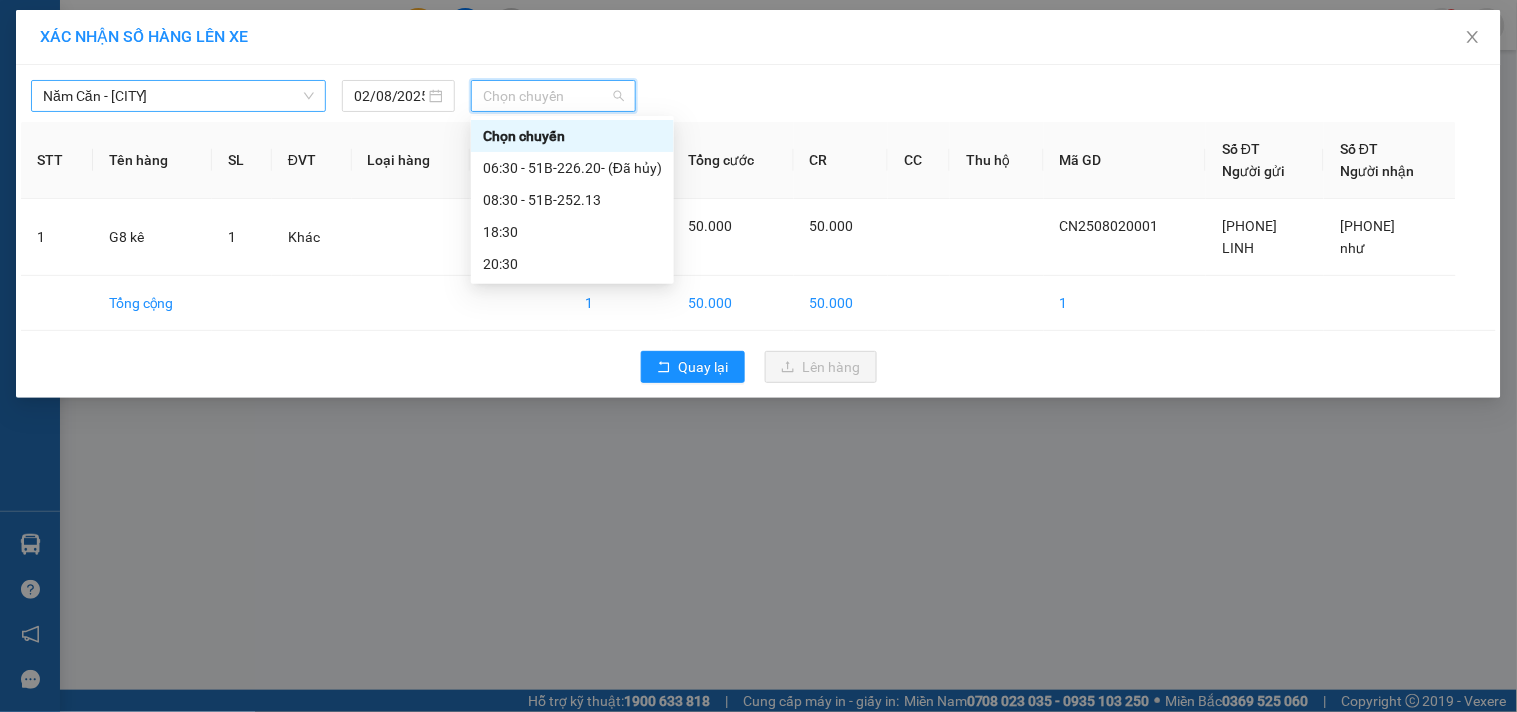 click on "Năm Căn - [CITY]" at bounding box center [178, 96] 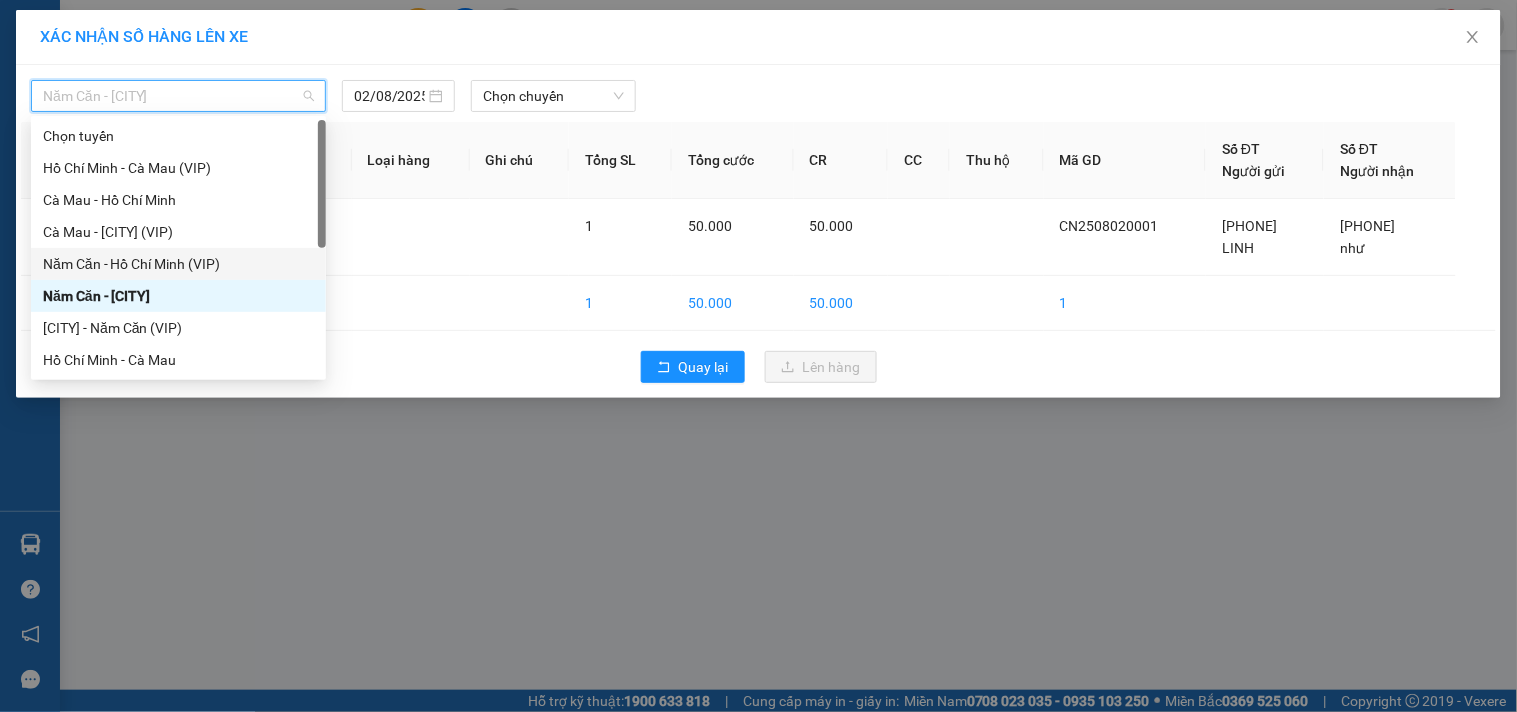 click on "Năm Căn - Hồ Chí Minh (VIP)" at bounding box center [178, 264] 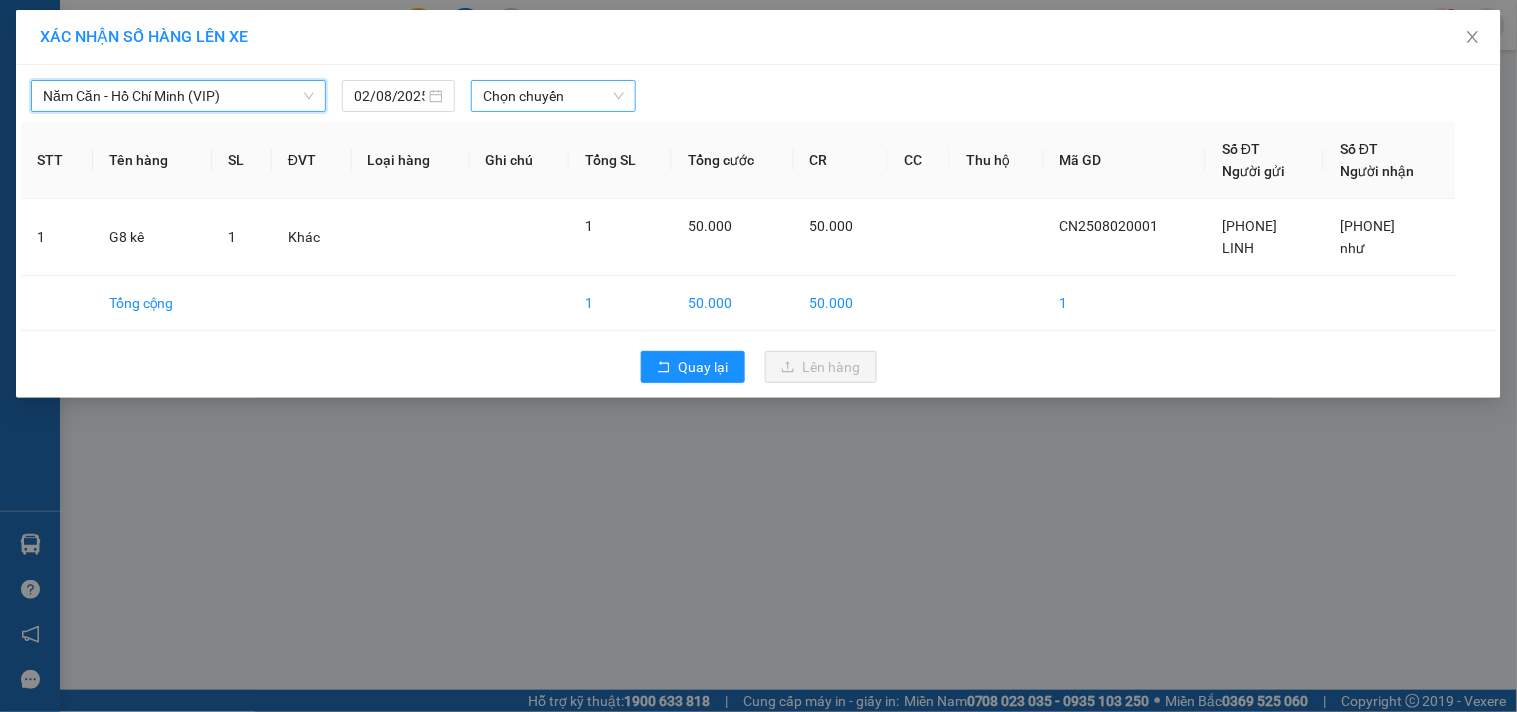 click on "Chọn chuyến" at bounding box center [553, 96] 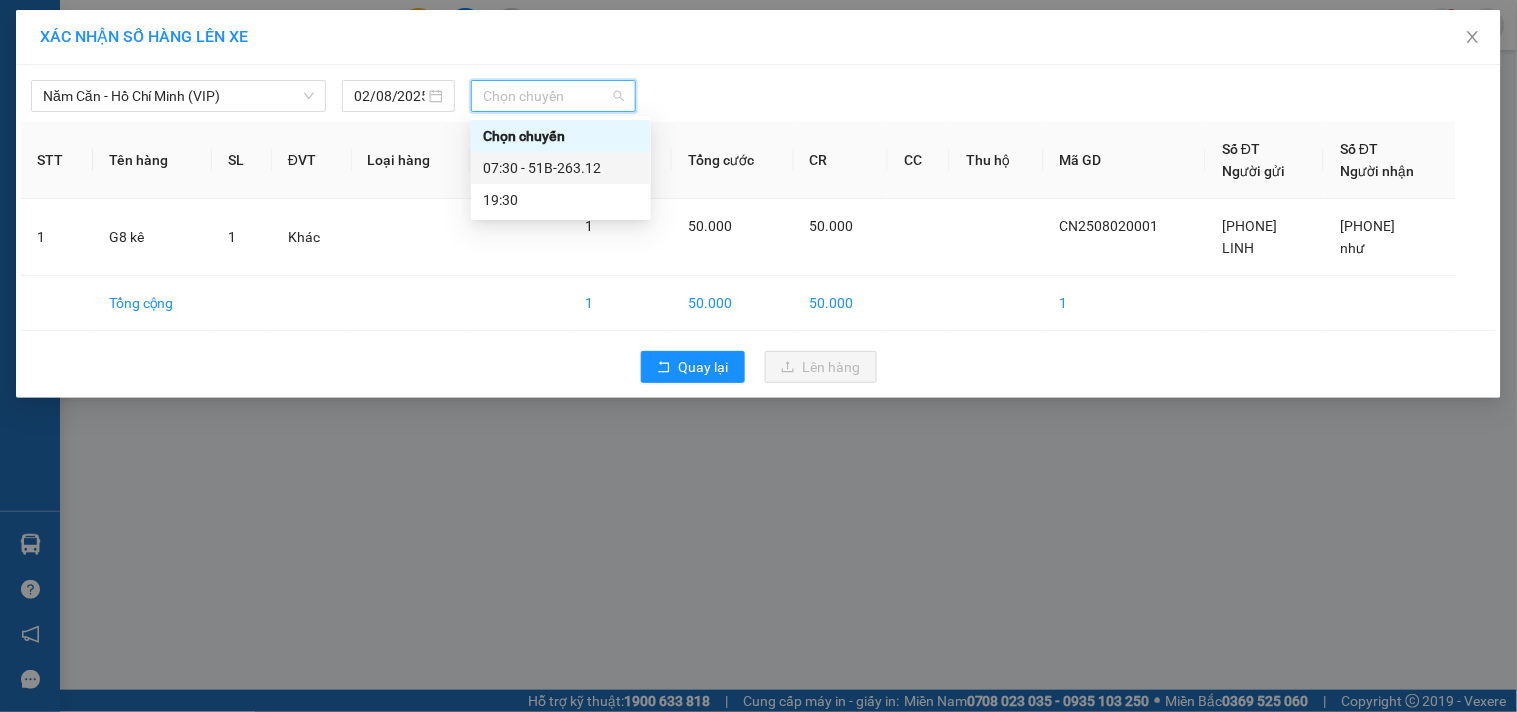 click on "07:30     - 51B-263.12" at bounding box center [561, 168] 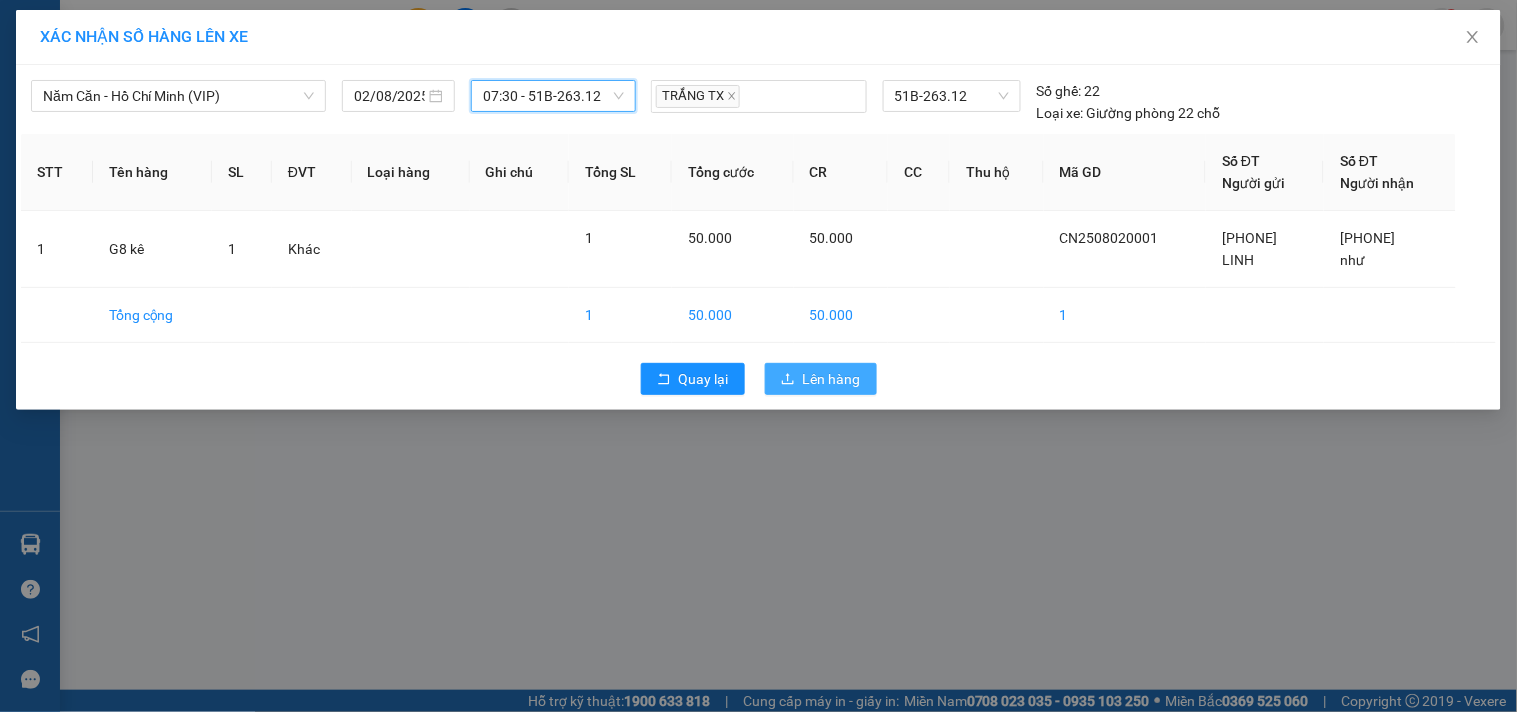 click on "Lên hàng" at bounding box center (832, 379) 